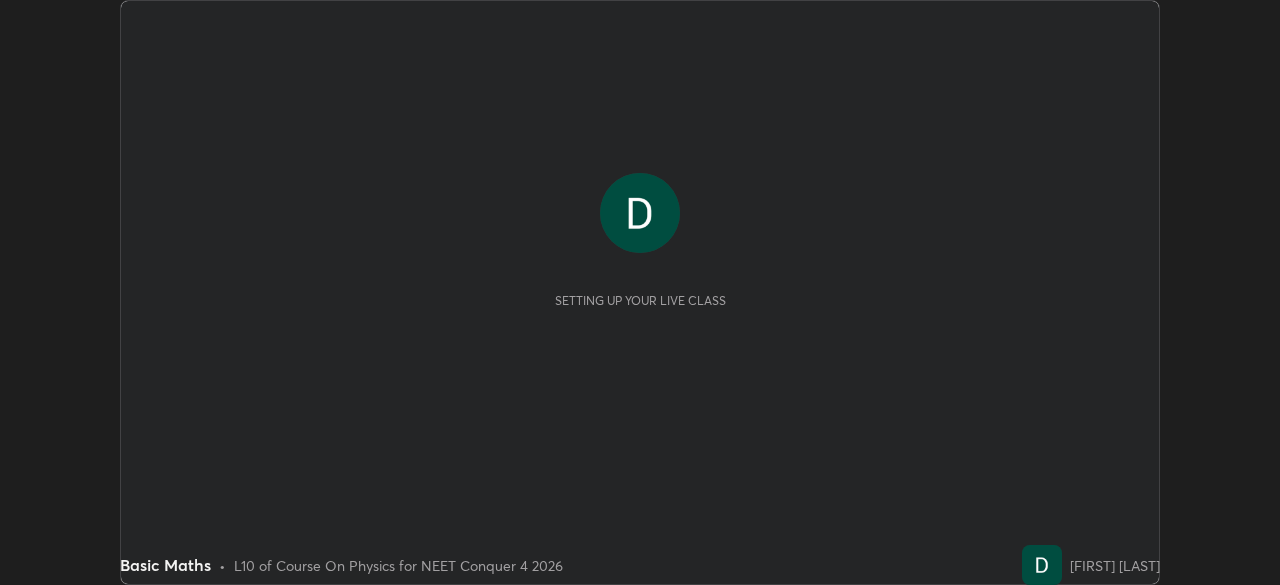 scroll, scrollTop: 0, scrollLeft: 0, axis: both 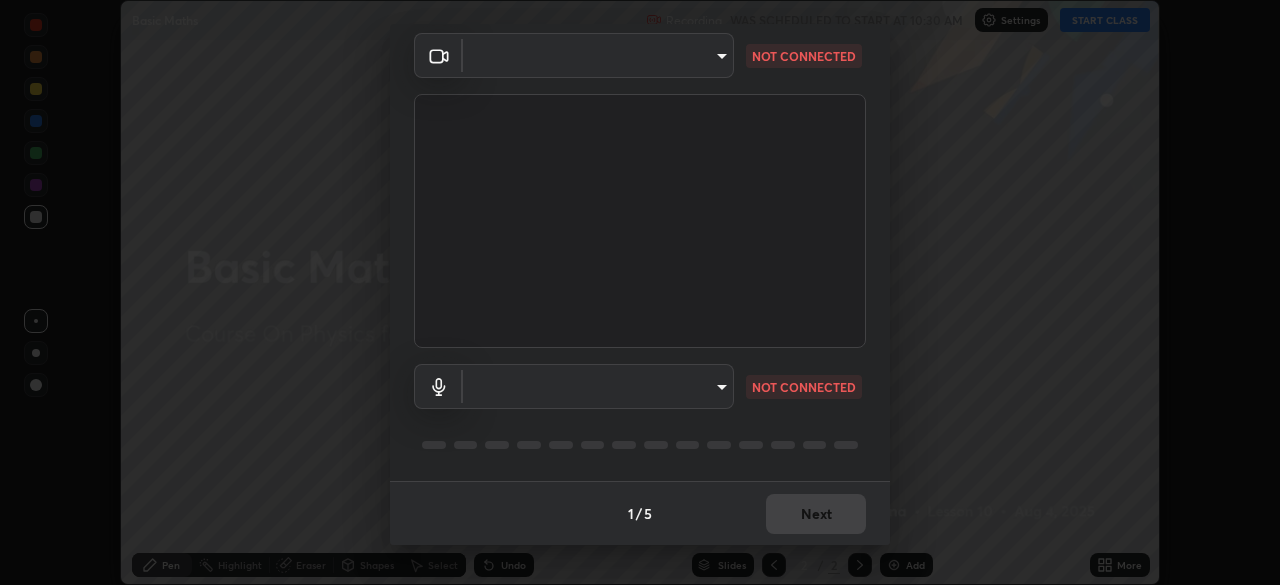type on "5607bcfbd967db3bf5f76de58c8b00fc12754f2471884d1aaf72f2f6a5703857" 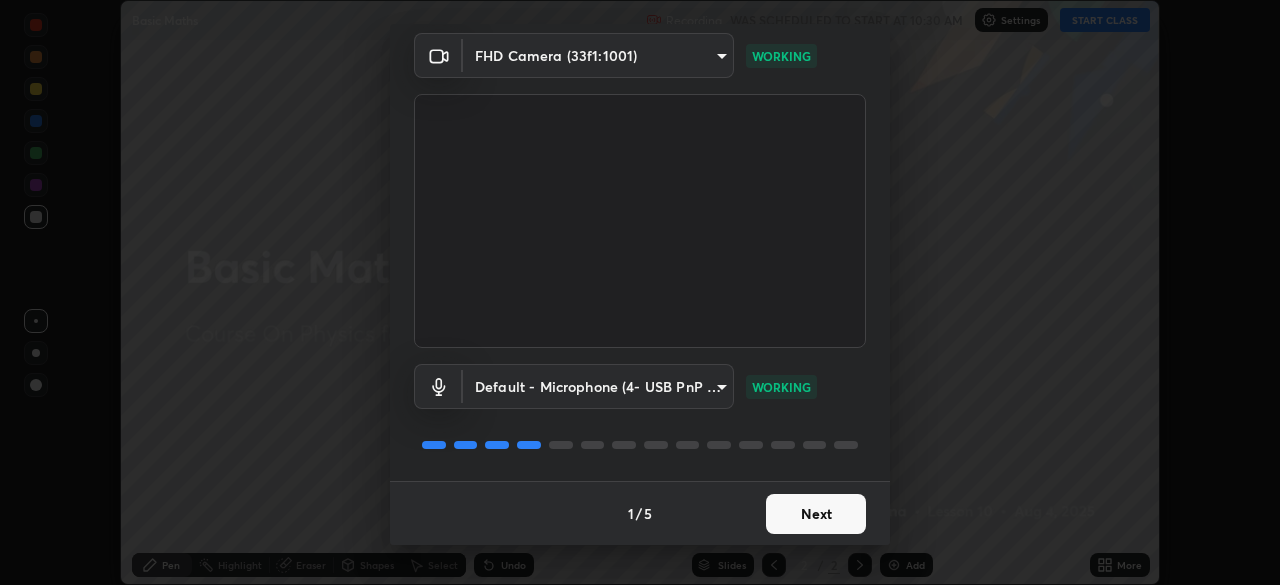 click on "Next" at bounding box center (816, 514) 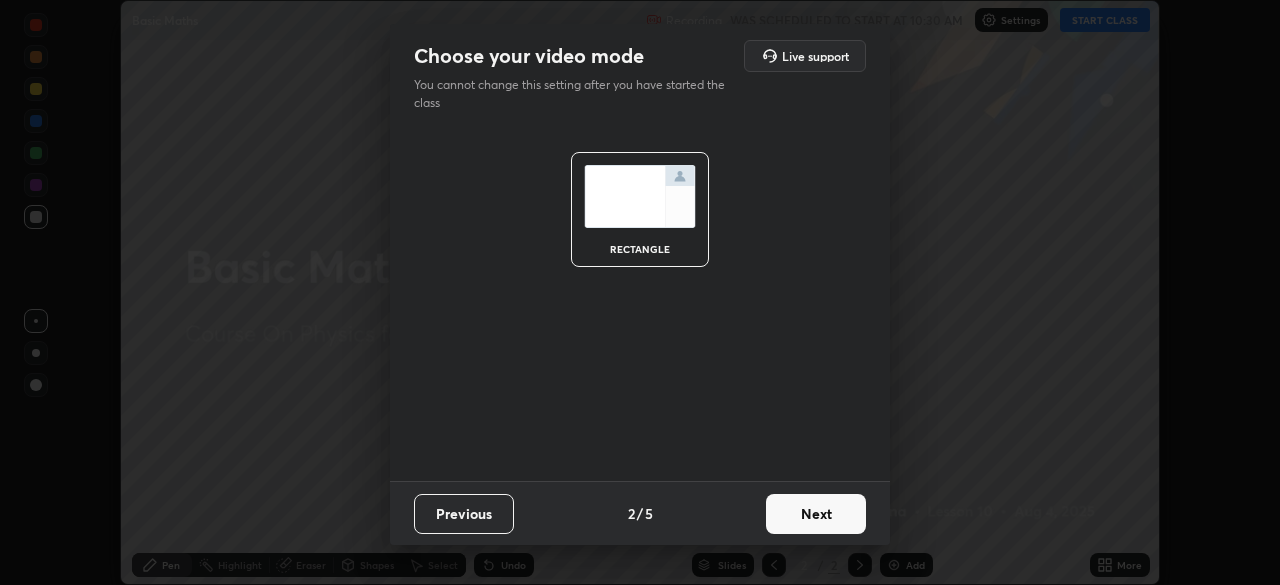 scroll, scrollTop: 0, scrollLeft: 0, axis: both 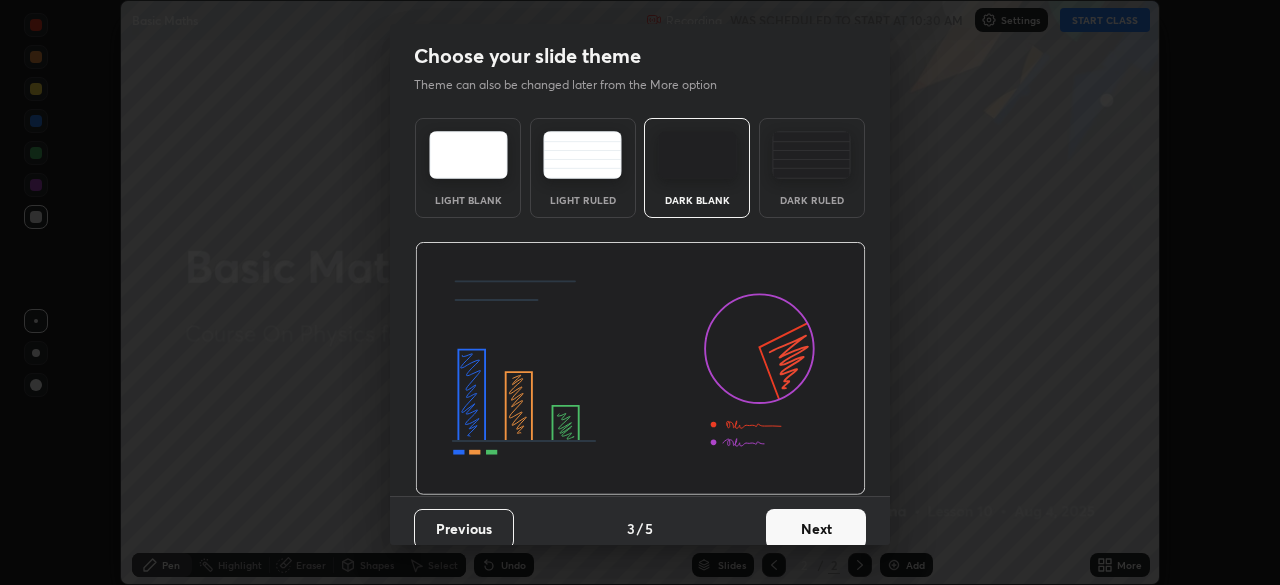 click on "Next" at bounding box center [816, 529] 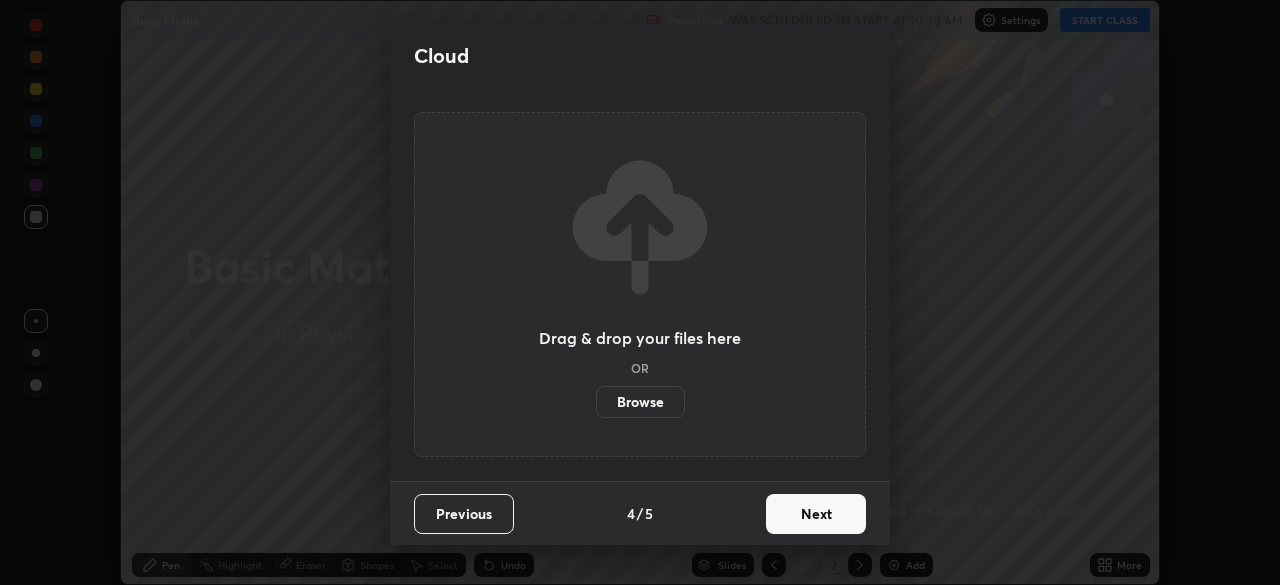 click on "Next" at bounding box center [816, 514] 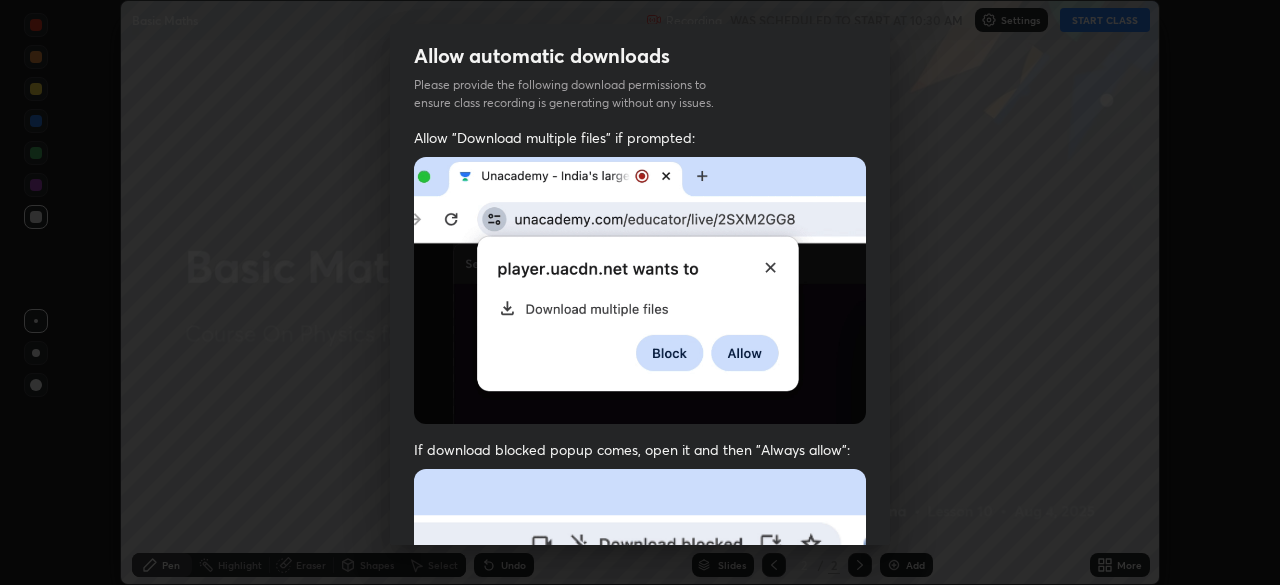 click on "Previous 5 / 5 Done" at bounding box center [640, 1002] 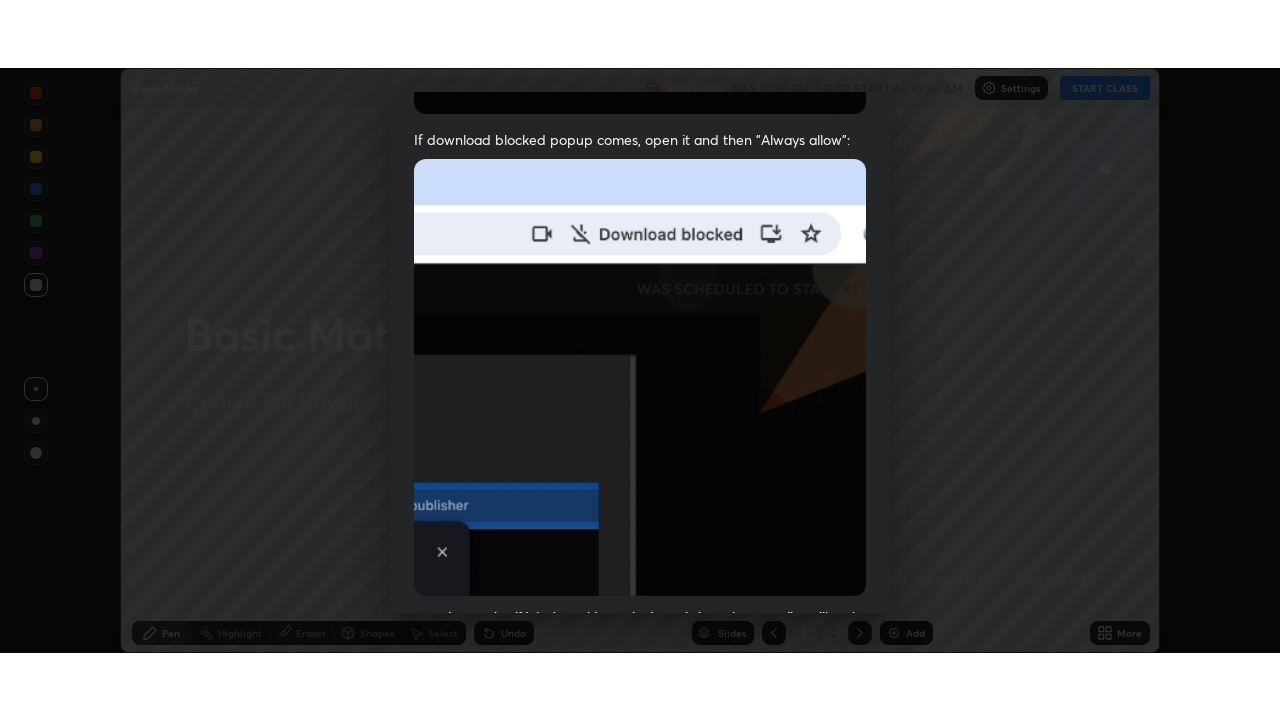 scroll, scrollTop: 479, scrollLeft: 0, axis: vertical 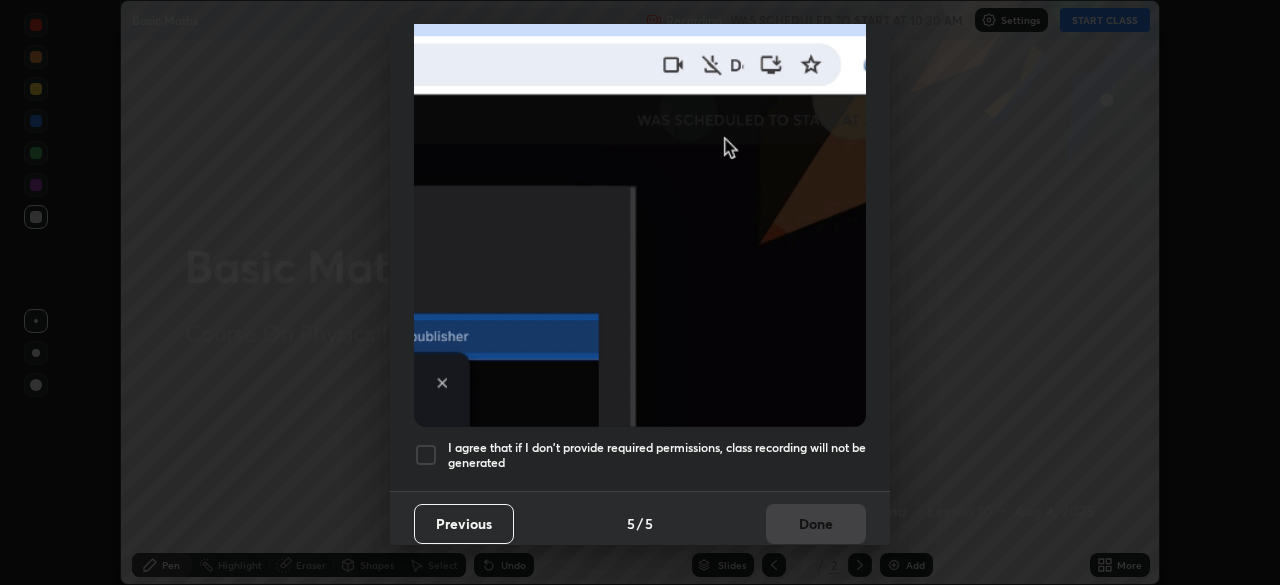 click on "I agree that if I don't provide required permissions, class recording will not be generated" at bounding box center [657, 455] 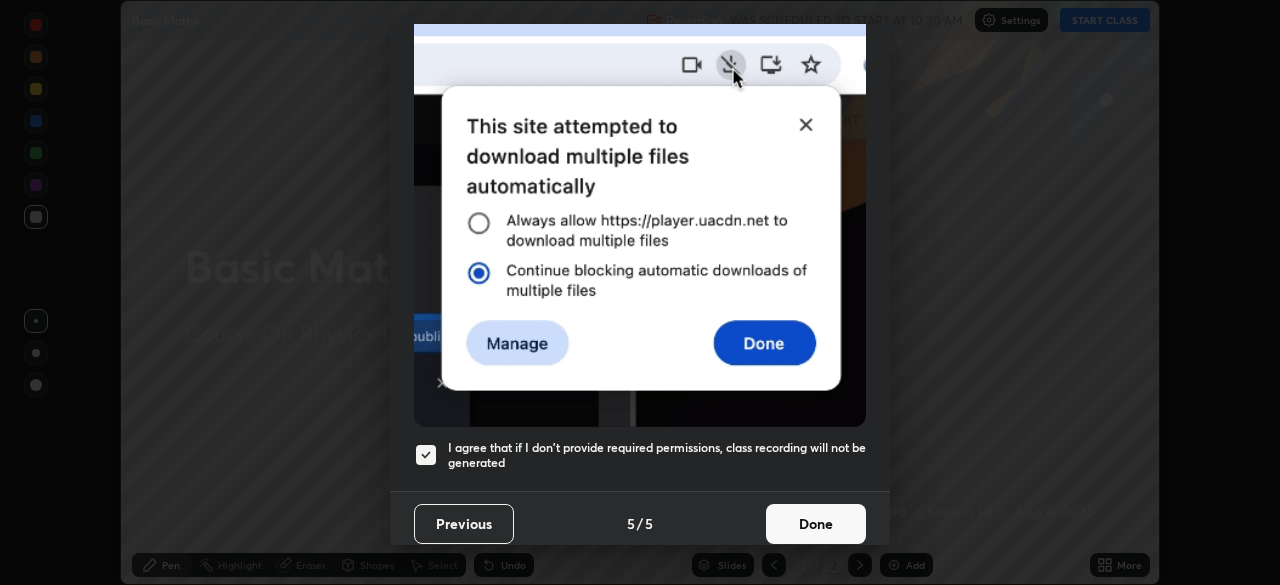 click on "Done" at bounding box center (816, 524) 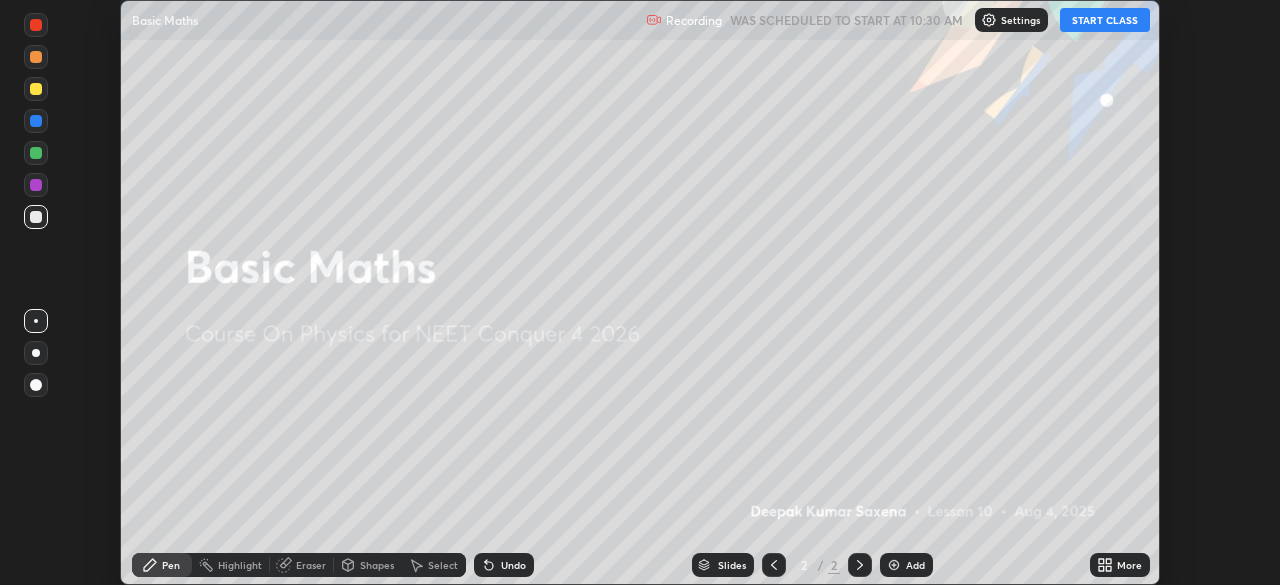 click 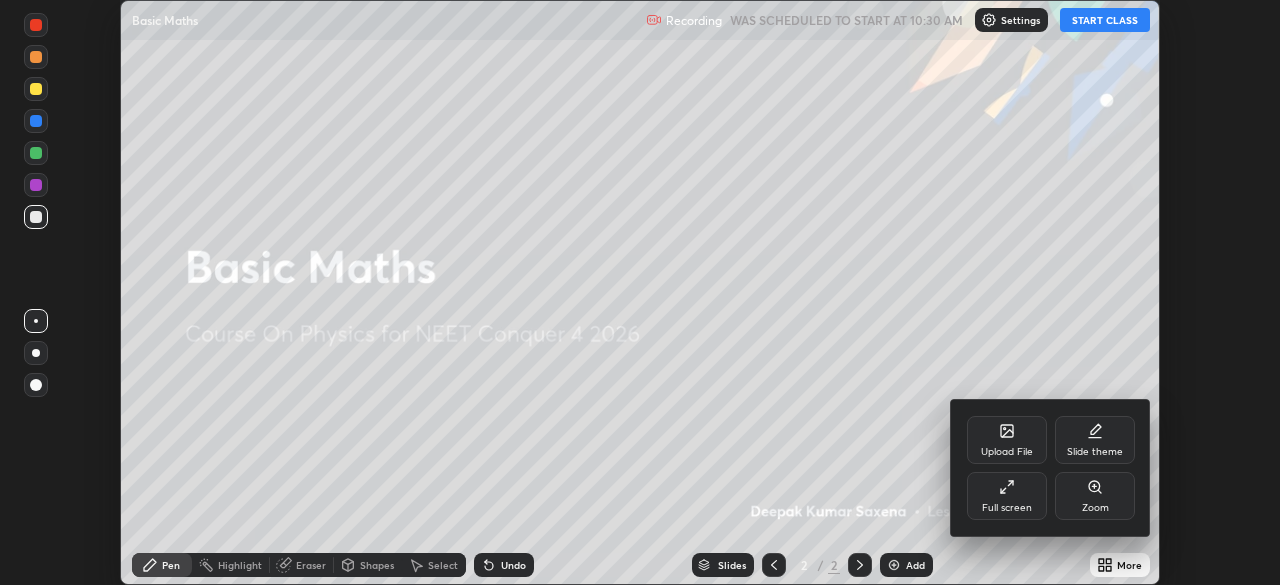 click 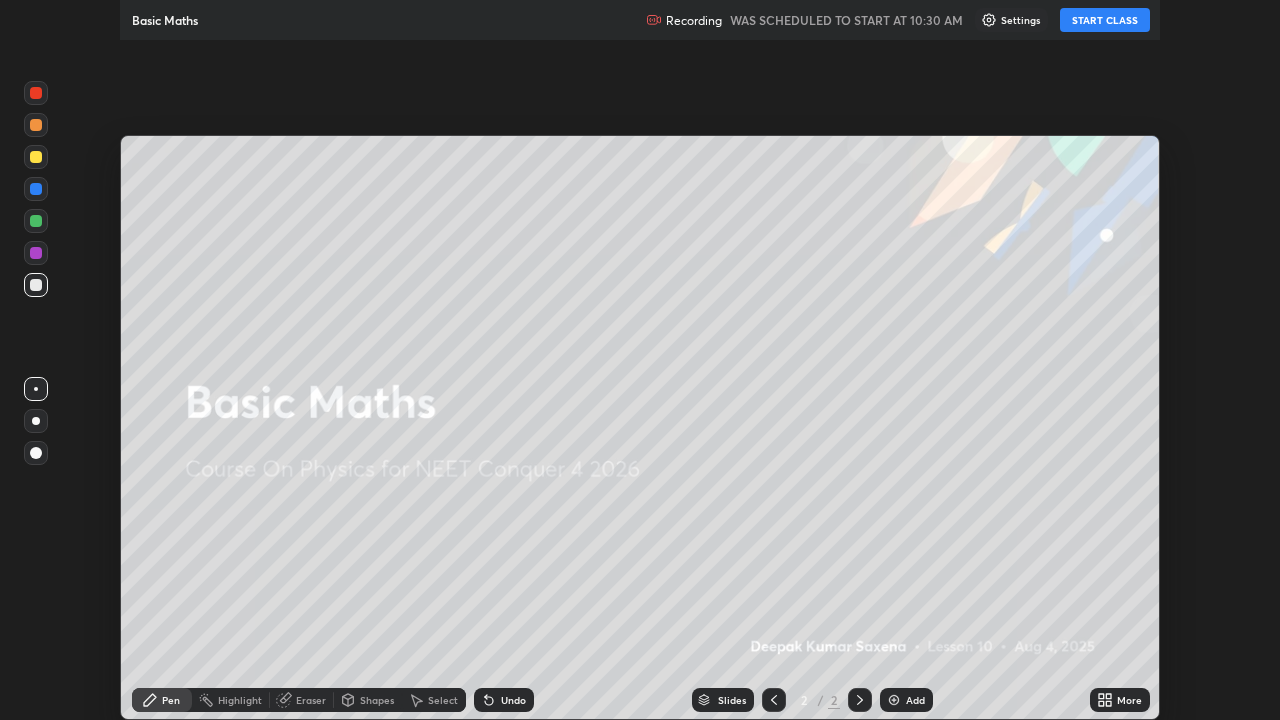 scroll, scrollTop: 99280, scrollLeft: 98720, axis: both 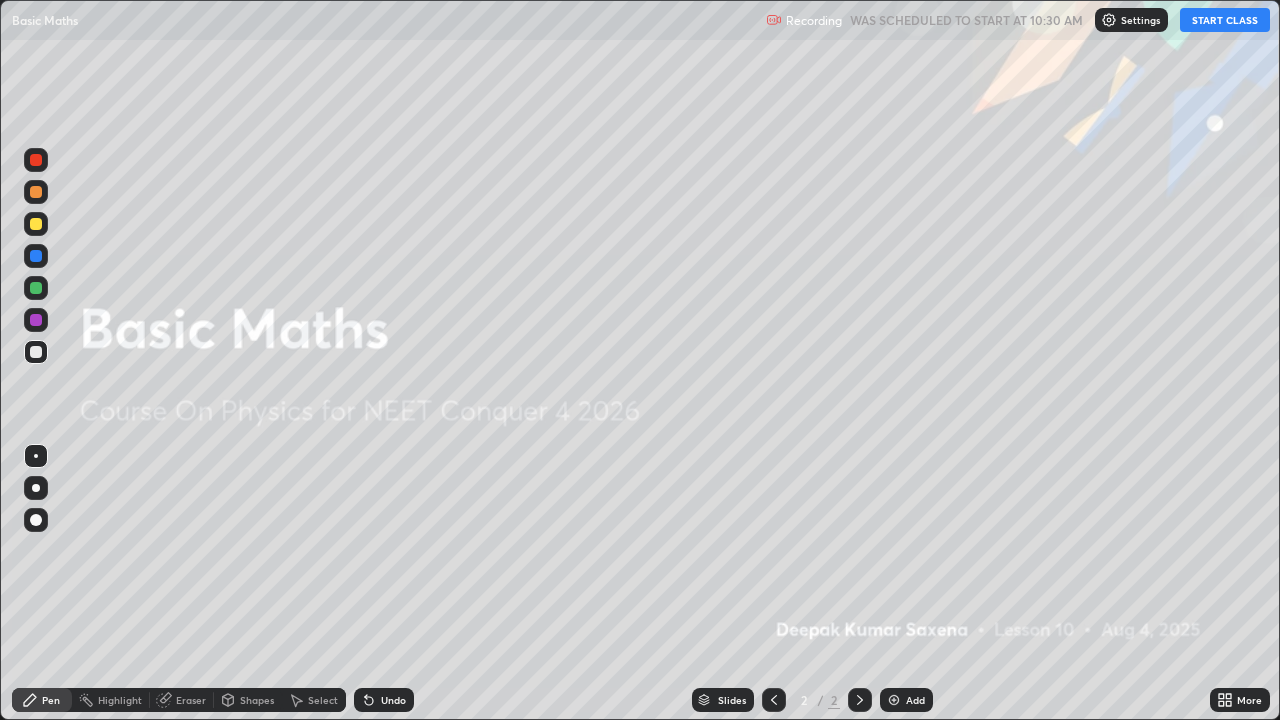 click on "START CLASS" at bounding box center (1225, 20) 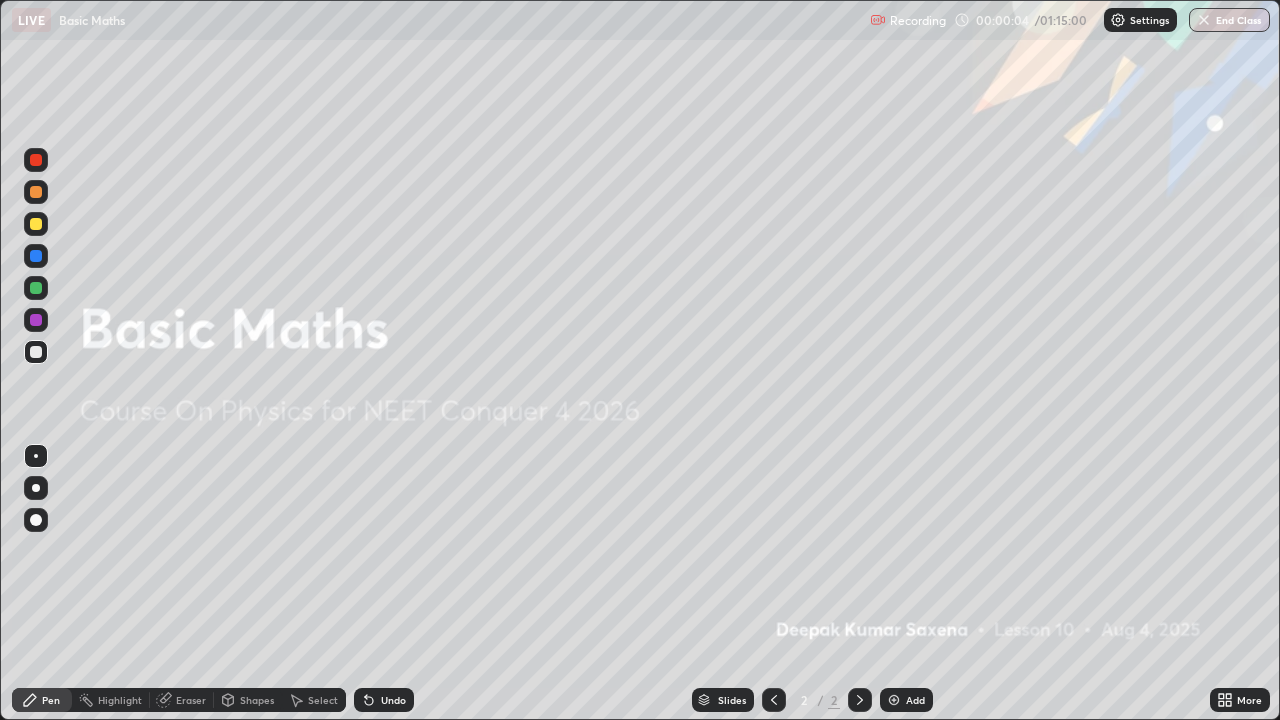 click on "Add" at bounding box center (915, 700) 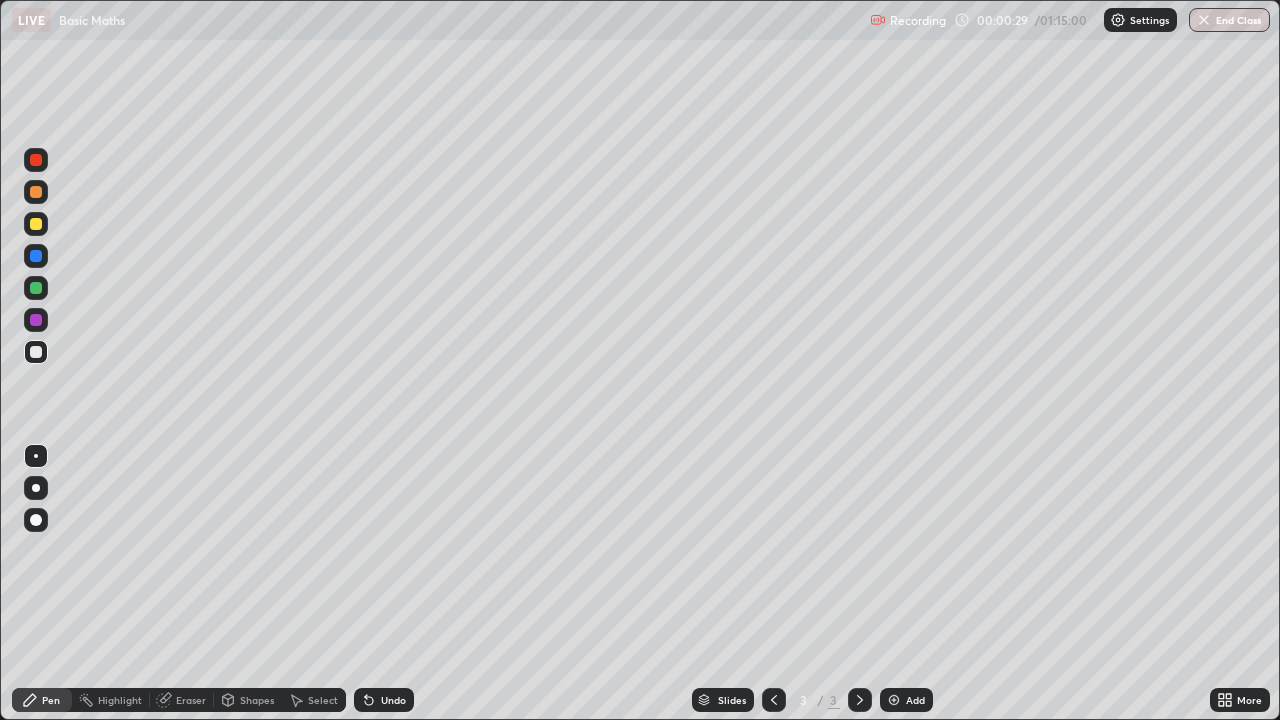 click at bounding box center (36, 224) 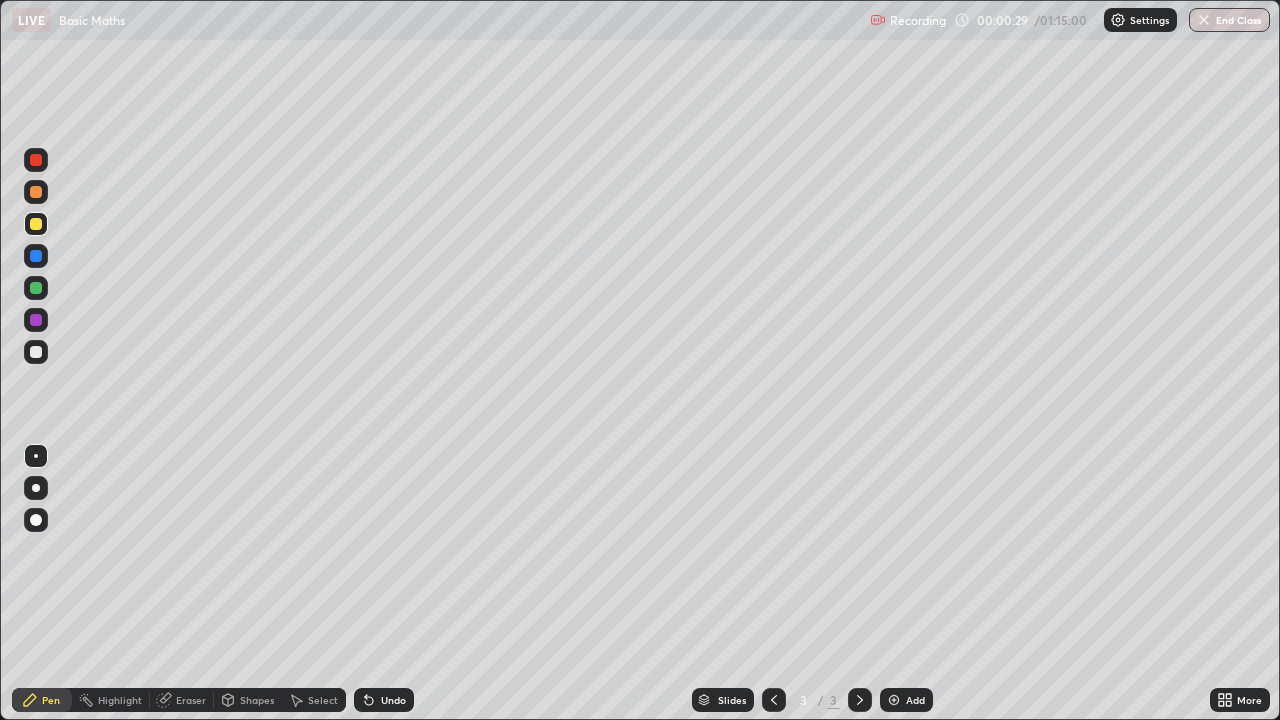 click at bounding box center (36, 352) 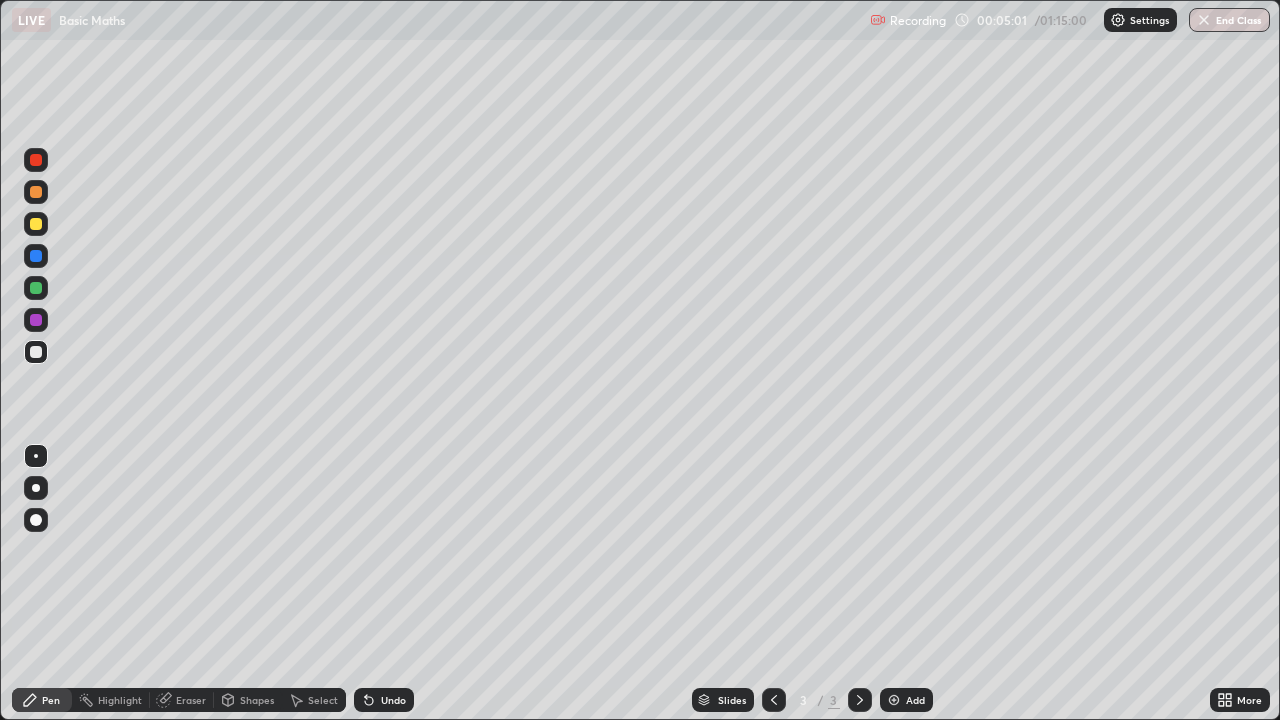 click at bounding box center [894, 700] 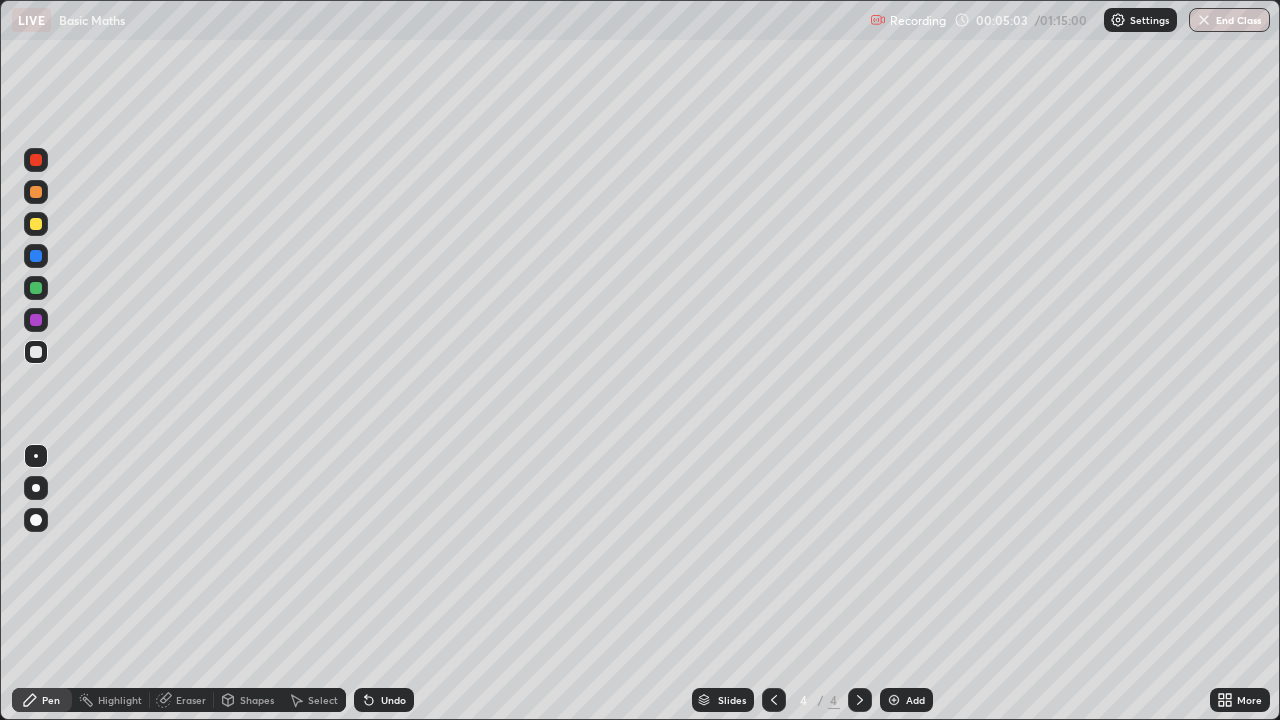 click 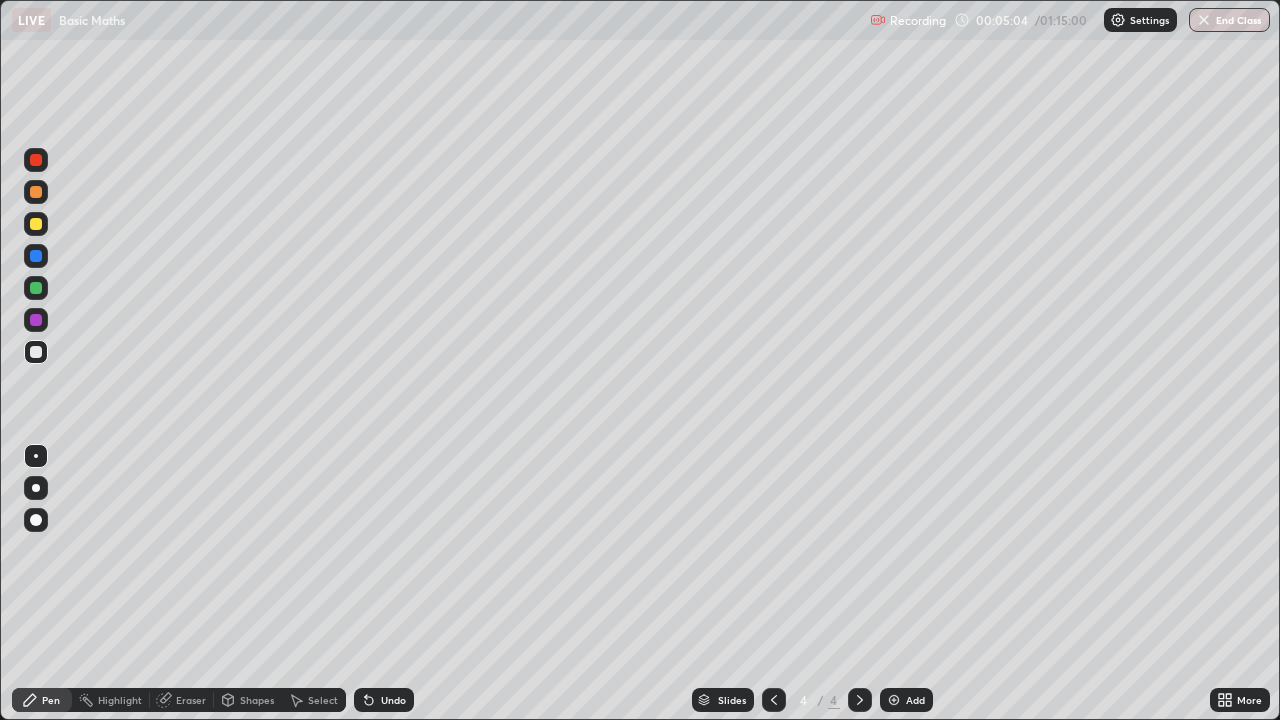 click on "Undo" at bounding box center (384, 700) 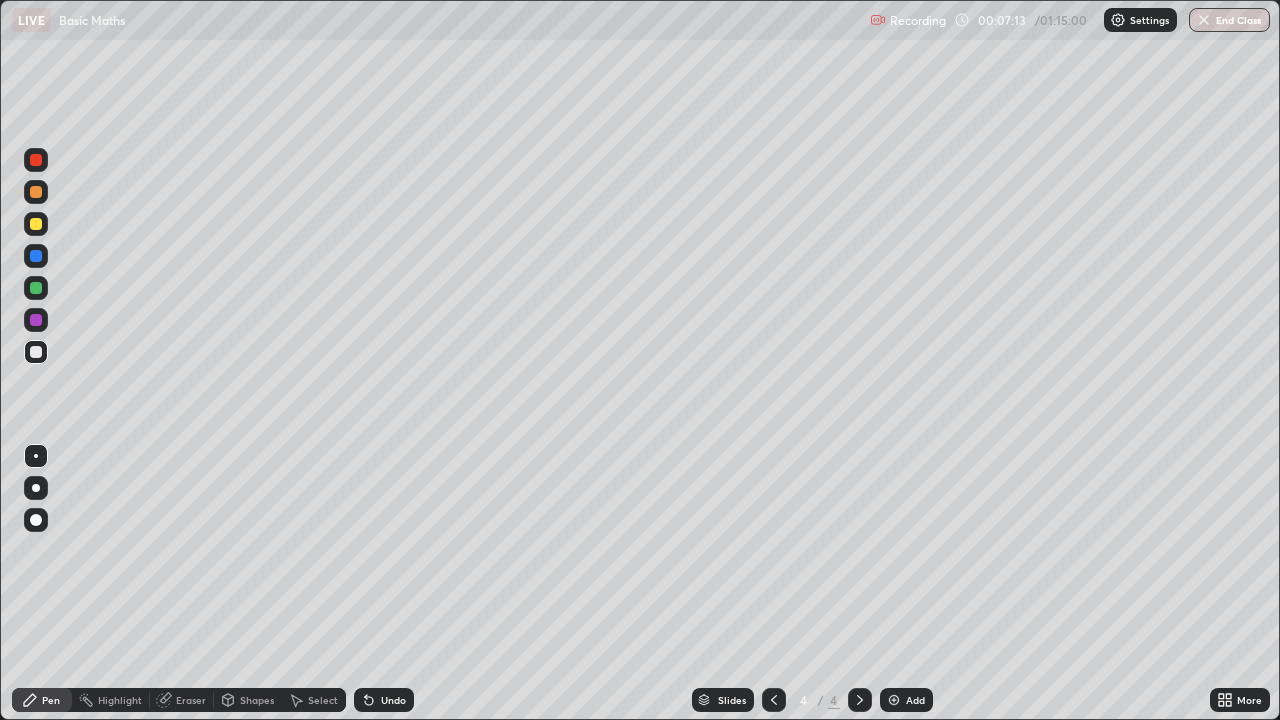 click at bounding box center (36, 224) 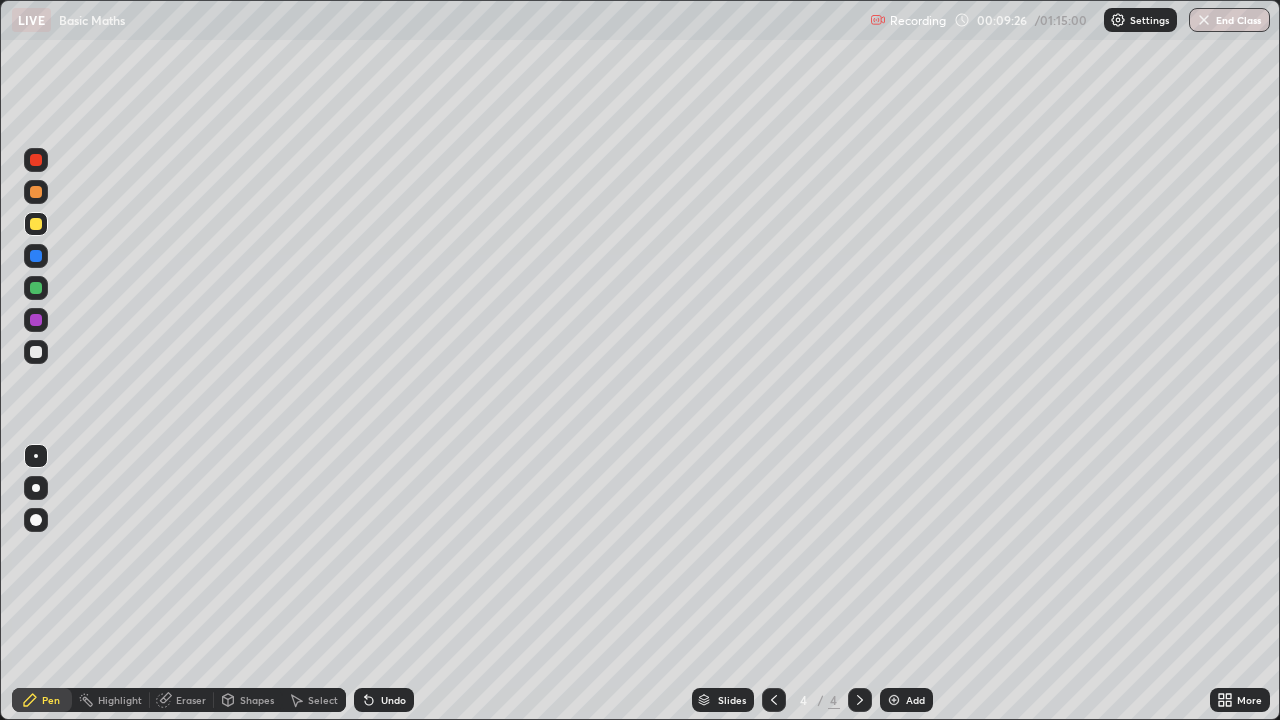 click on "Add" at bounding box center [915, 700] 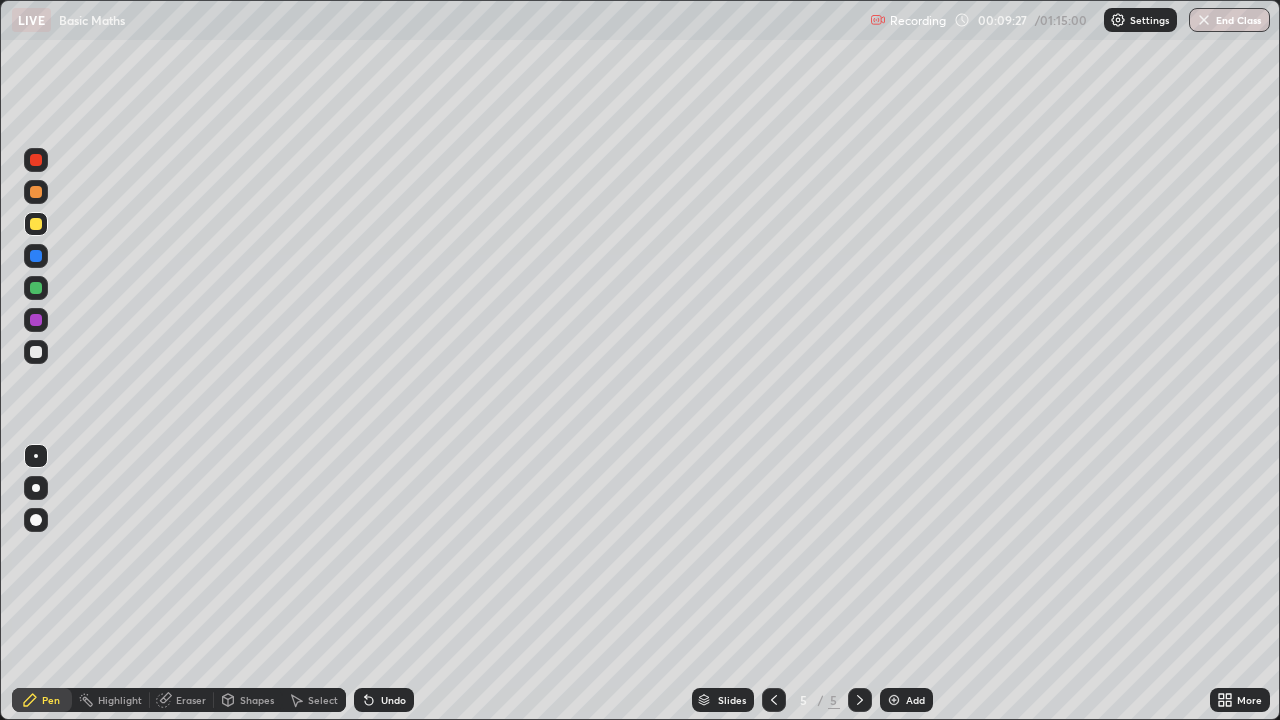 click at bounding box center [36, 352] 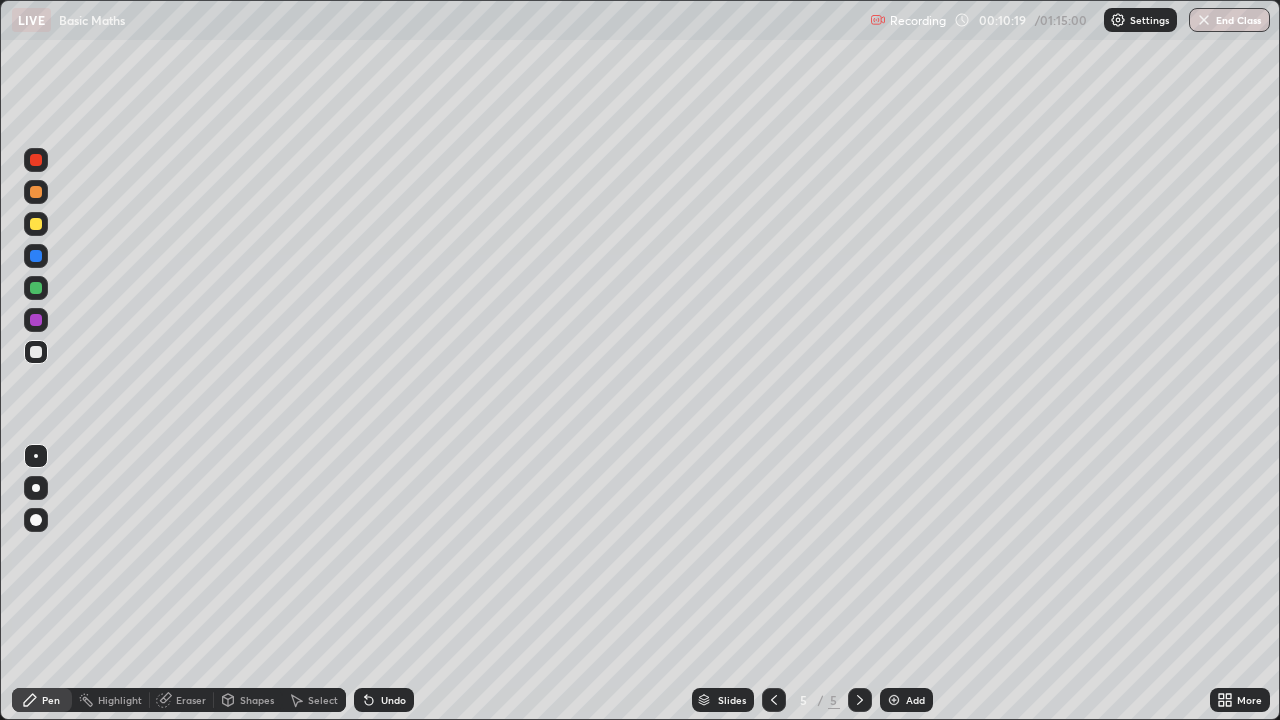 click at bounding box center (36, 224) 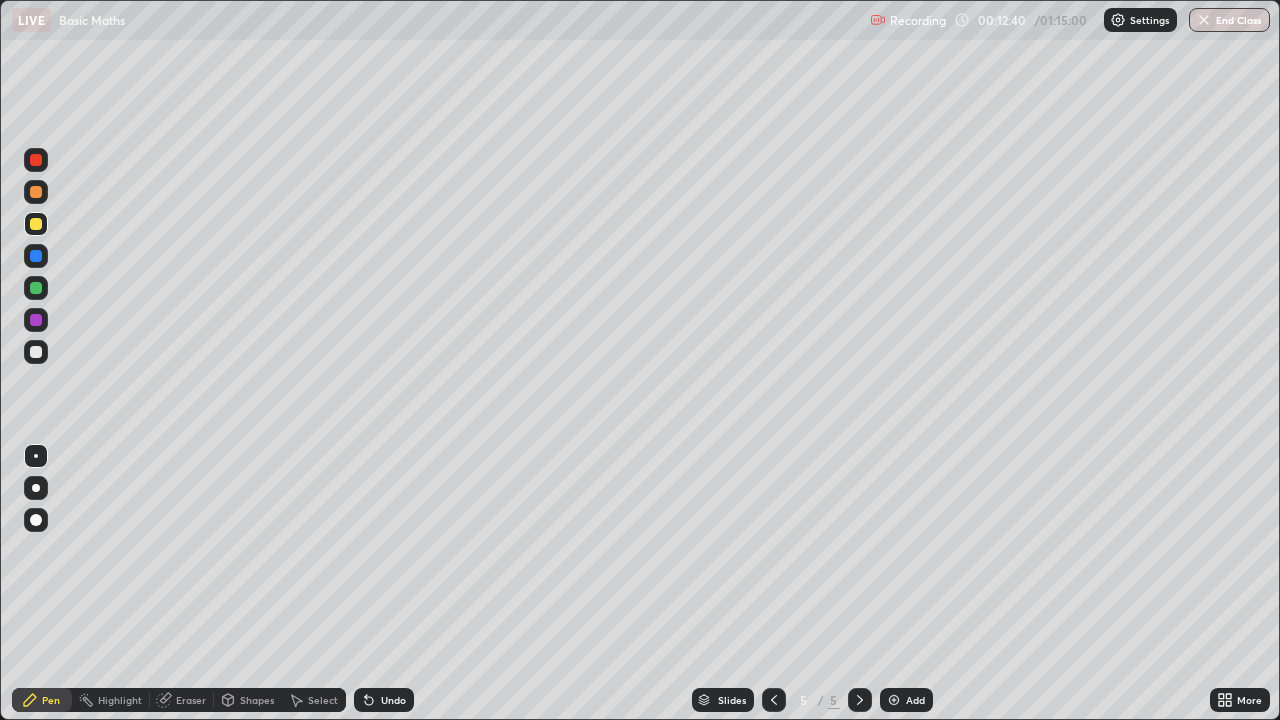 click 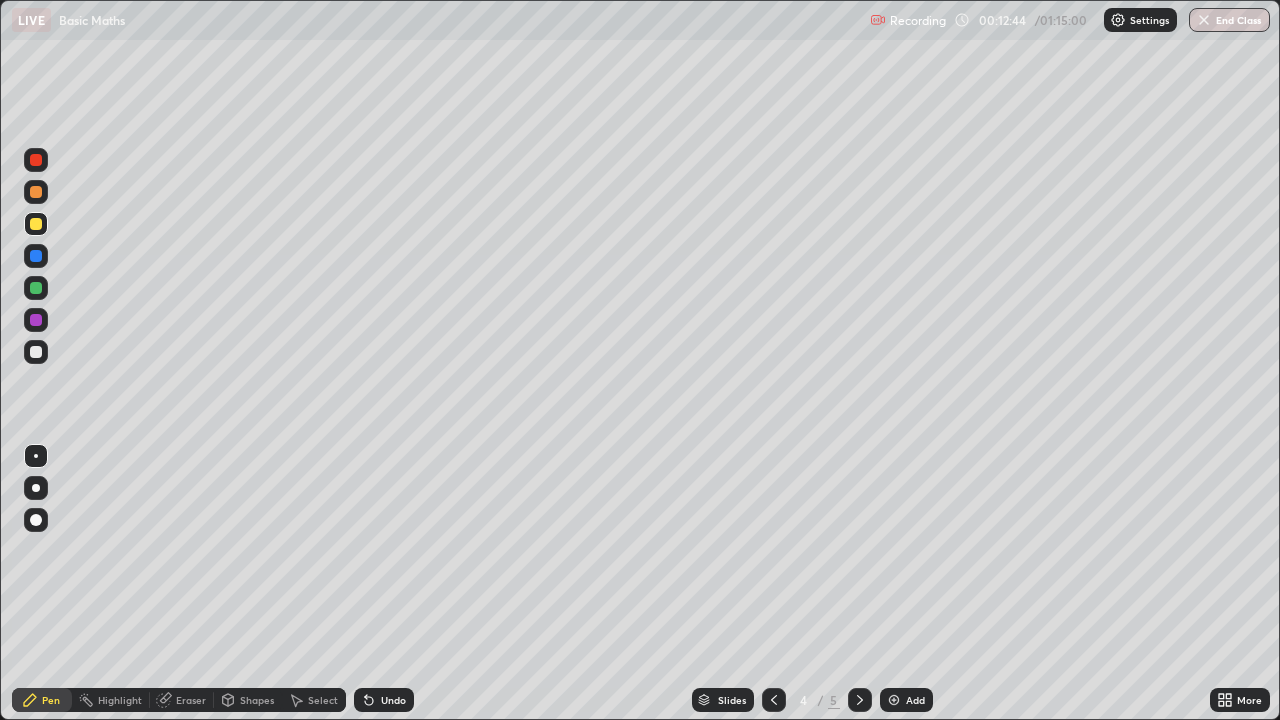 click 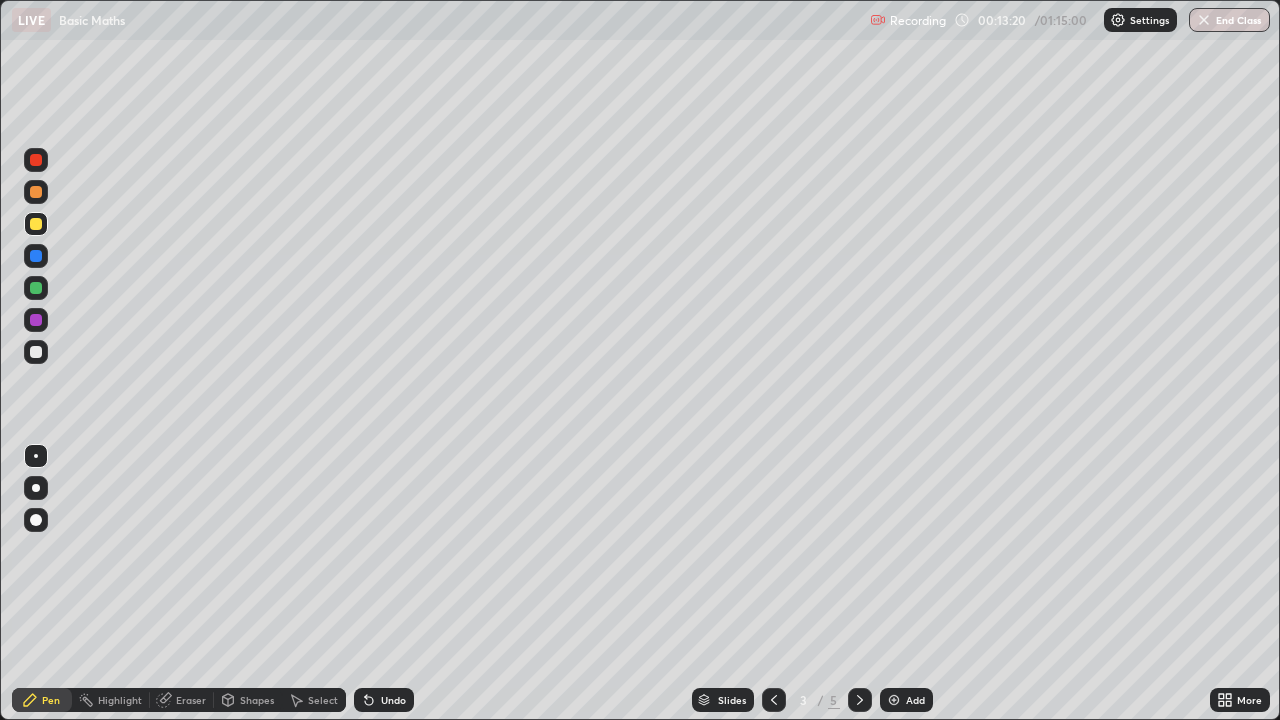 click 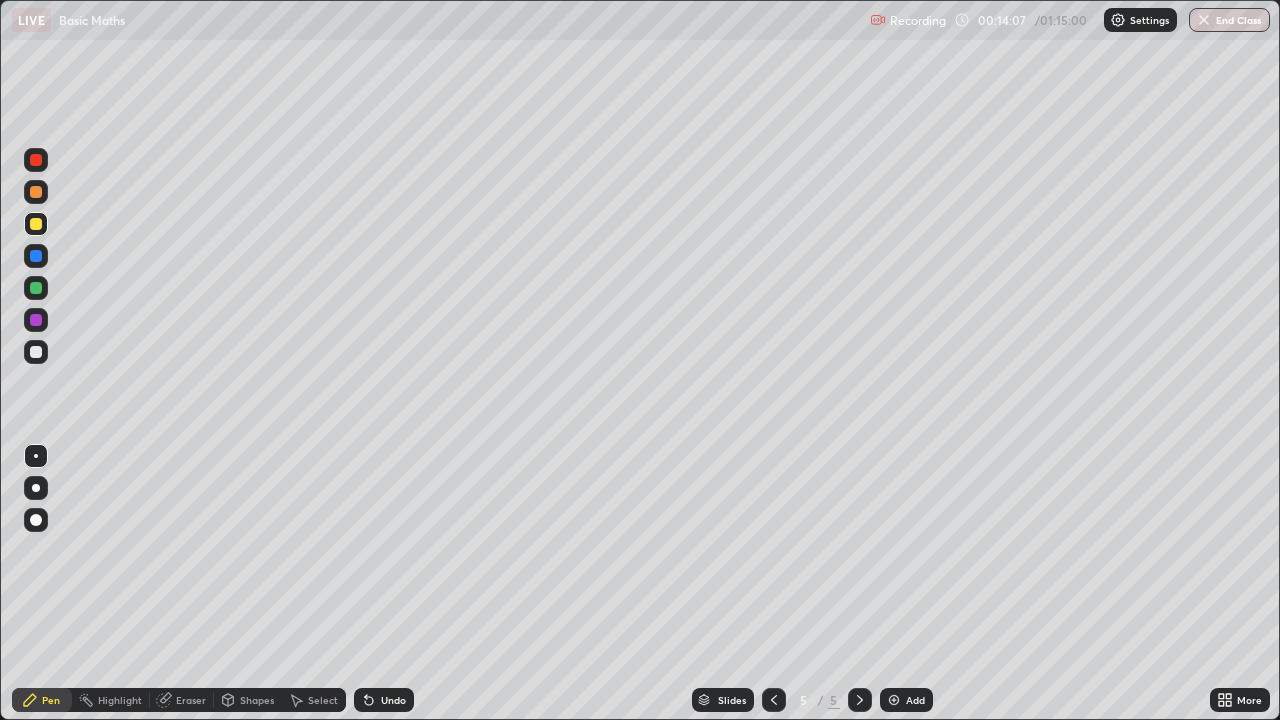 click on "Add" at bounding box center (906, 700) 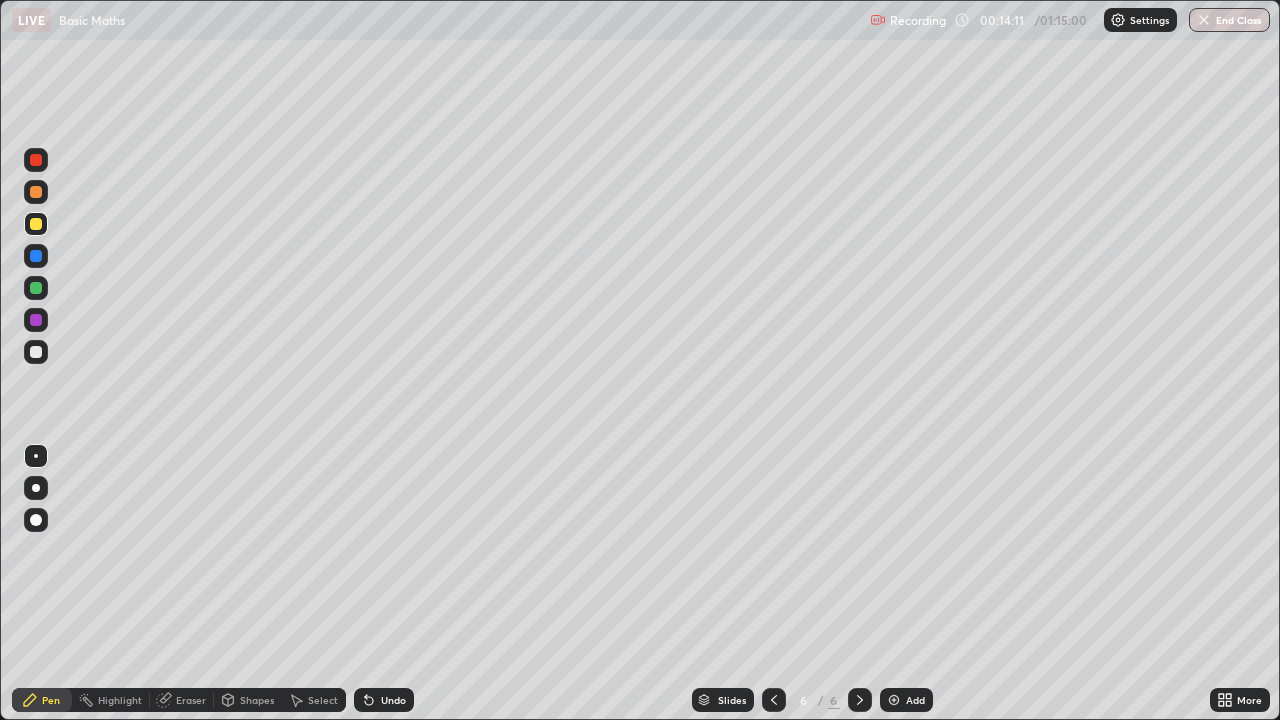 click at bounding box center (36, 352) 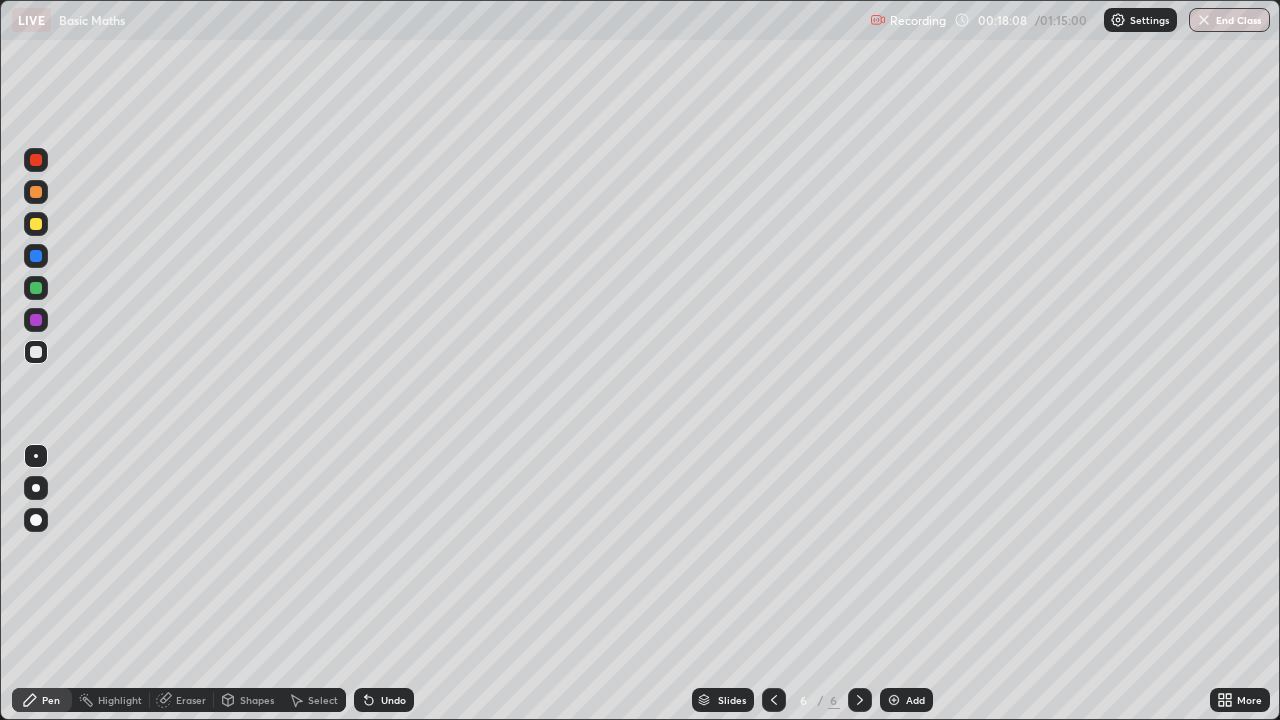click at bounding box center (894, 700) 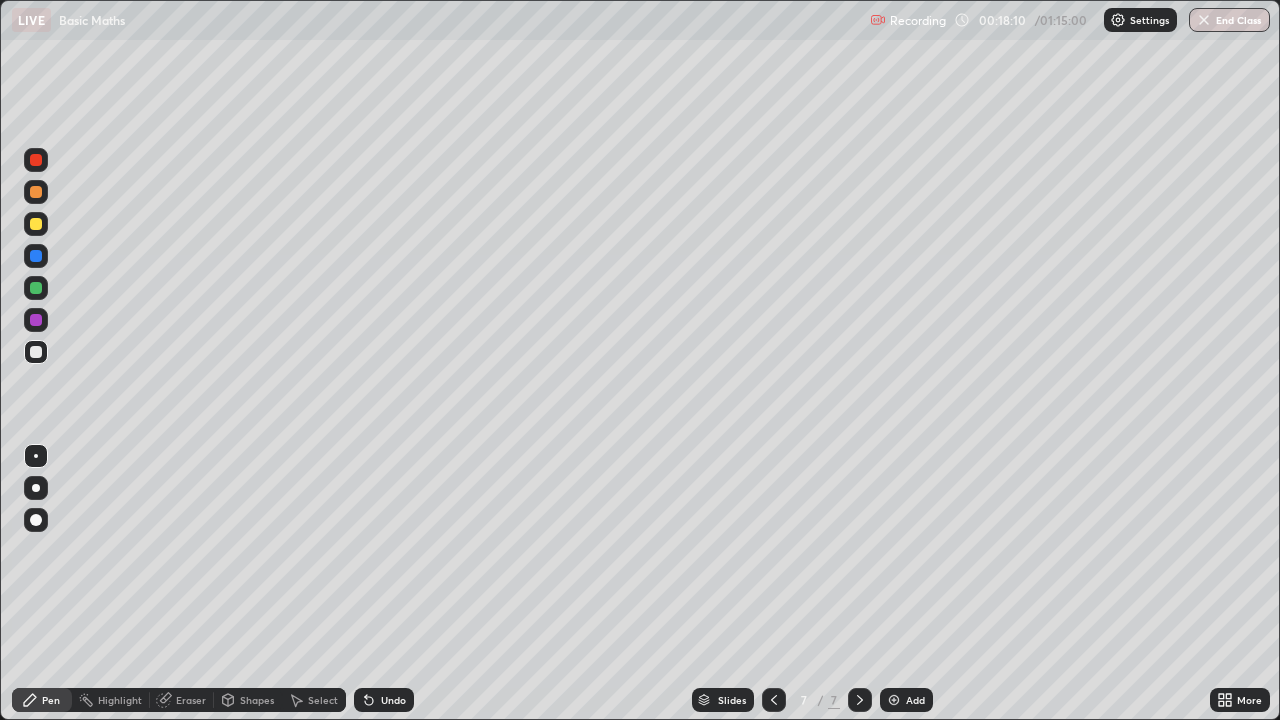 click at bounding box center (36, 224) 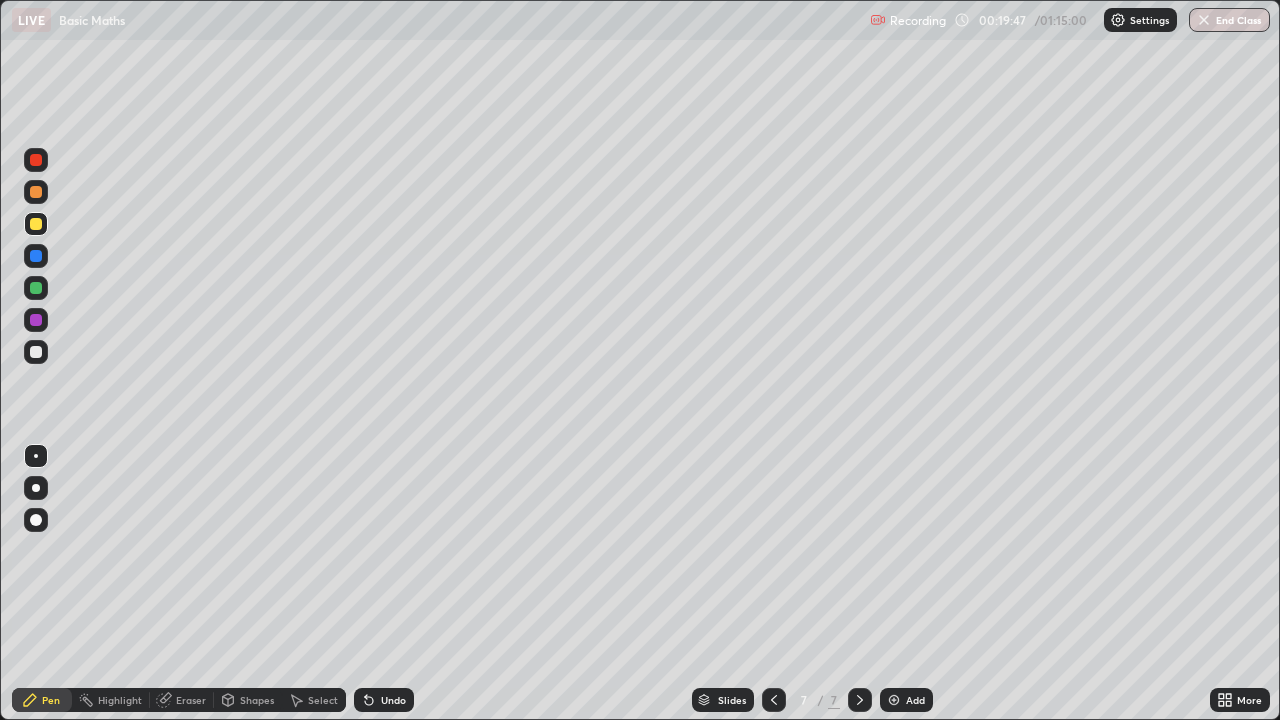 click on "Undo" at bounding box center [380, 700] 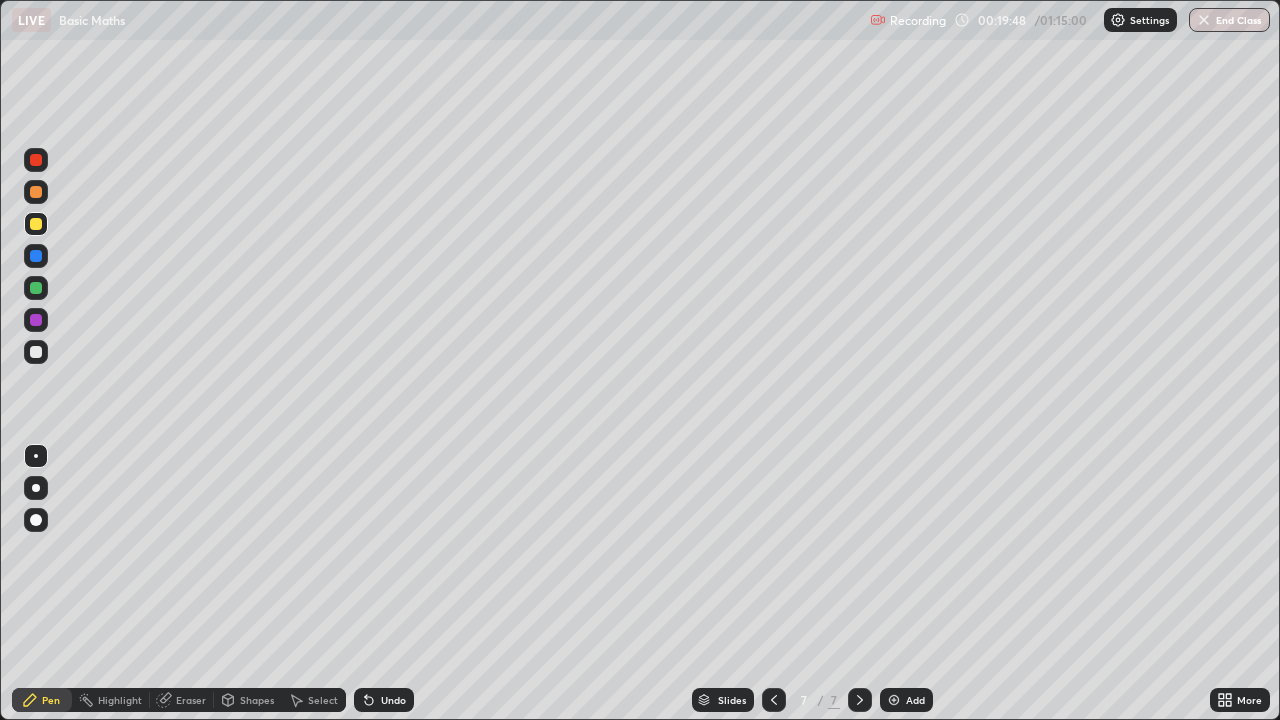 click on "Undo" at bounding box center [380, 700] 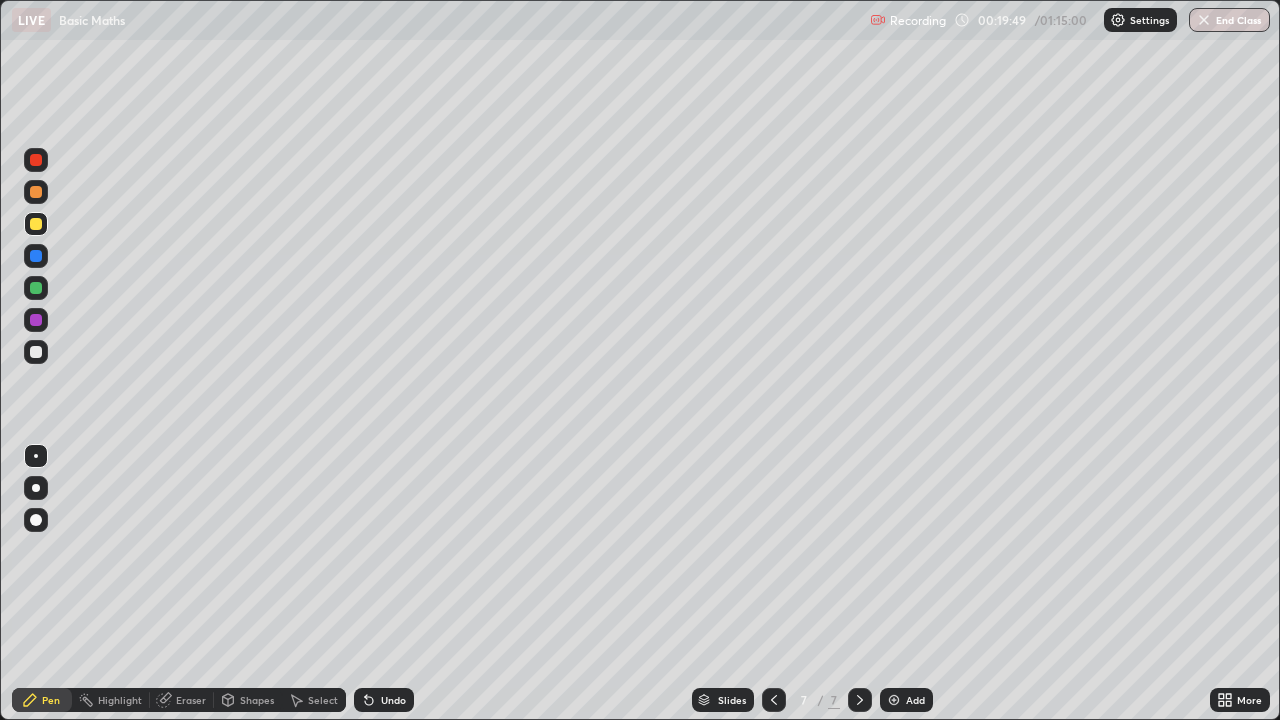 click on "Undo" at bounding box center [393, 700] 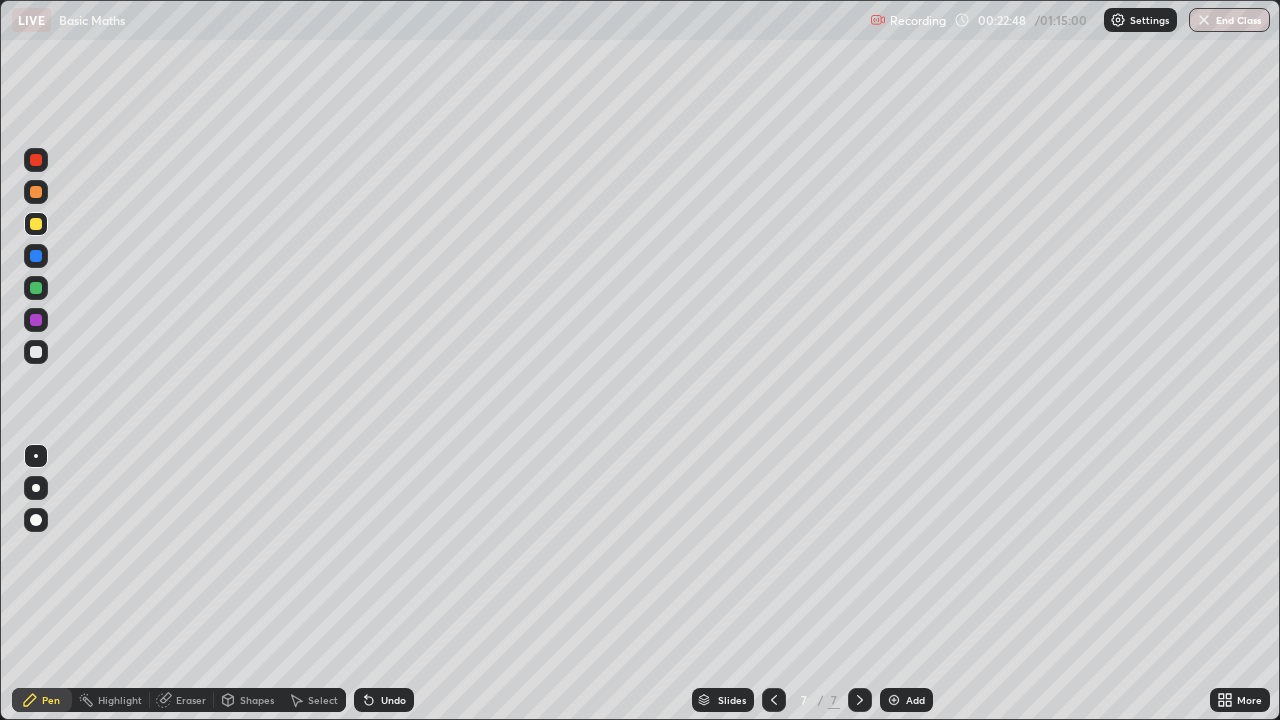 click on "Add" at bounding box center [906, 700] 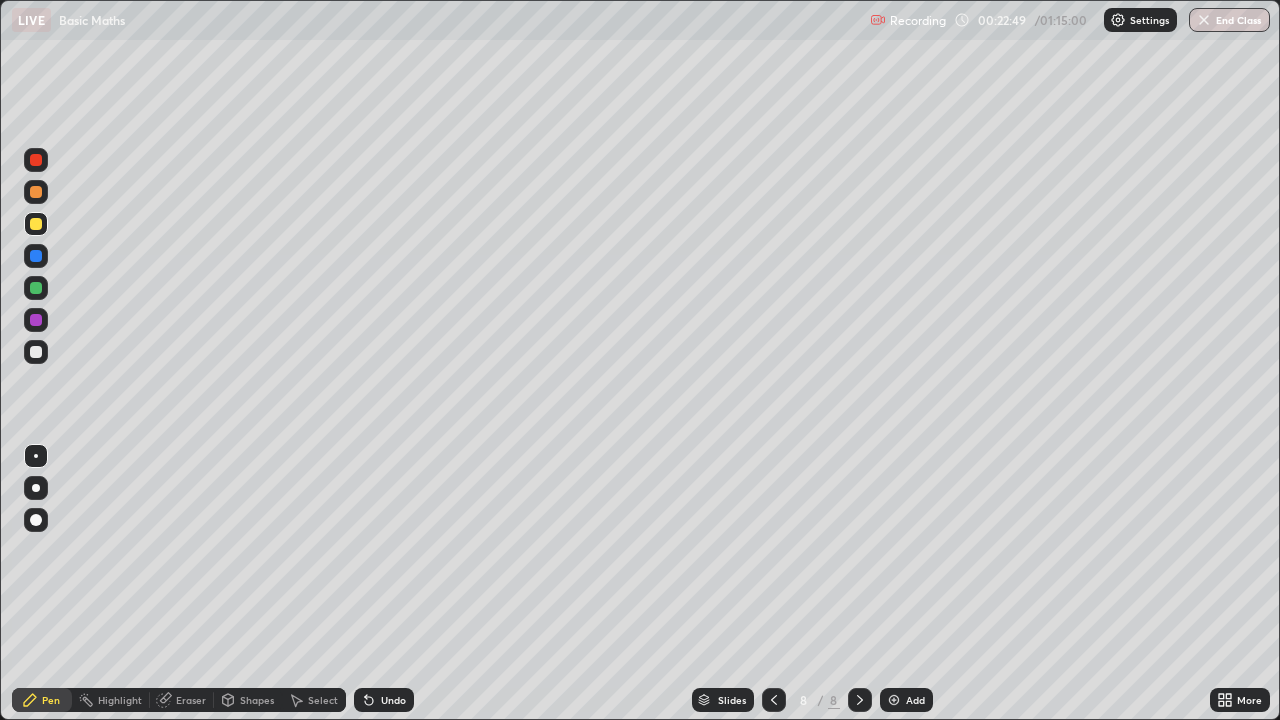click at bounding box center [36, 352] 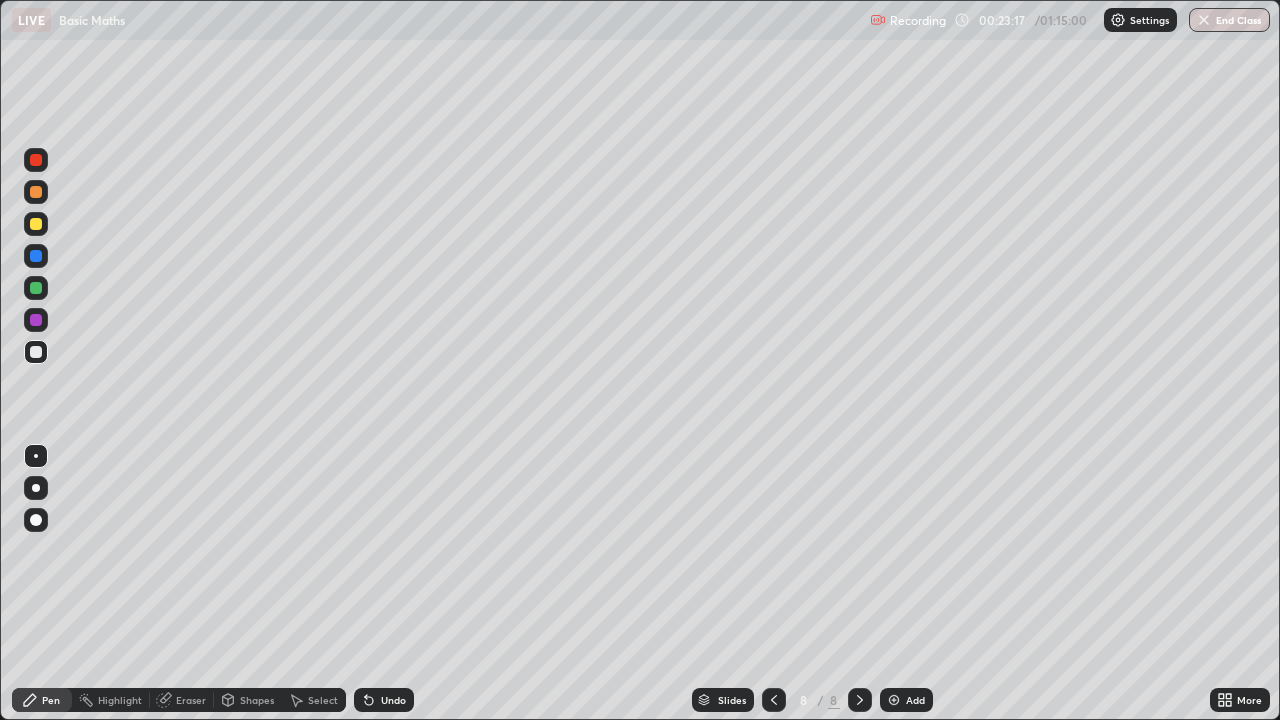 click on "Undo" at bounding box center (393, 700) 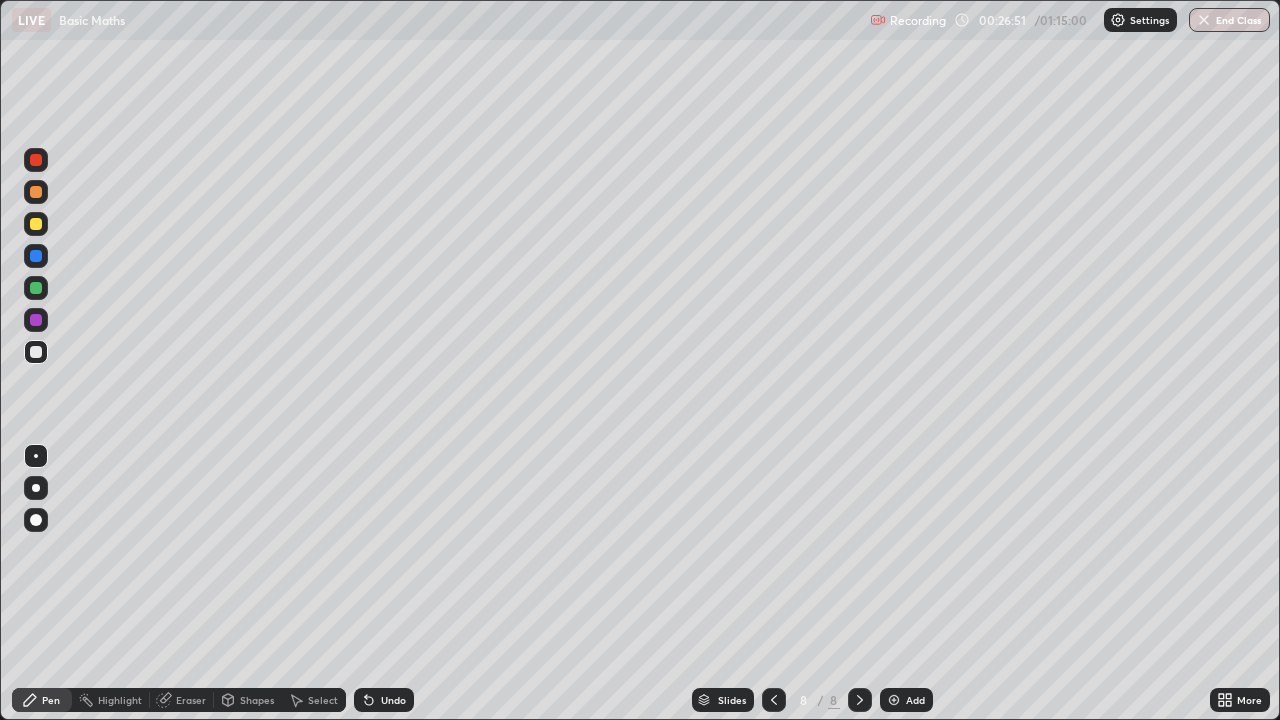 click 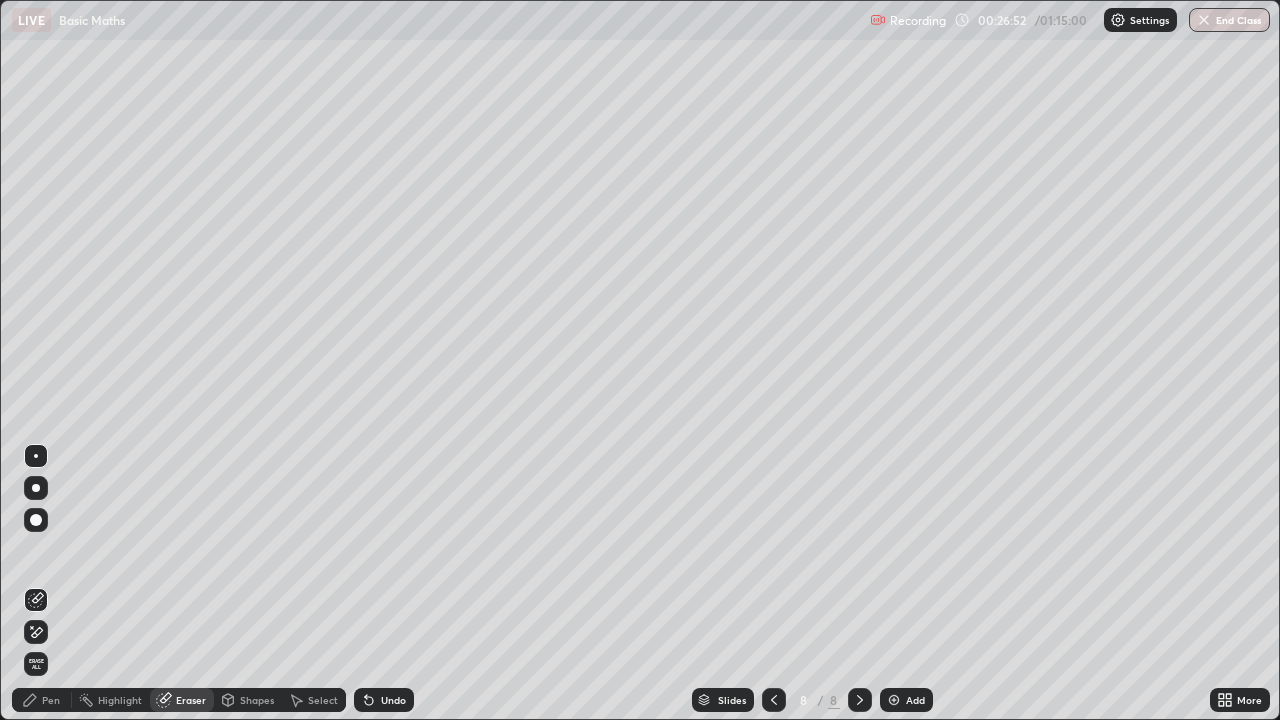 click at bounding box center (36, 520) 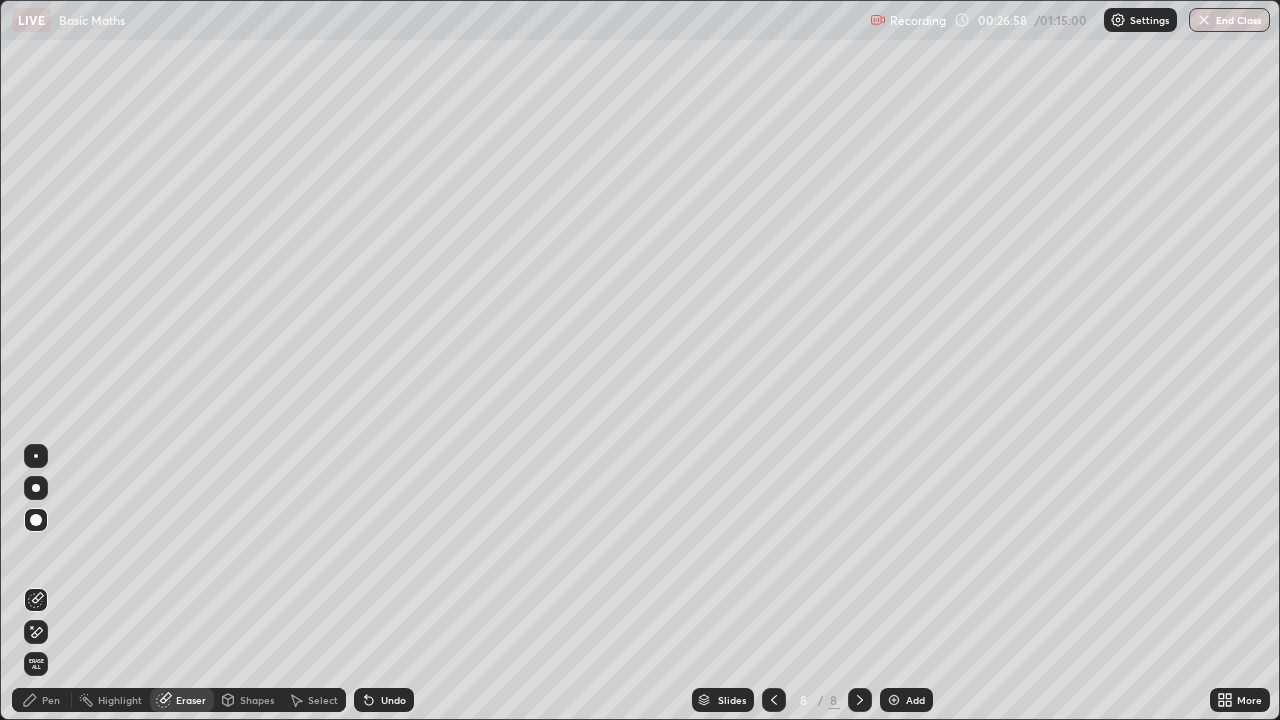 click on "Pen" at bounding box center [51, 700] 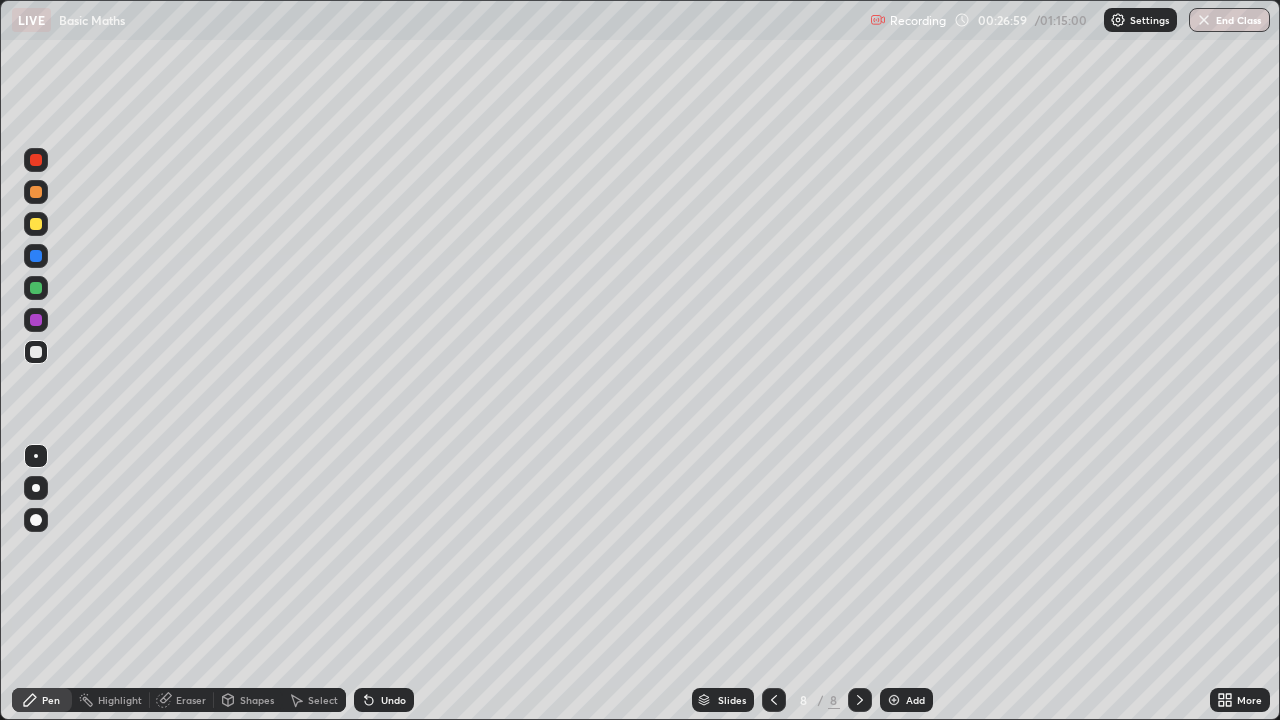 click at bounding box center [36, 224] 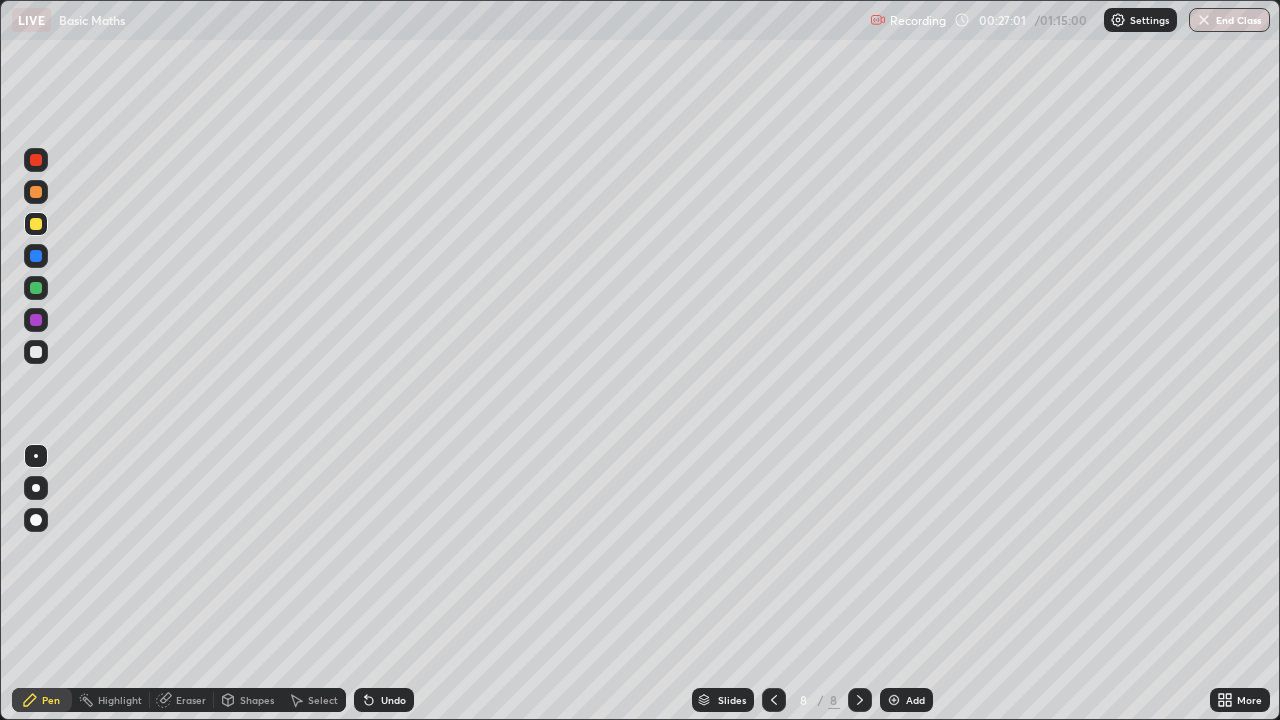 click on "Shapes" at bounding box center [257, 700] 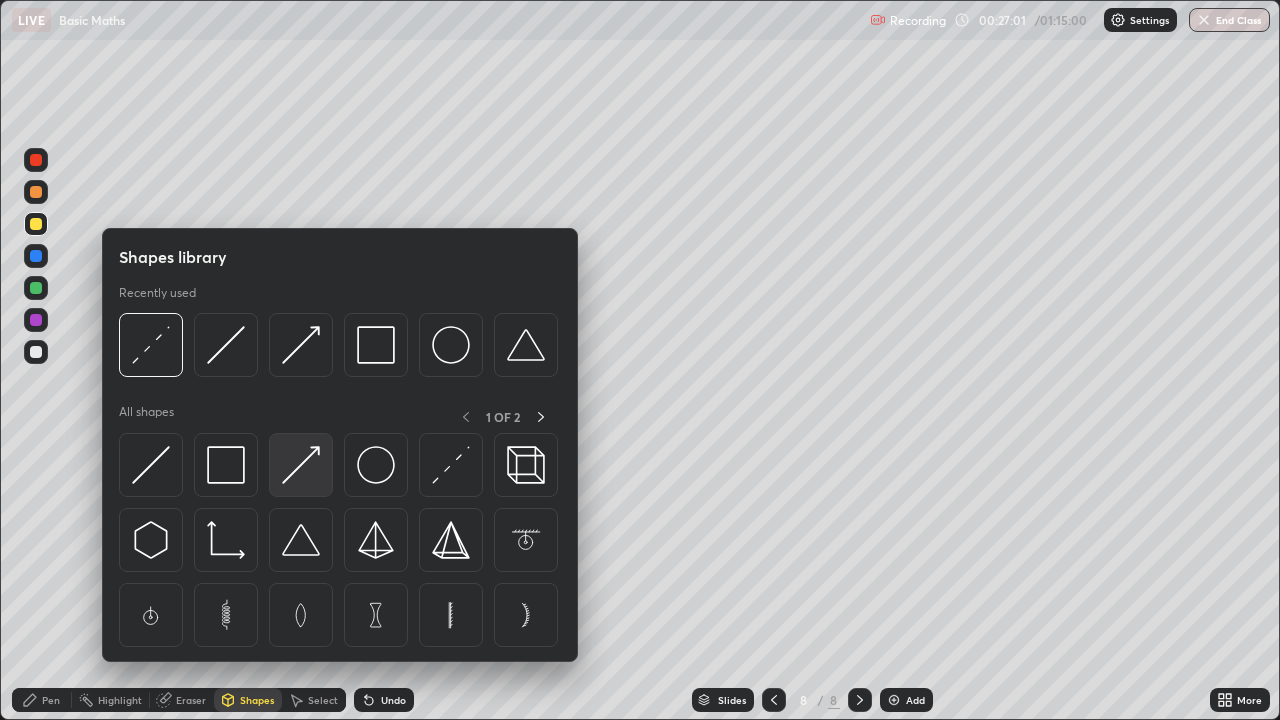 click at bounding box center (301, 465) 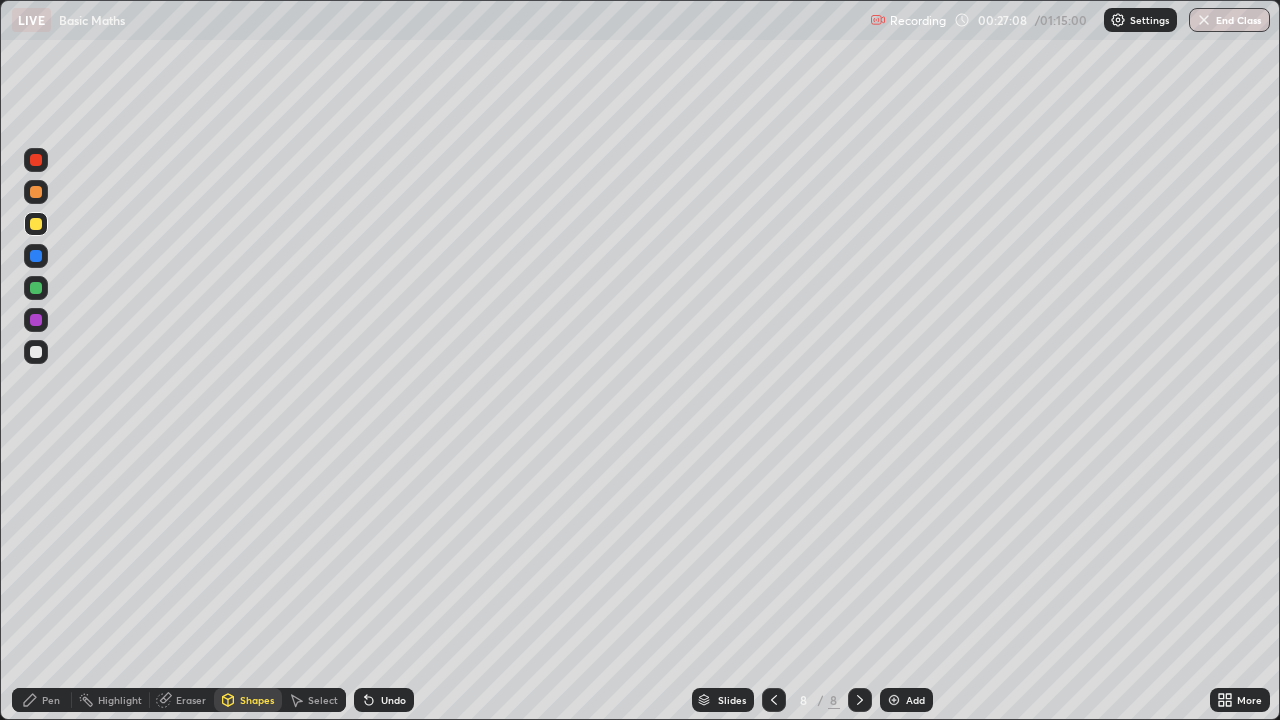 click 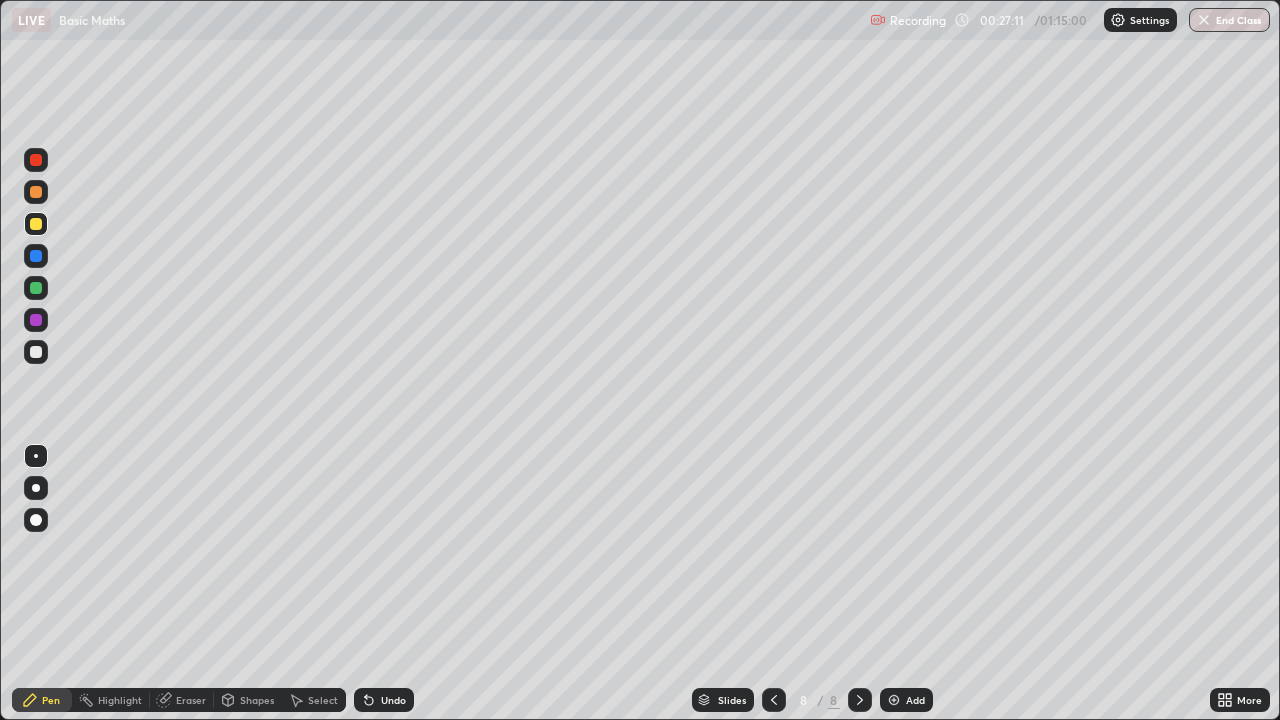 click on "Shapes" at bounding box center (248, 700) 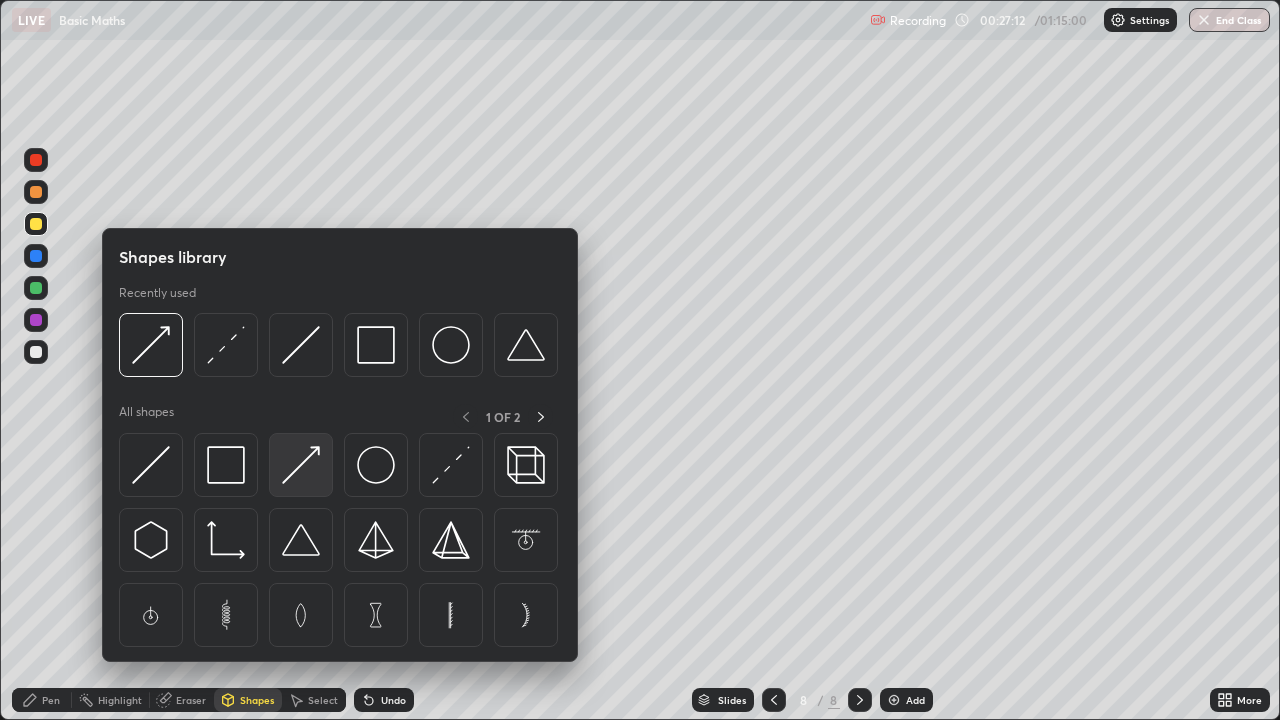 click at bounding box center [301, 465] 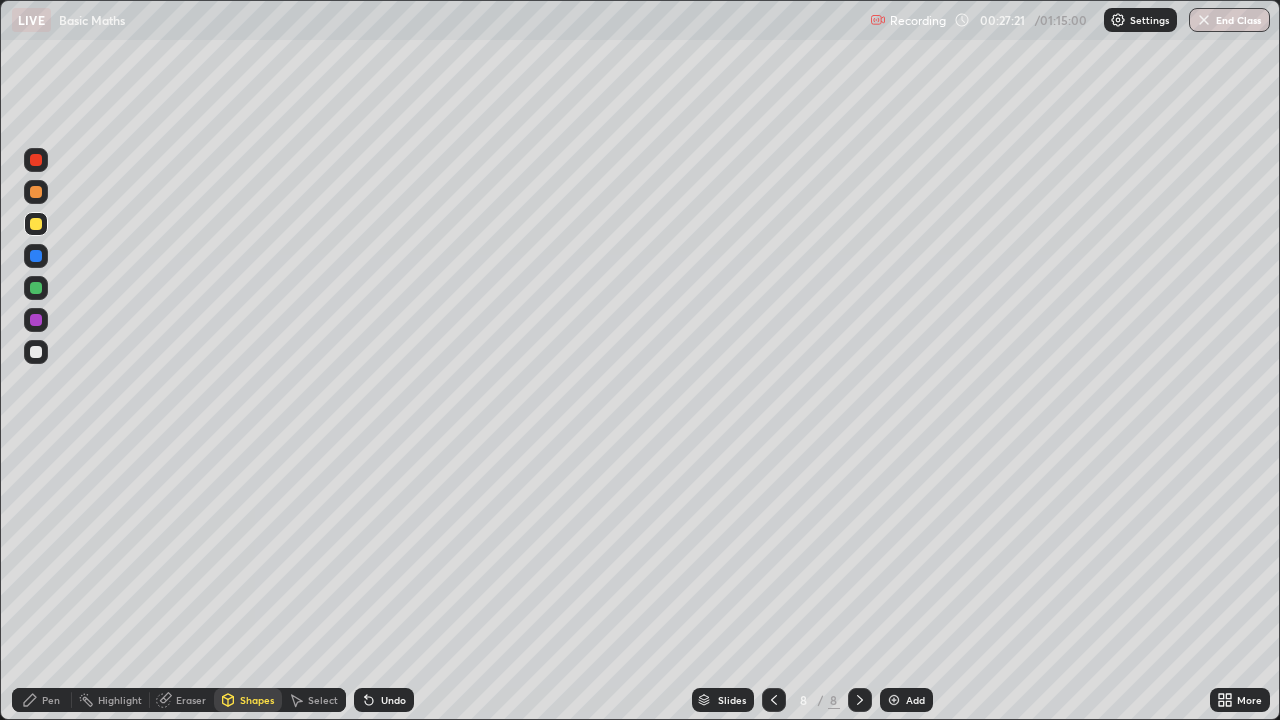 click on "Pen" at bounding box center (51, 700) 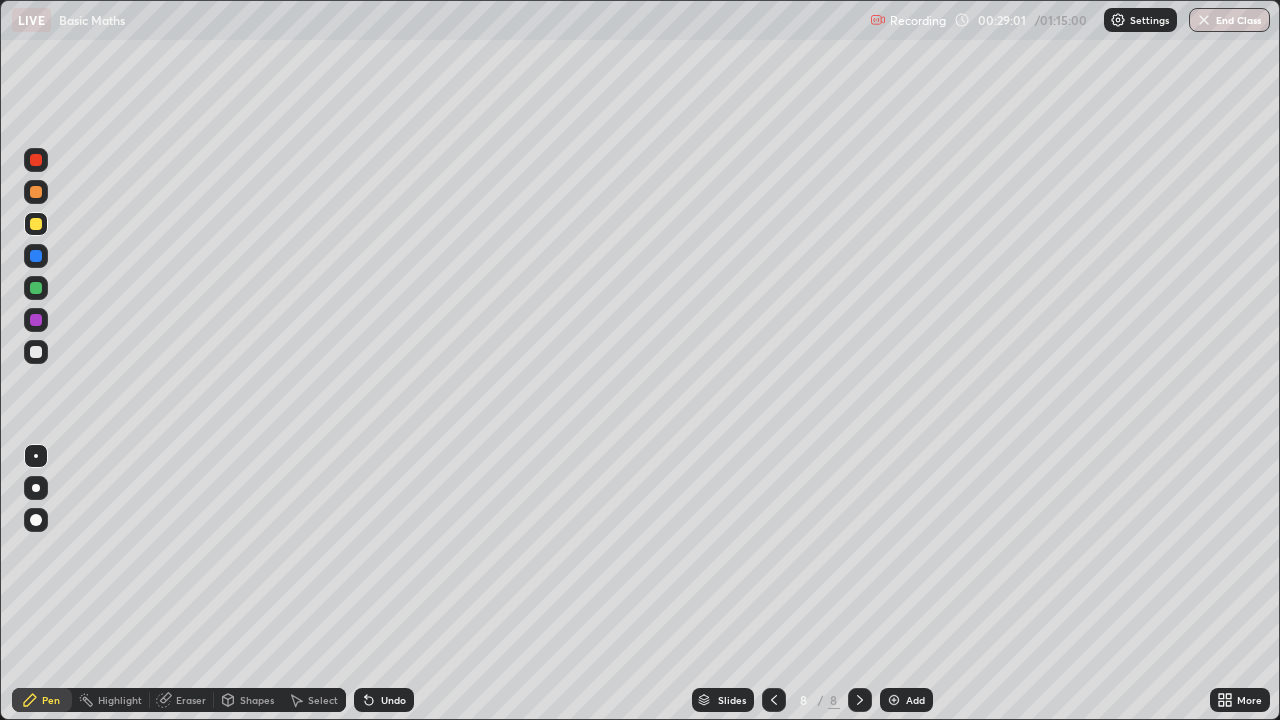 click at bounding box center (36, 352) 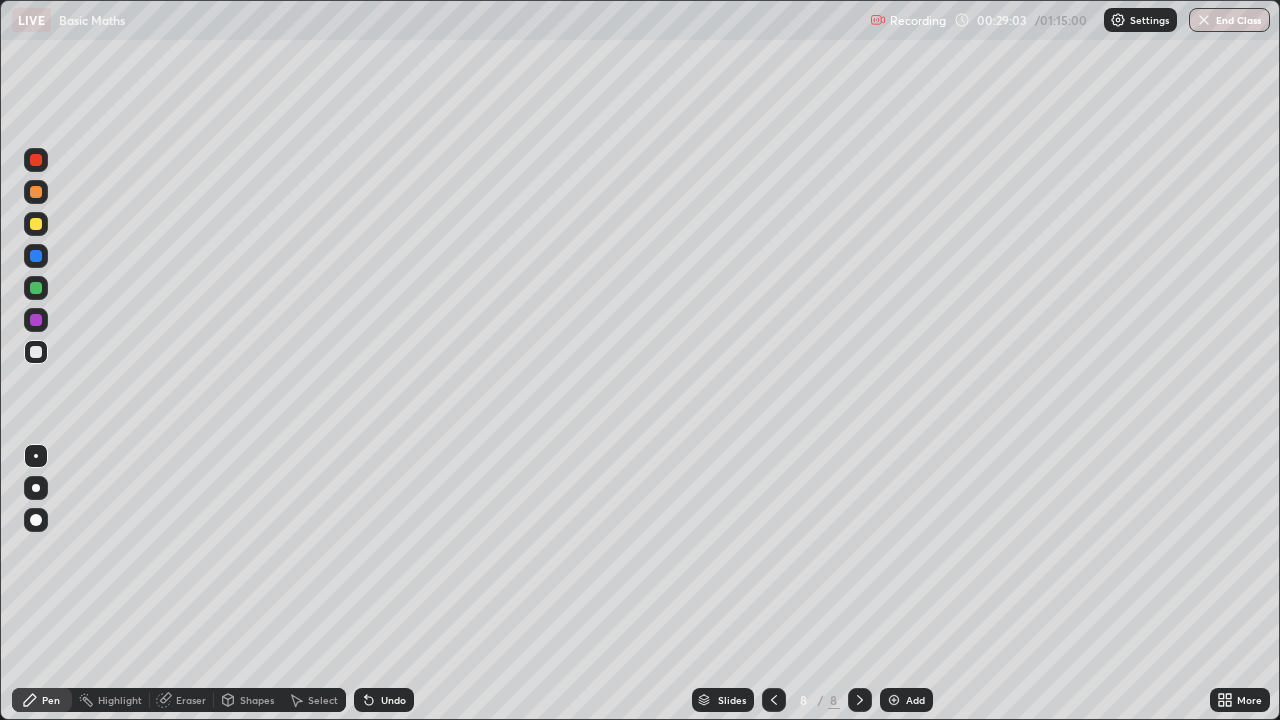 click 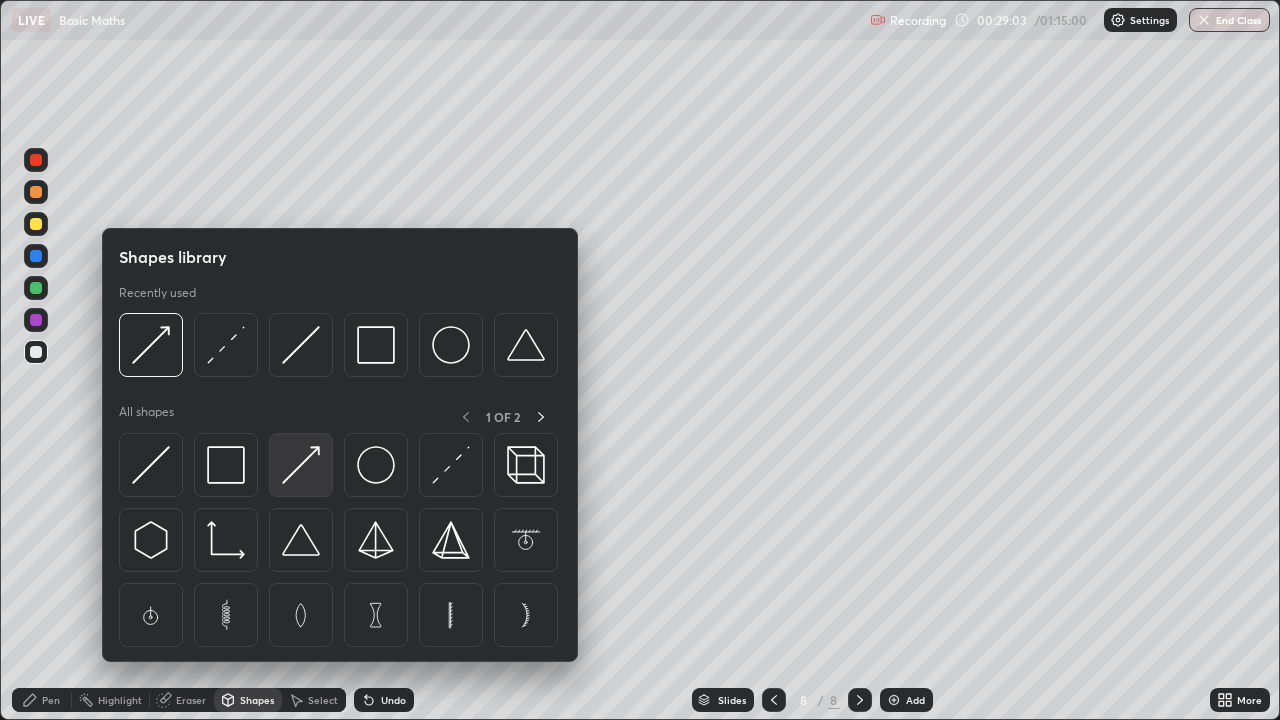 click at bounding box center [301, 465] 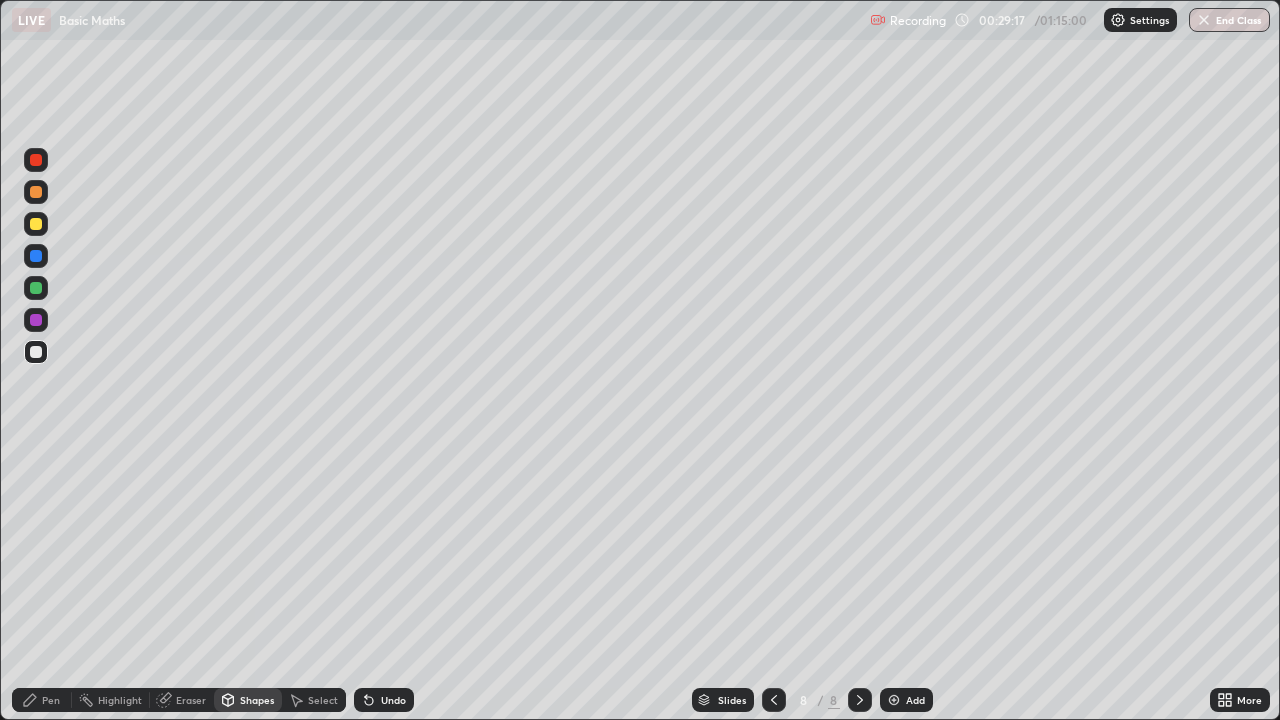 click on "Pen" at bounding box center [42, 700] 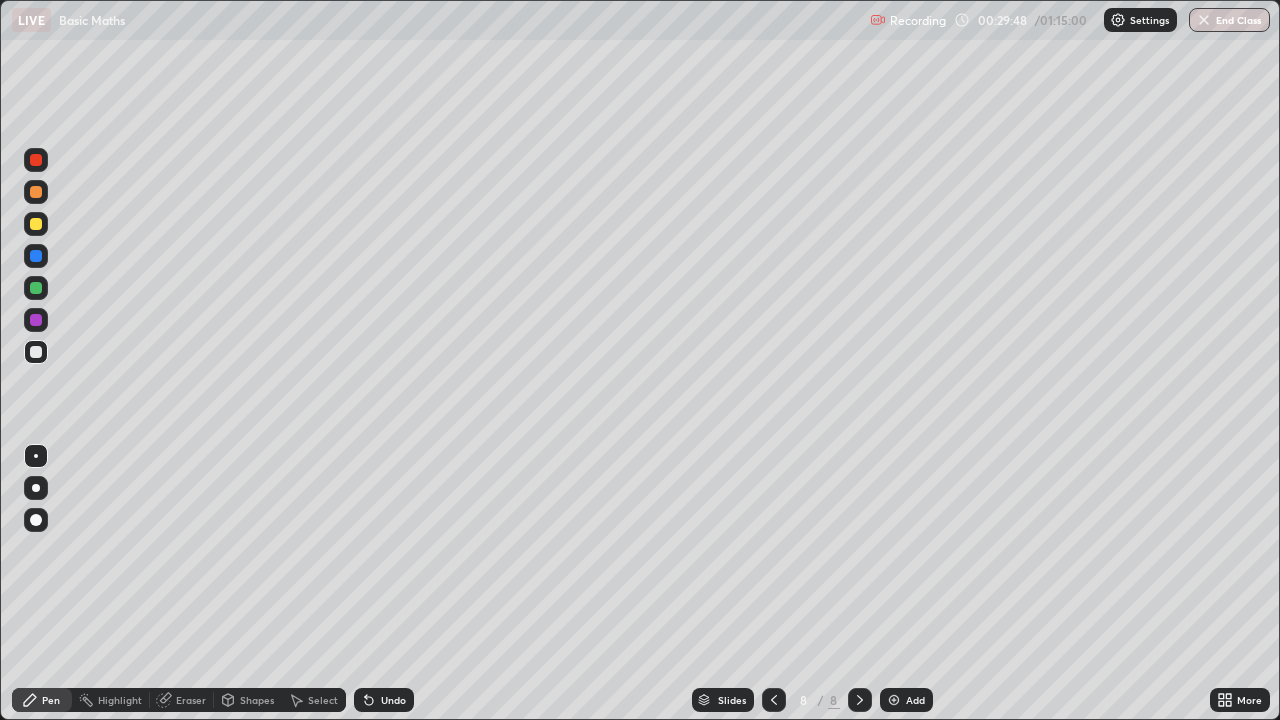 click on "Add" at bounding box center [906, 700] 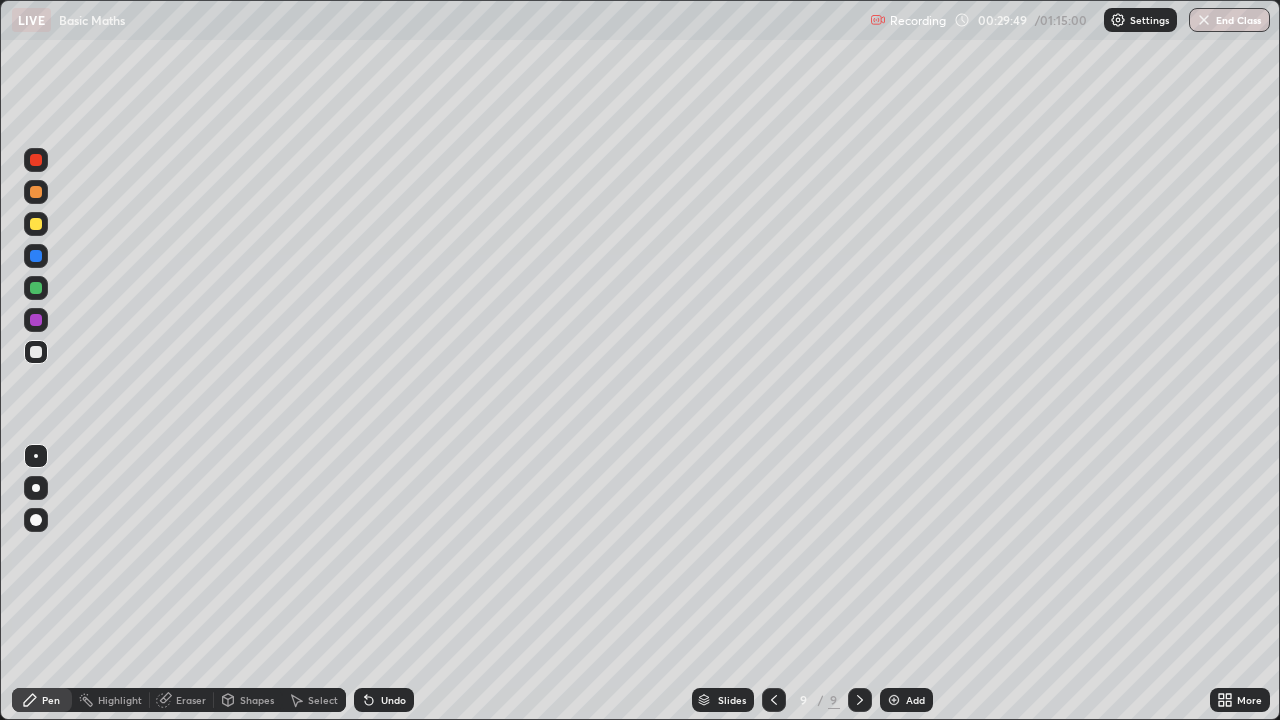 click on "Shapes" at bounding box center (257, 700) 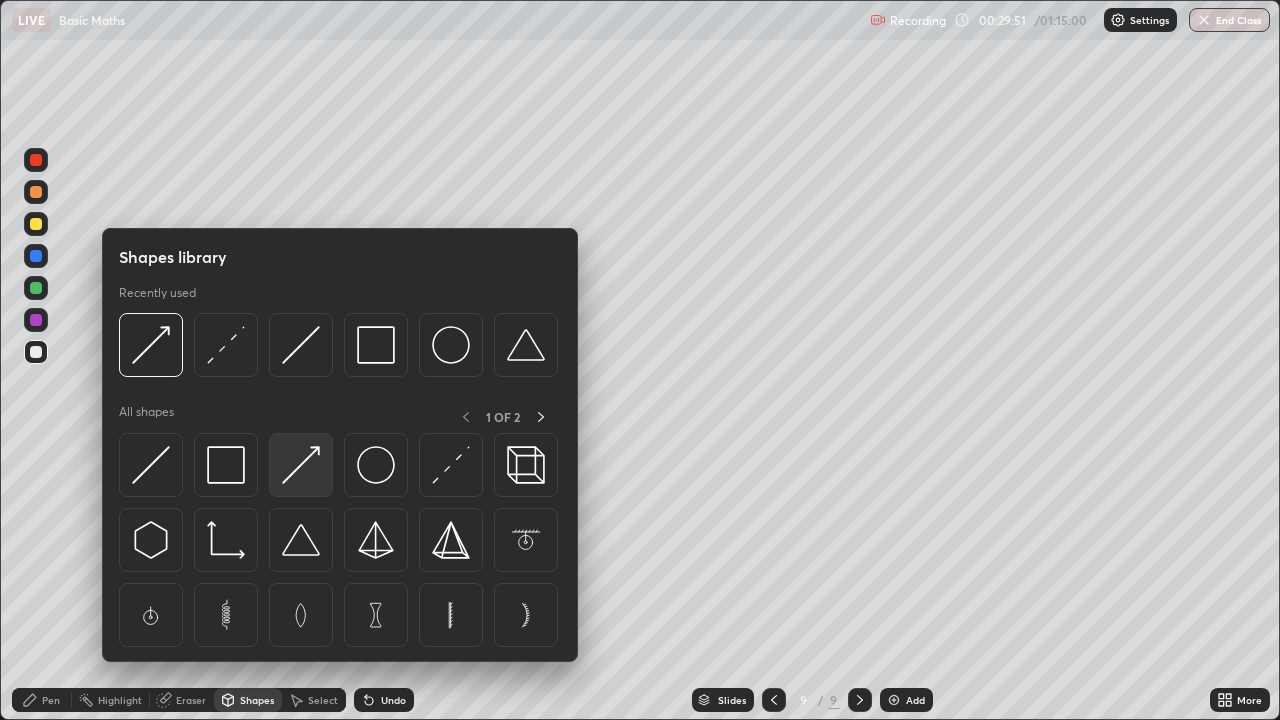 click at bounding box center [301, 465] 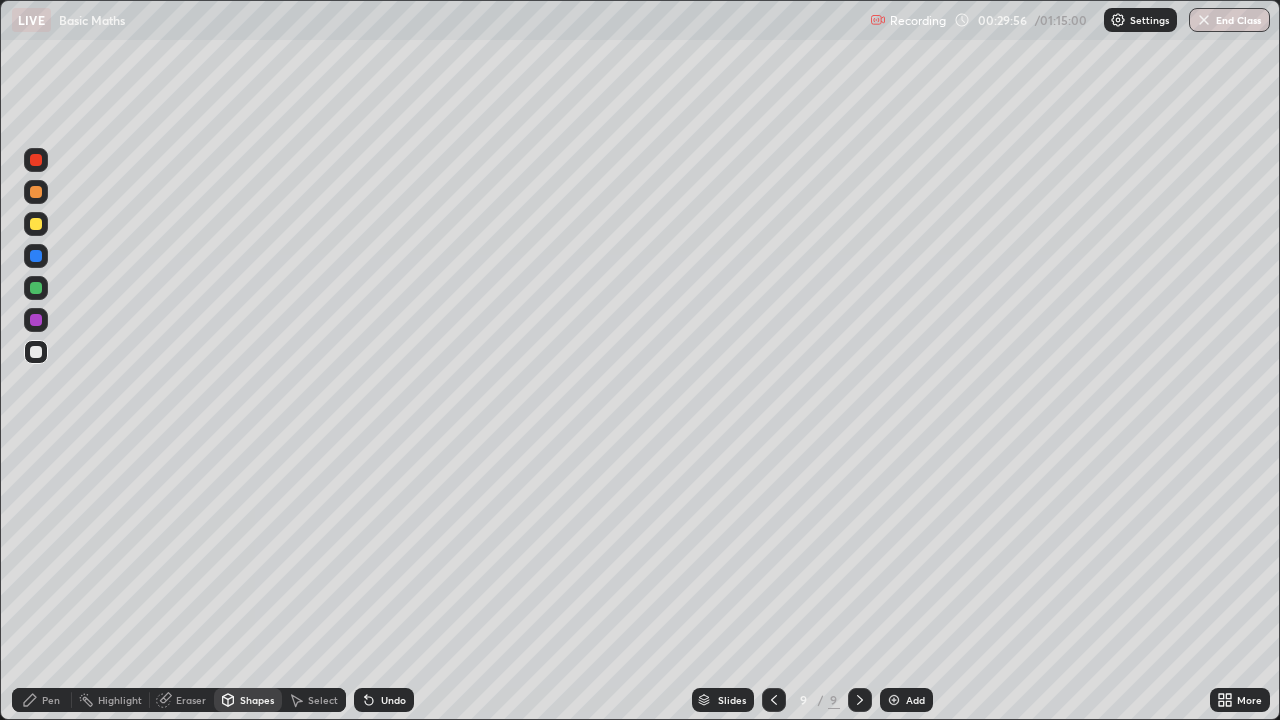 click on "Pen" at bounding box center [42, 700] 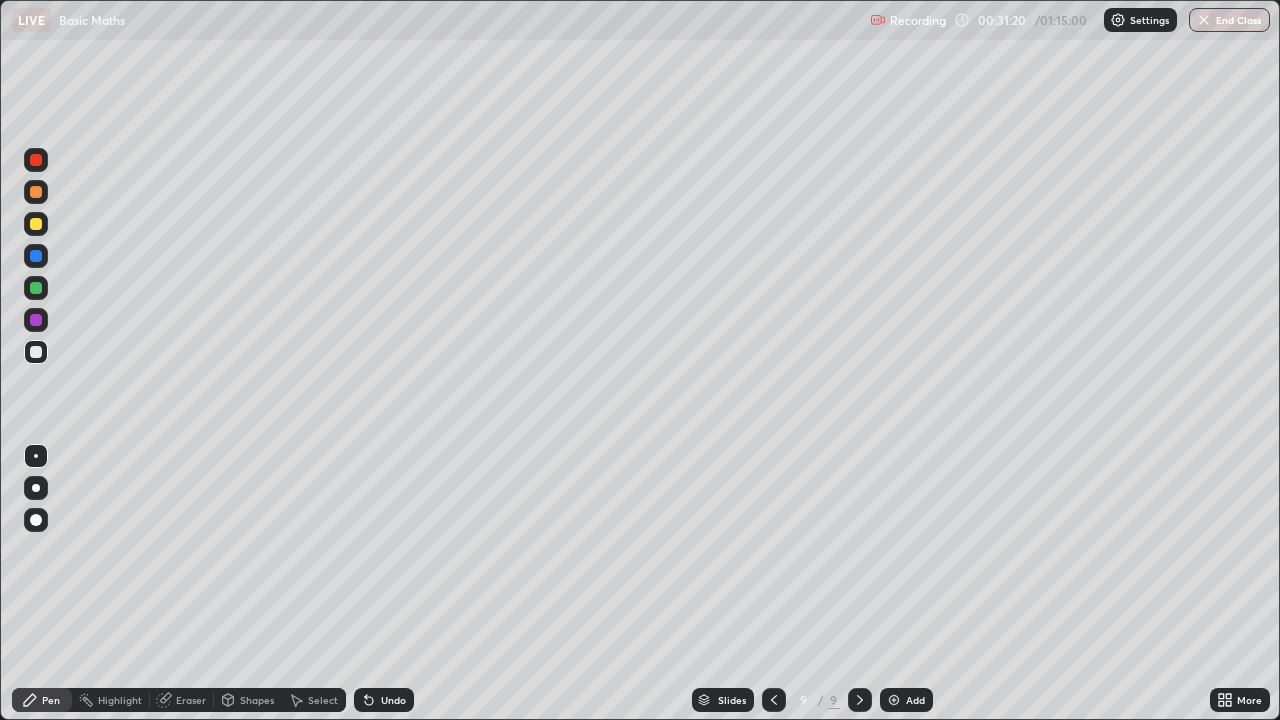click at bounding box center [774, 700] 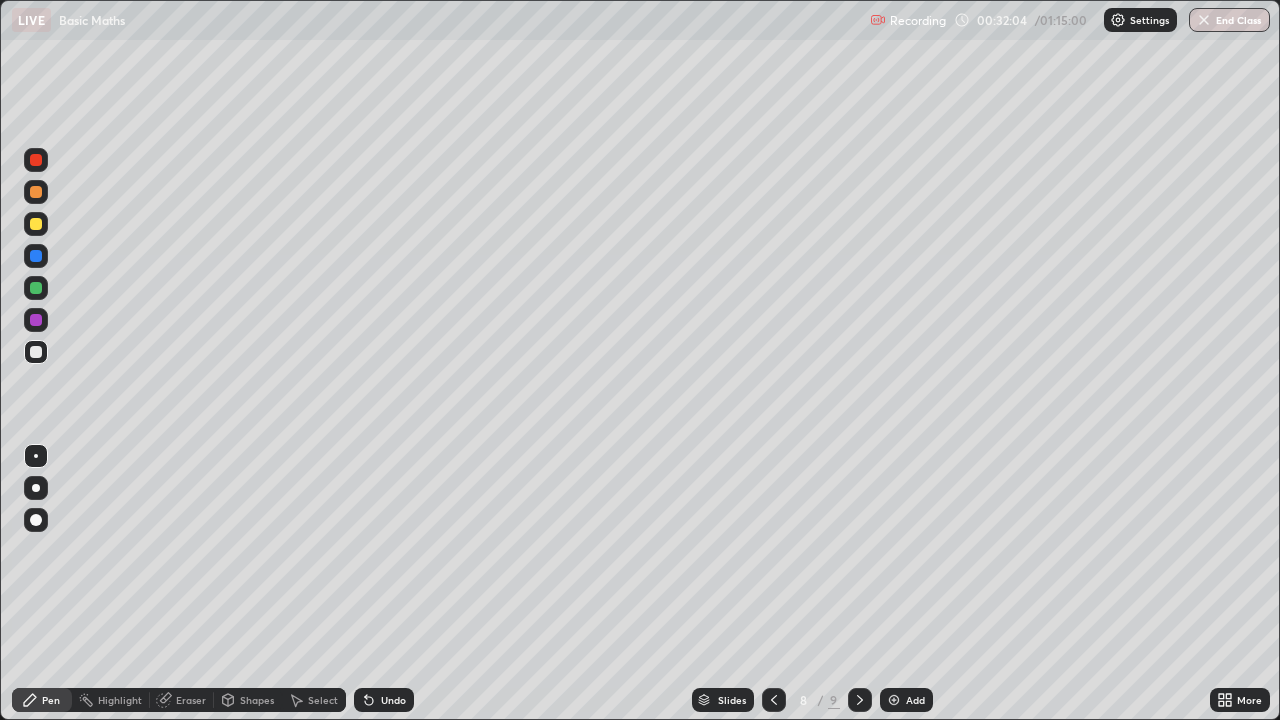 click on "Slides 8 / 9 Add" at bounding box center [812, 700] 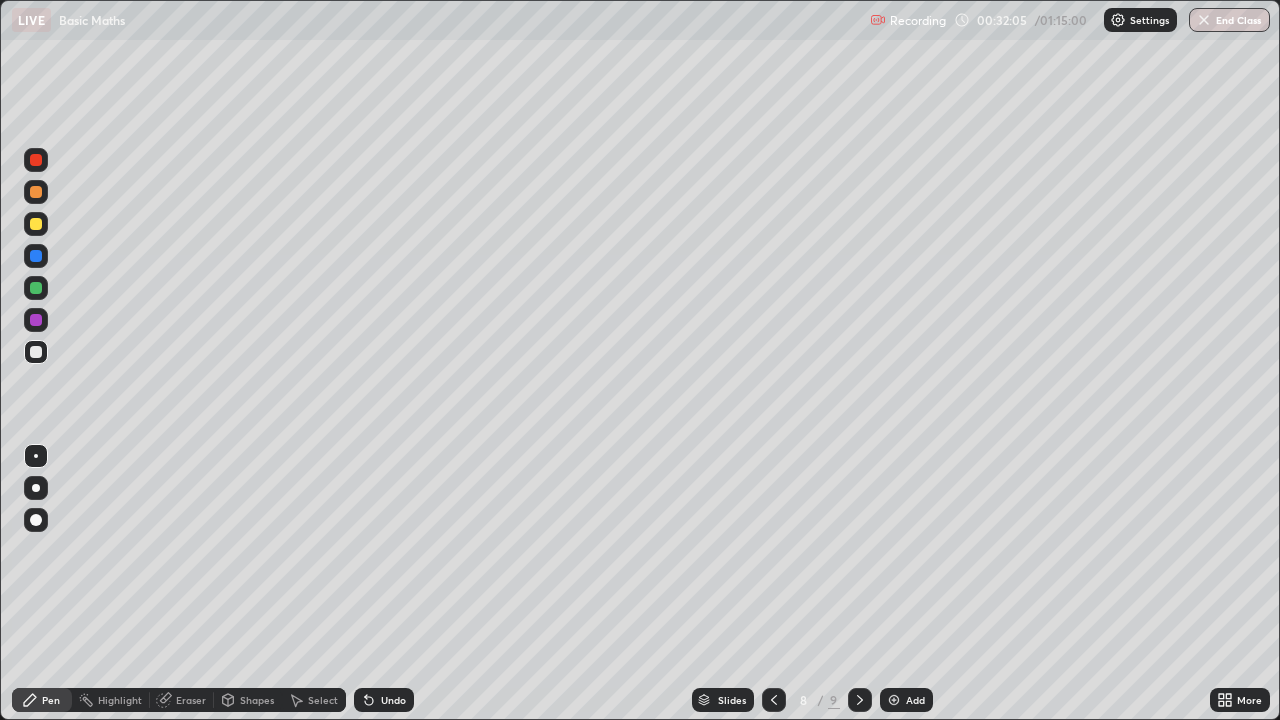 click 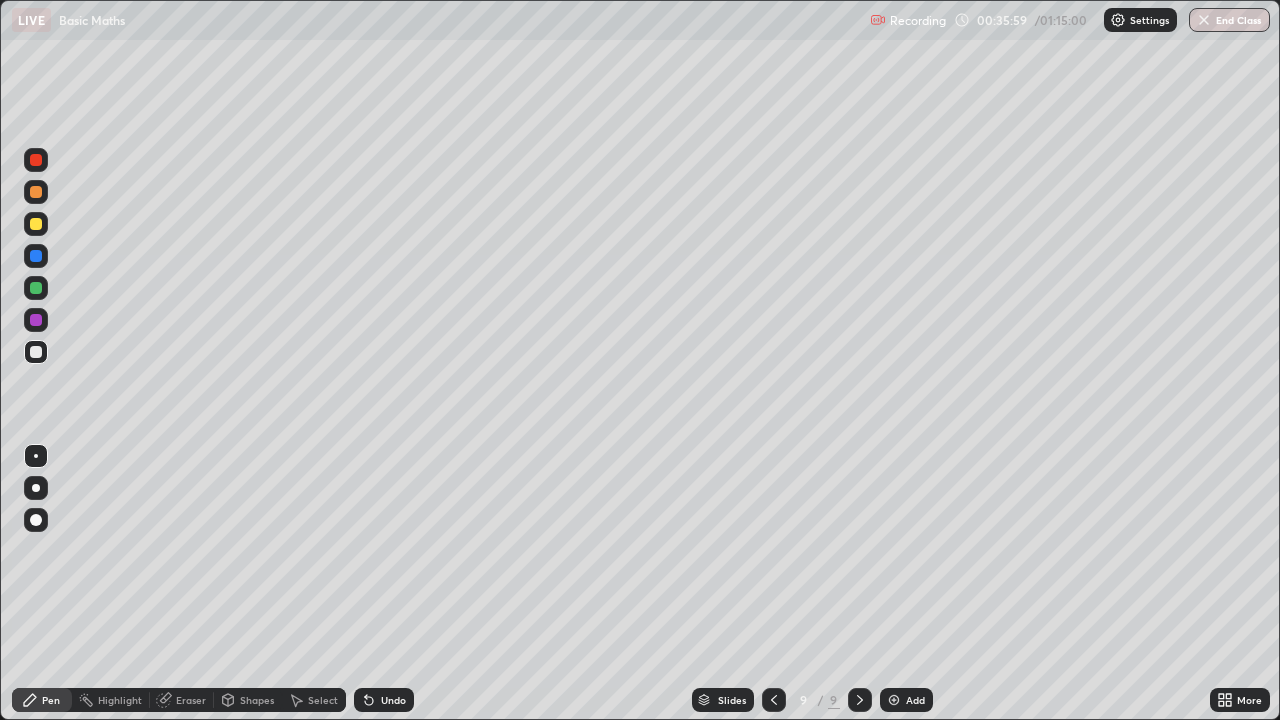 click on "Add" at bounding box center (906, 700) 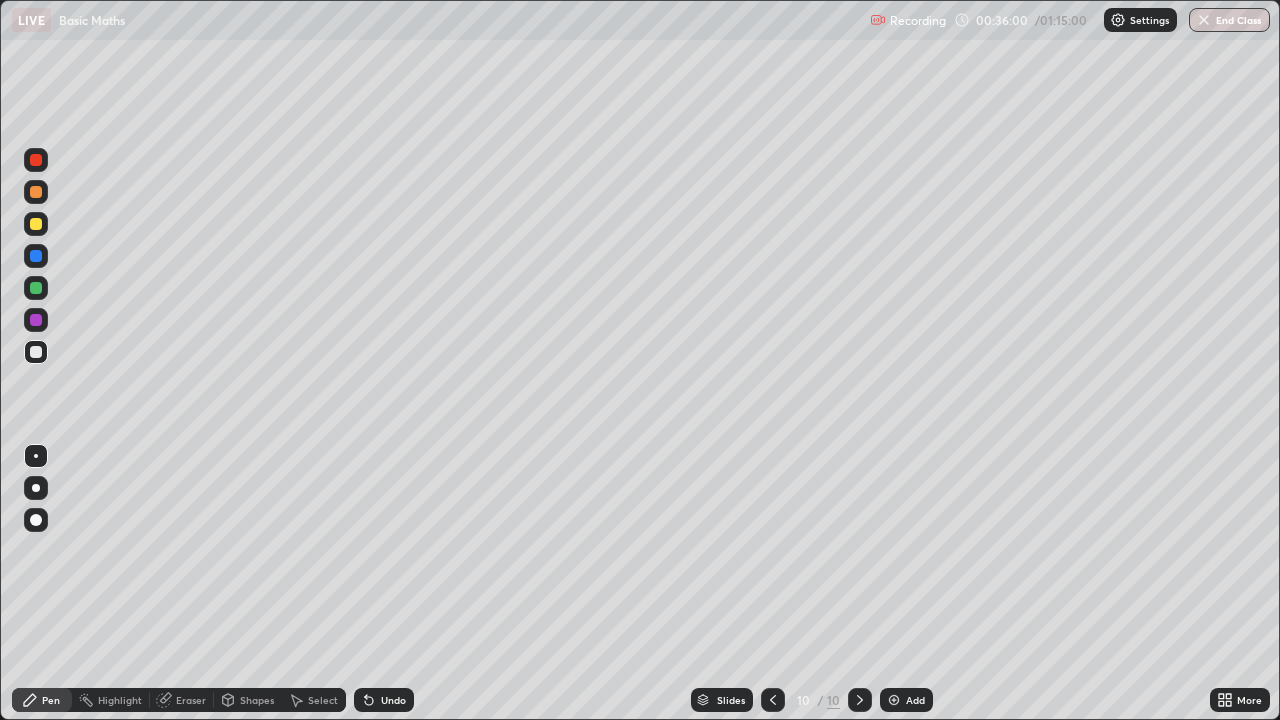 click on "Shapes" at bounding box center (248, 700) 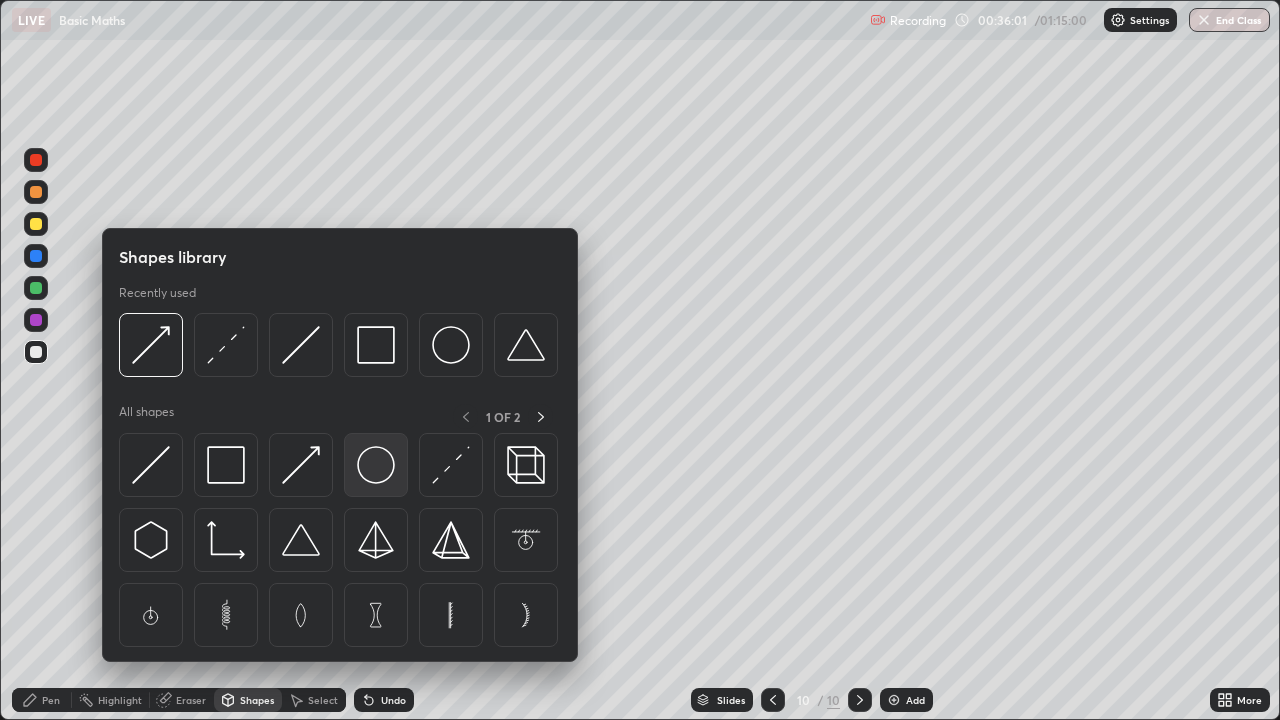click at bounding box center [376, 465] 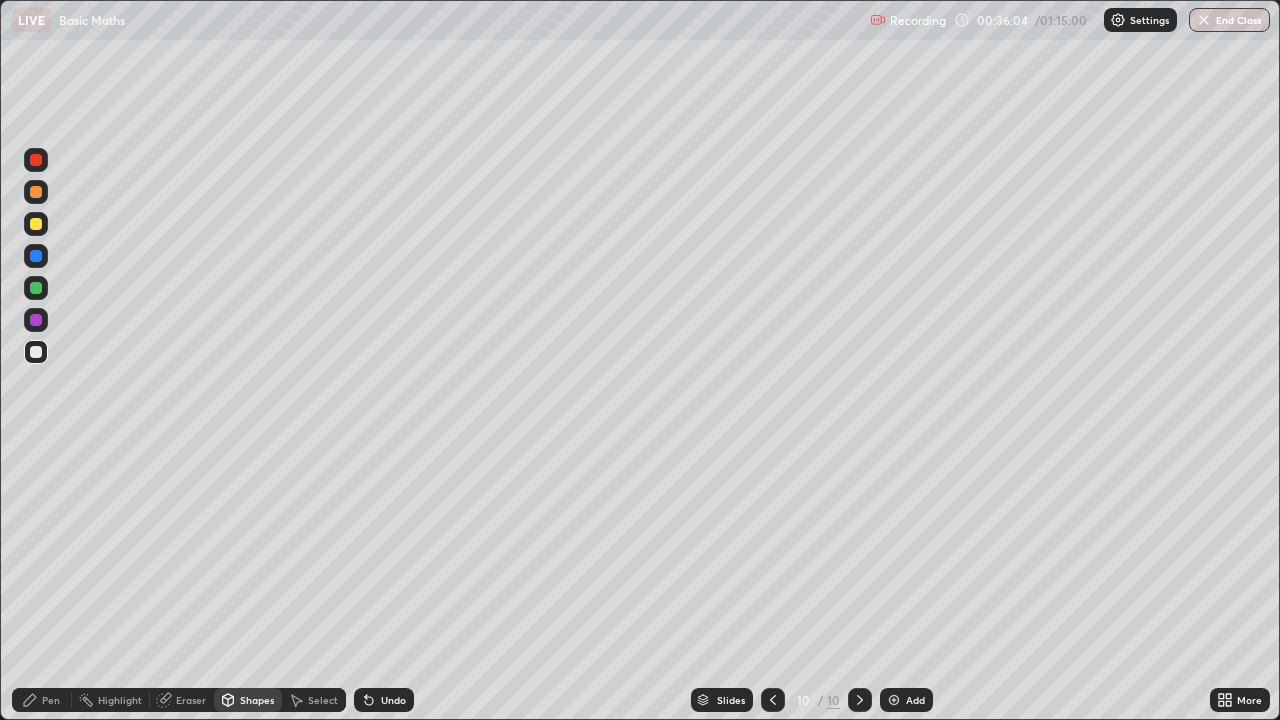click on "Shapes" at bounding box center (257, 700) 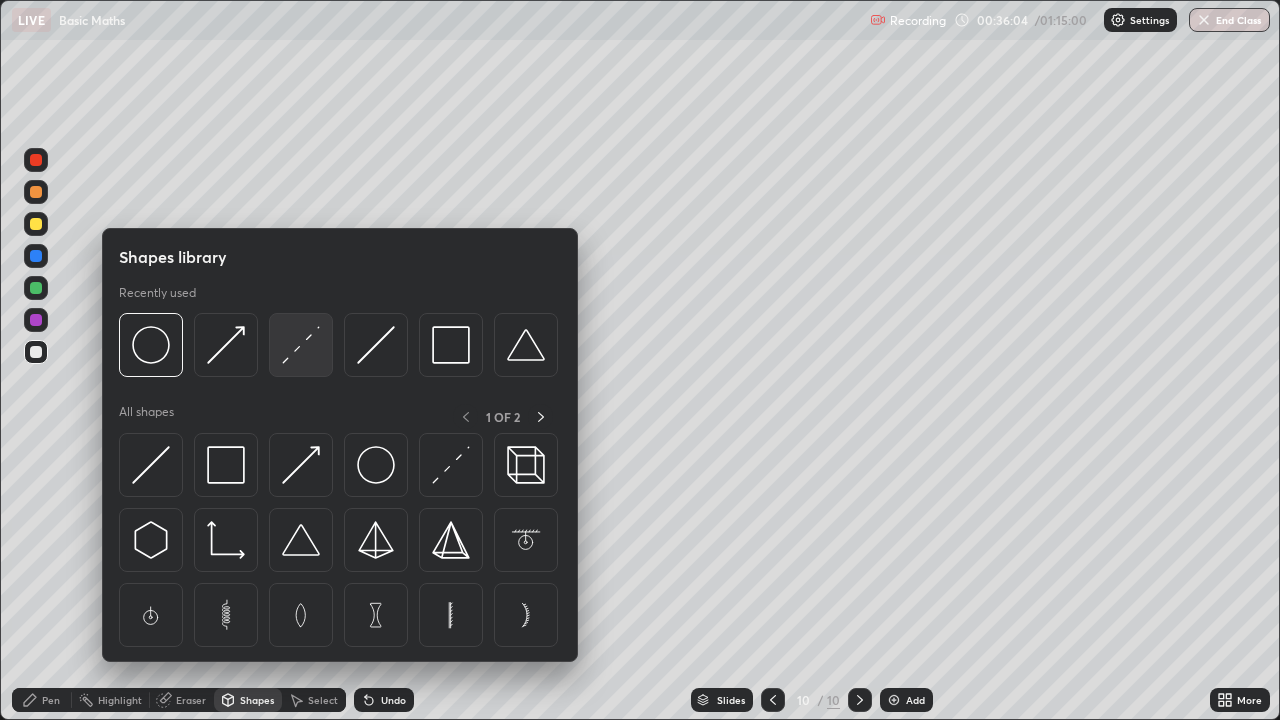 click at bounding box center (301, 345) 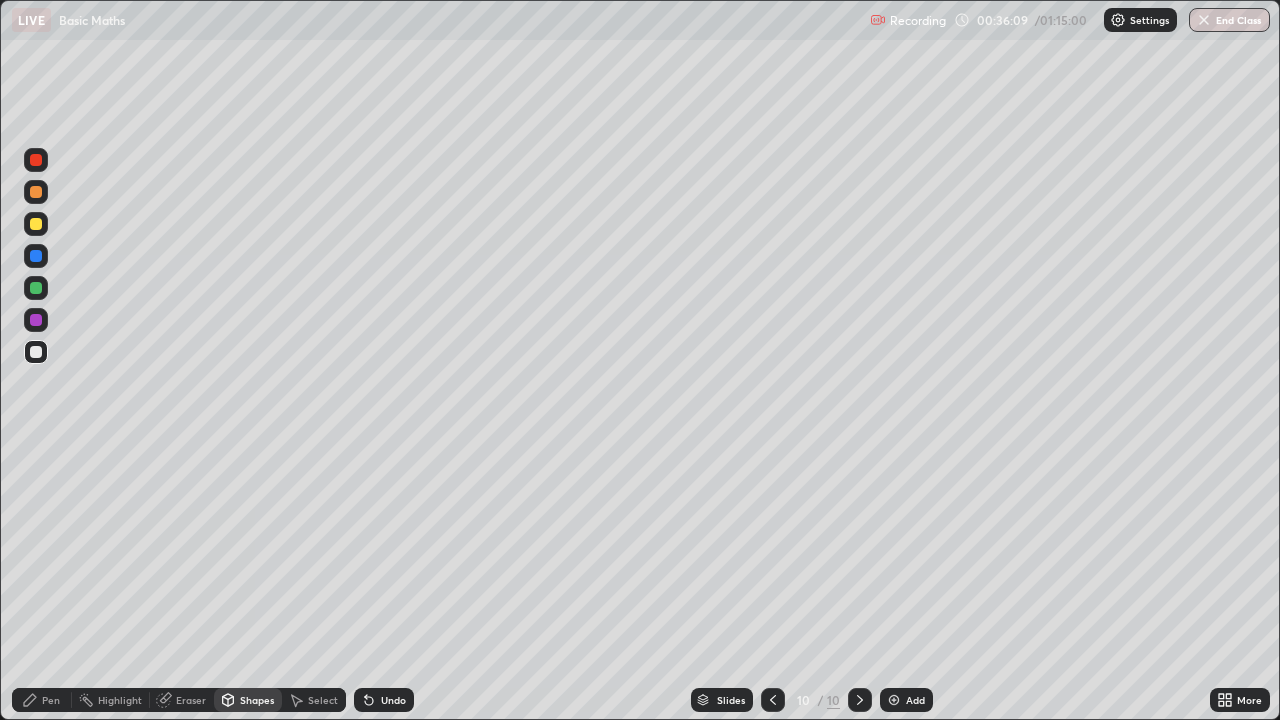click 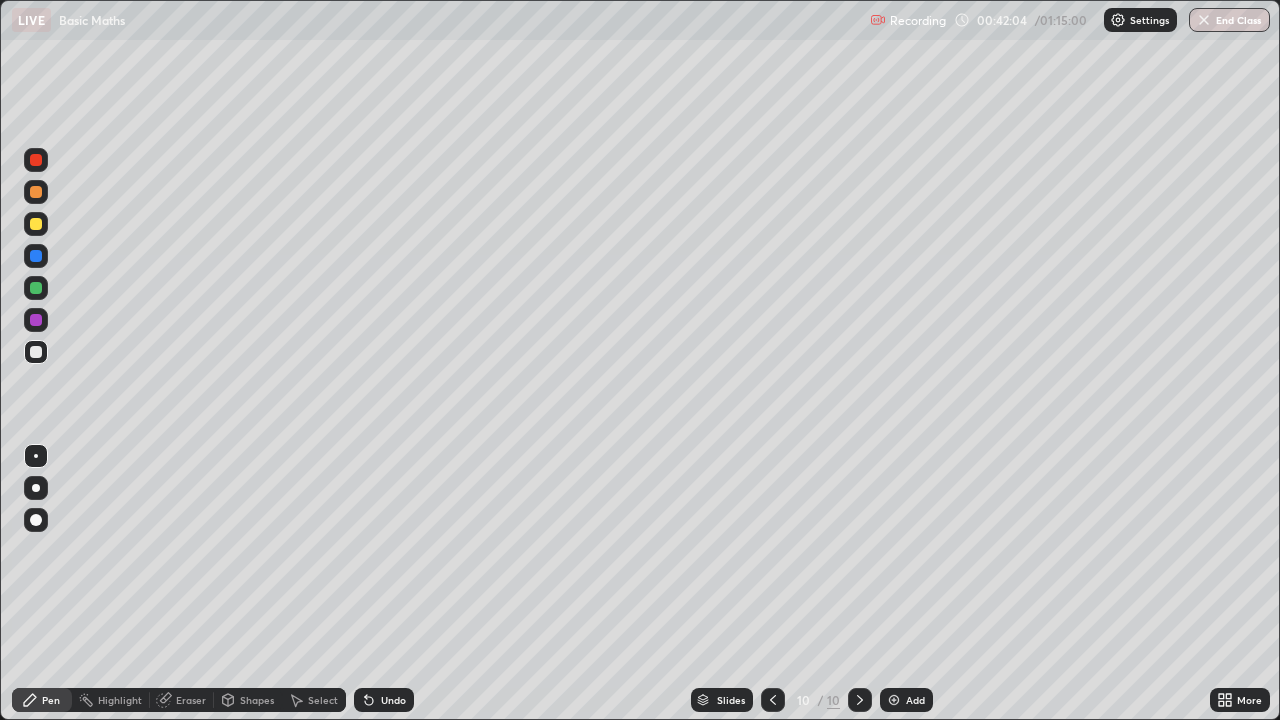 click on "Shapes" at bounding box center [257, 700] 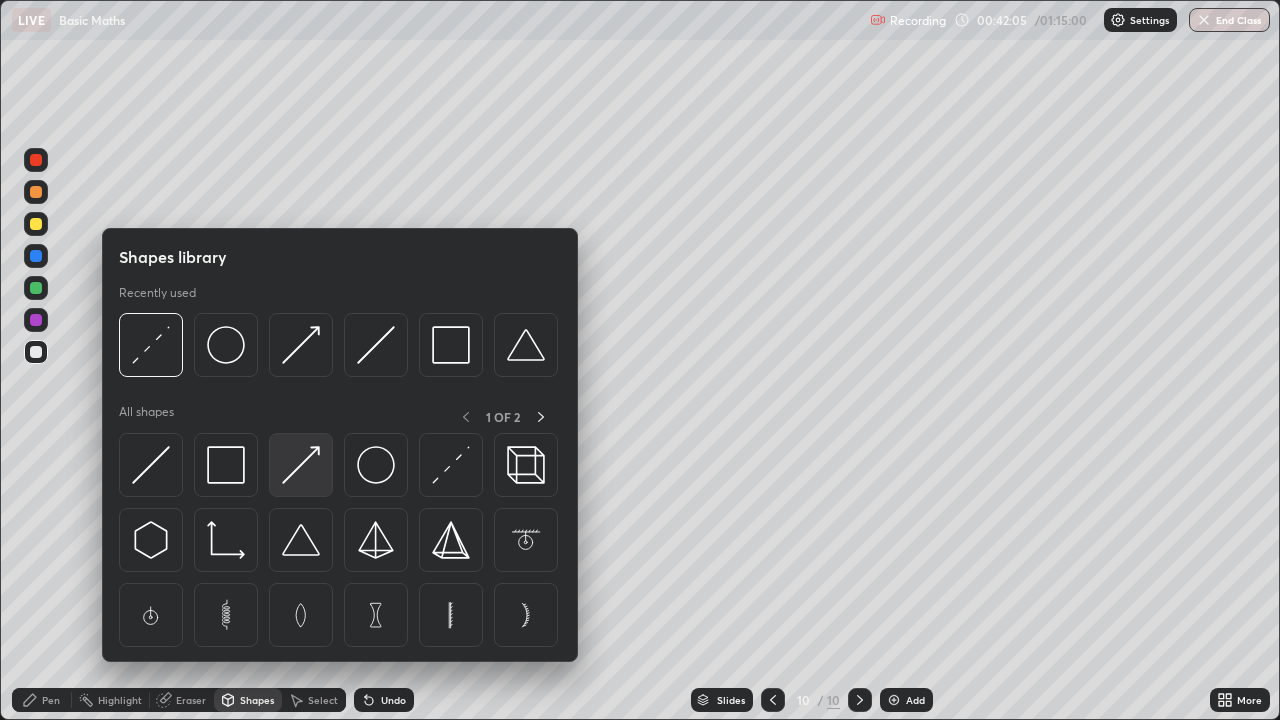 click at bounding box center [301, 465] 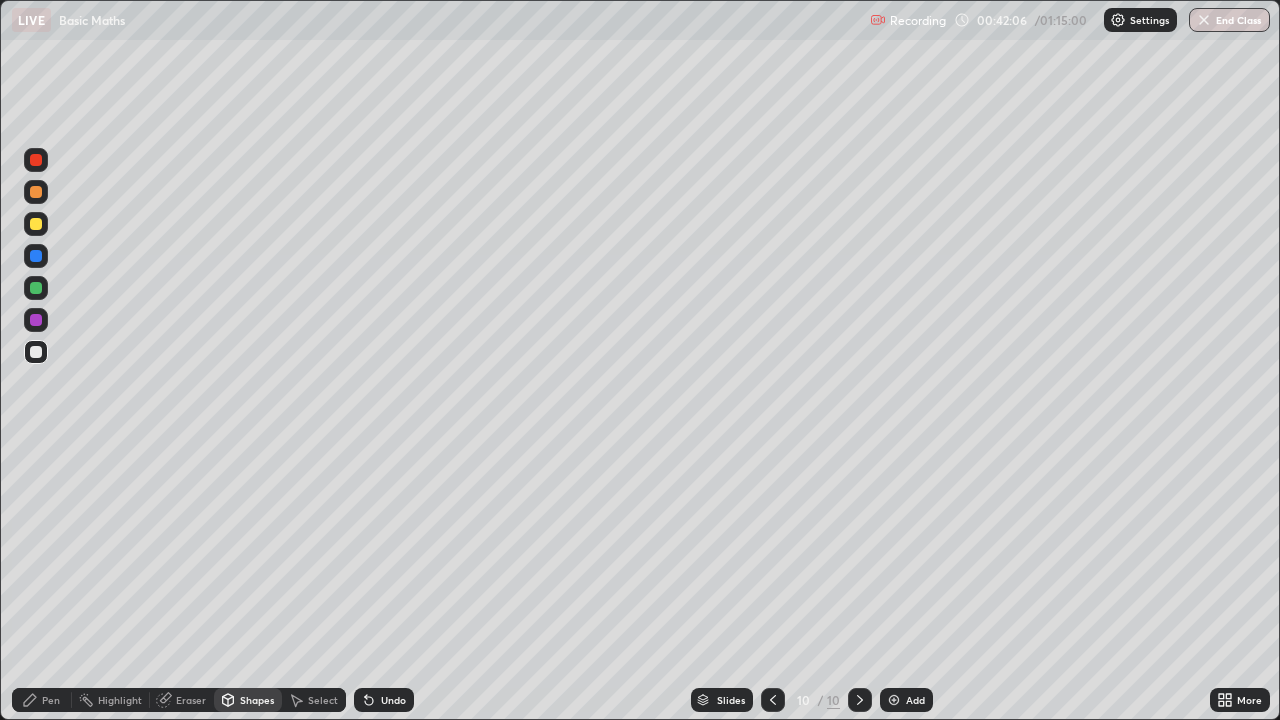 click at bounding box center (36, 224) 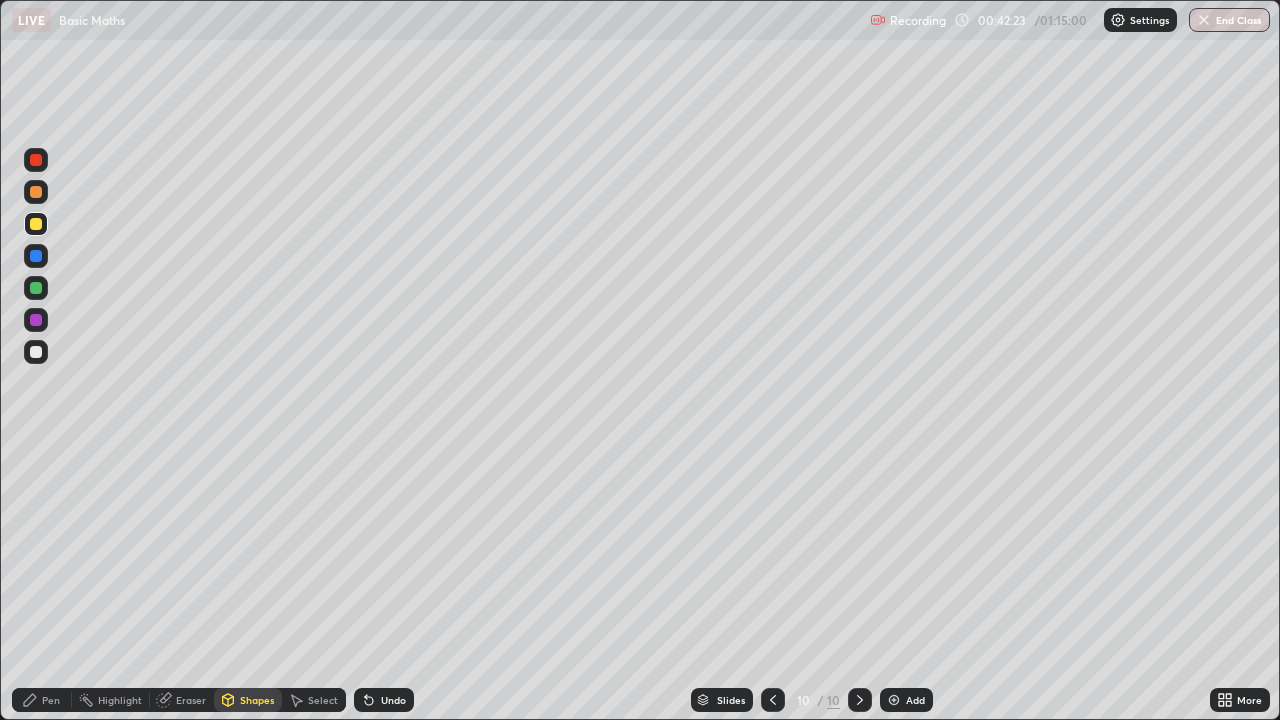click on "Highlight" at bounding box center (111, 700) 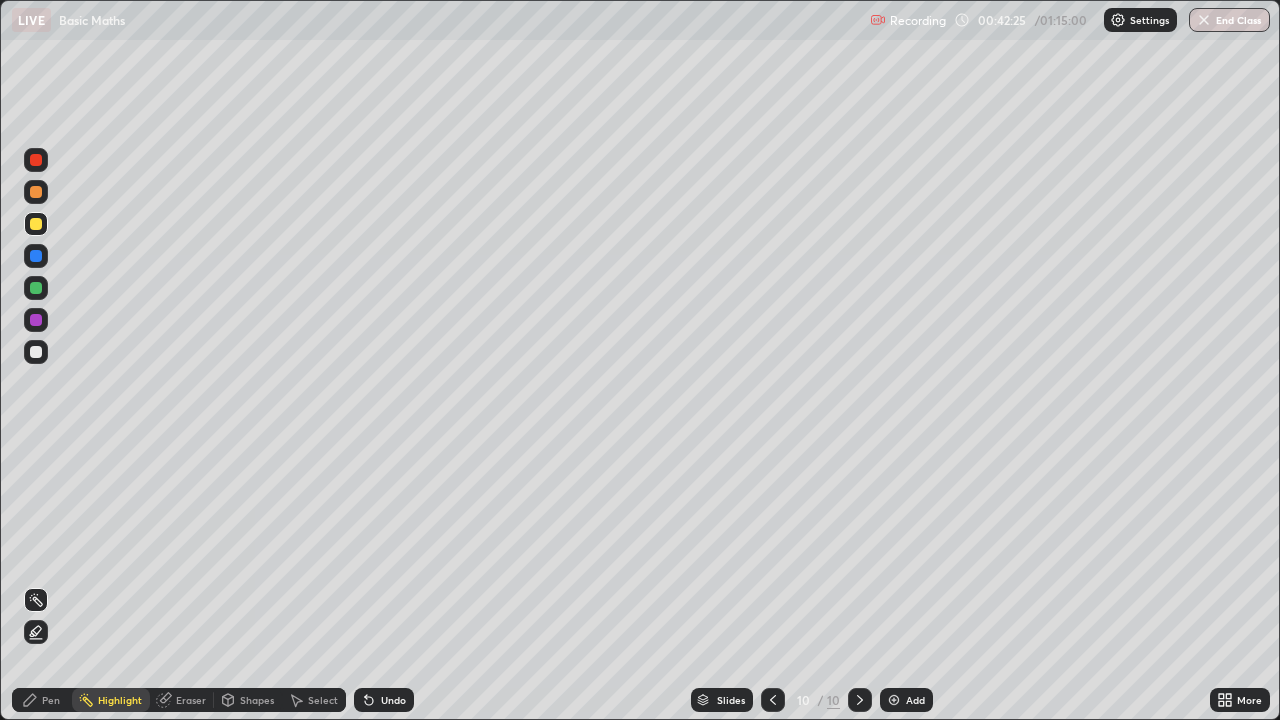 click on "Pen" at bounding box center (51, 700) 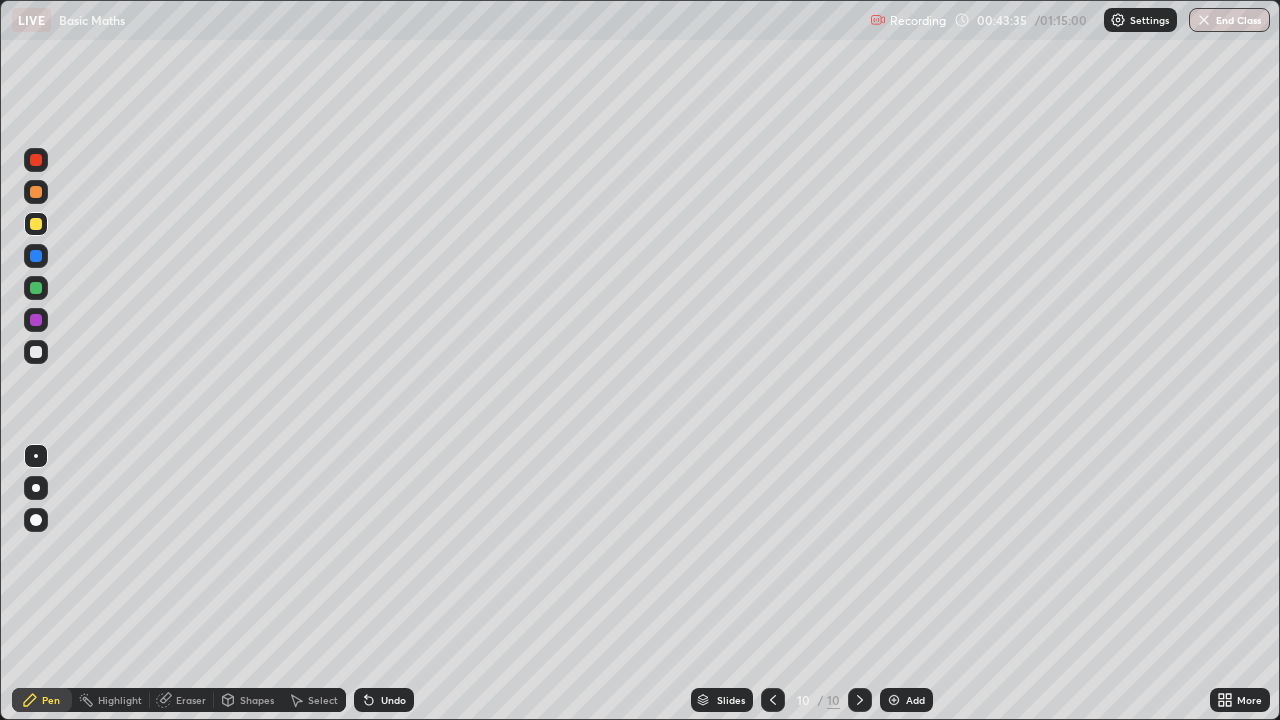 click on "Shapes" at bounding box center [257, 700] 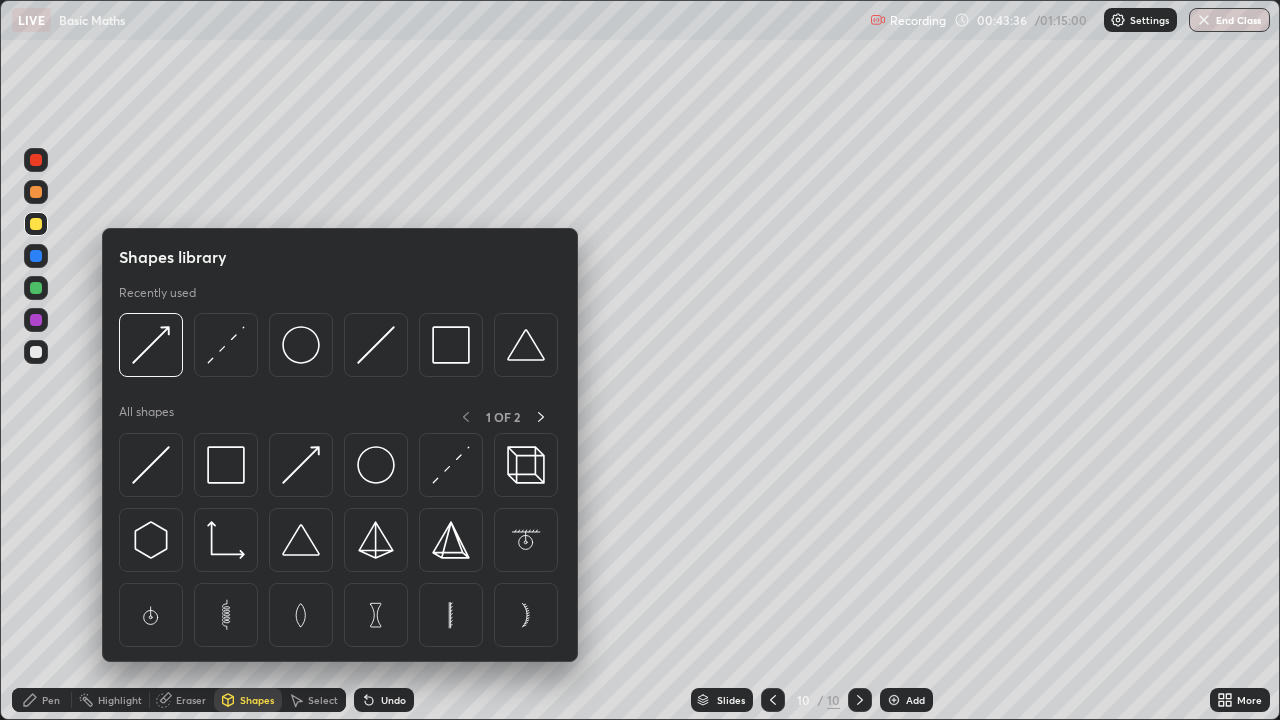 click at bounding box center (36, 352) 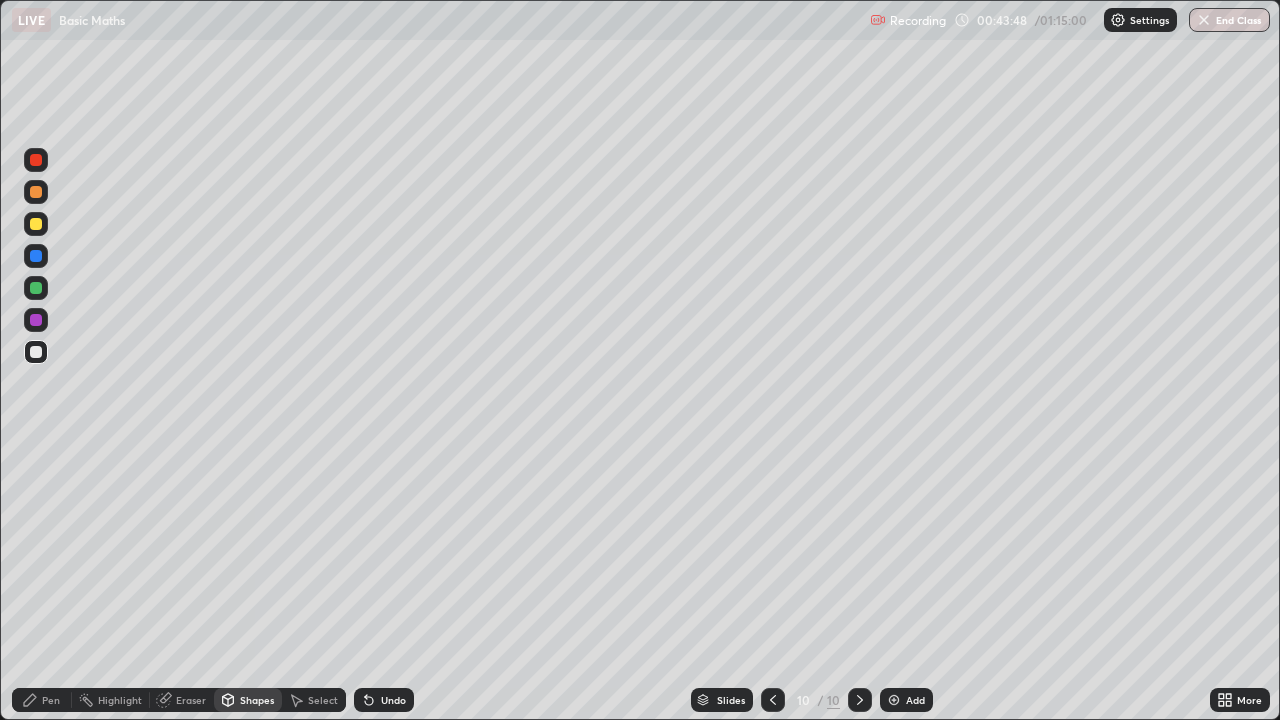 click 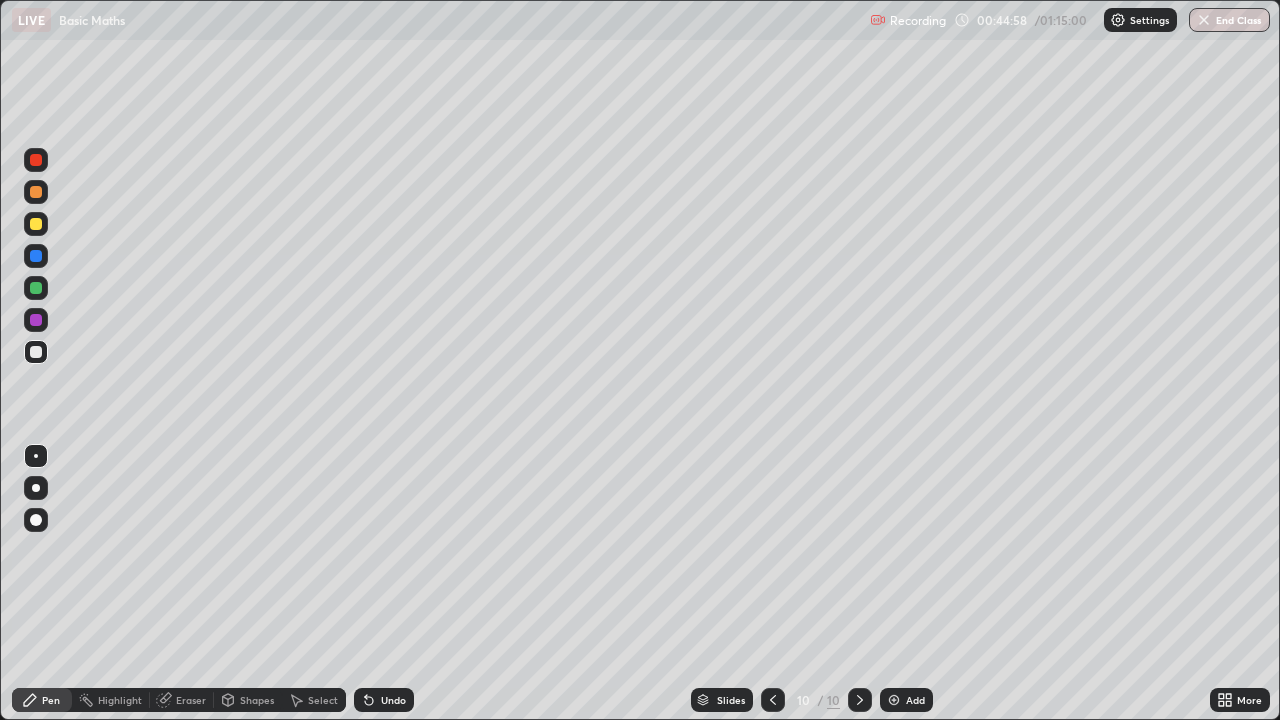 click on "Eraser" at bounding box center (191, 700) 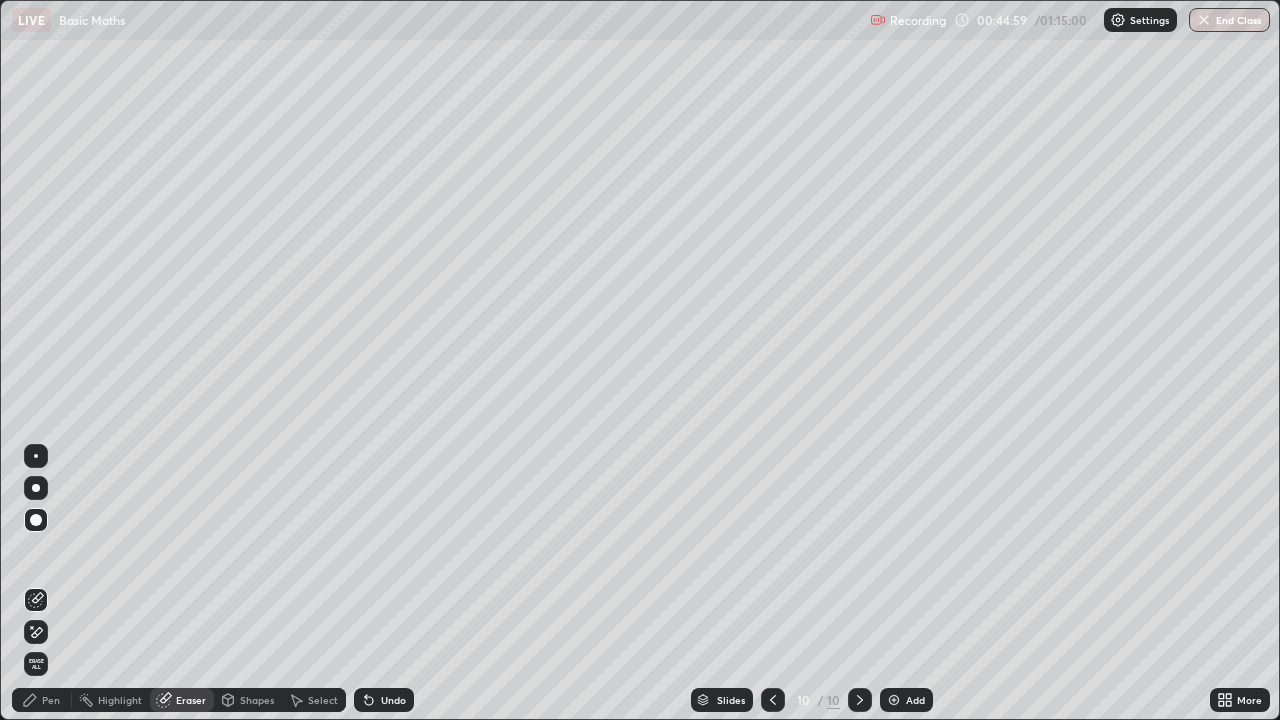 click at bounding box center (36, 488) 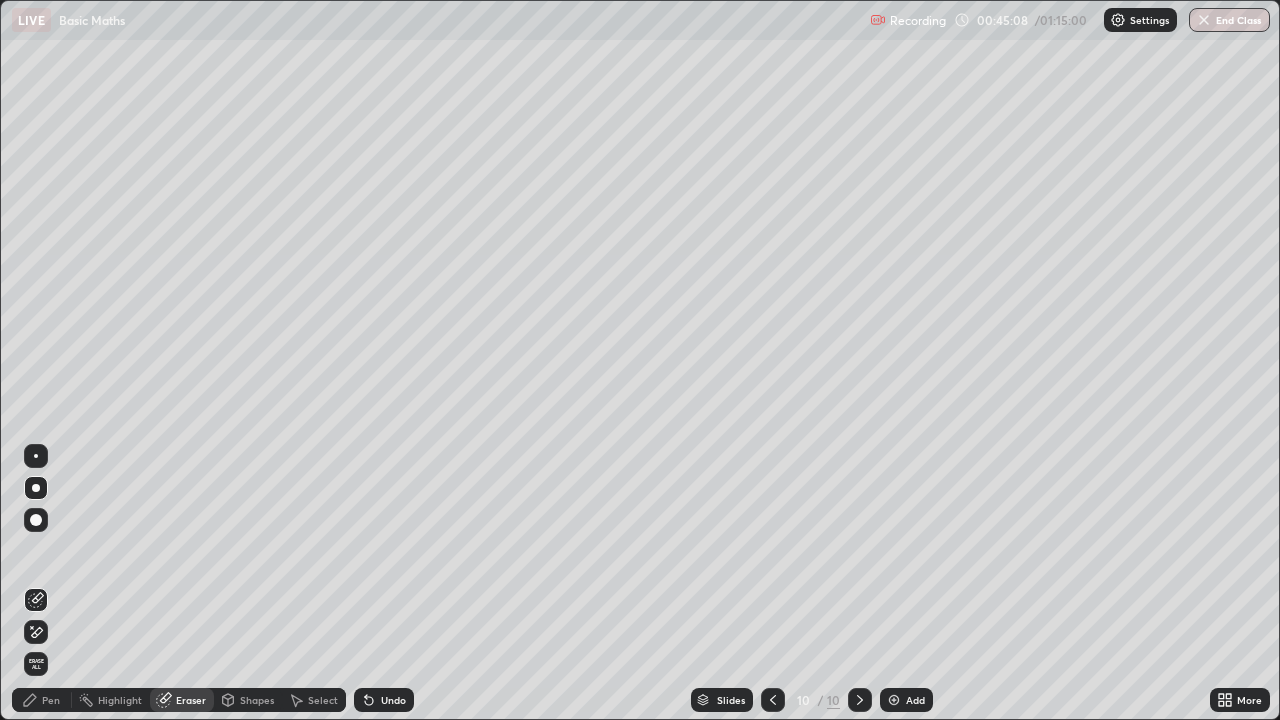 click 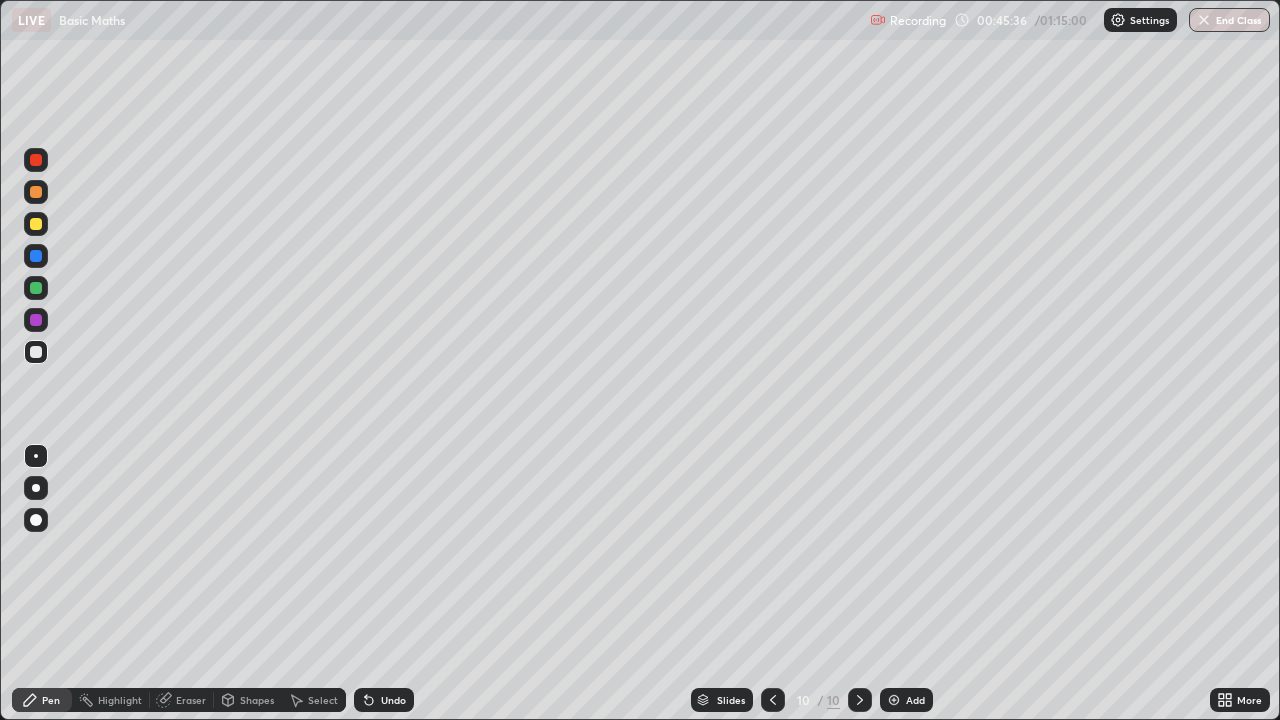 click at bounding box center [36, 256] 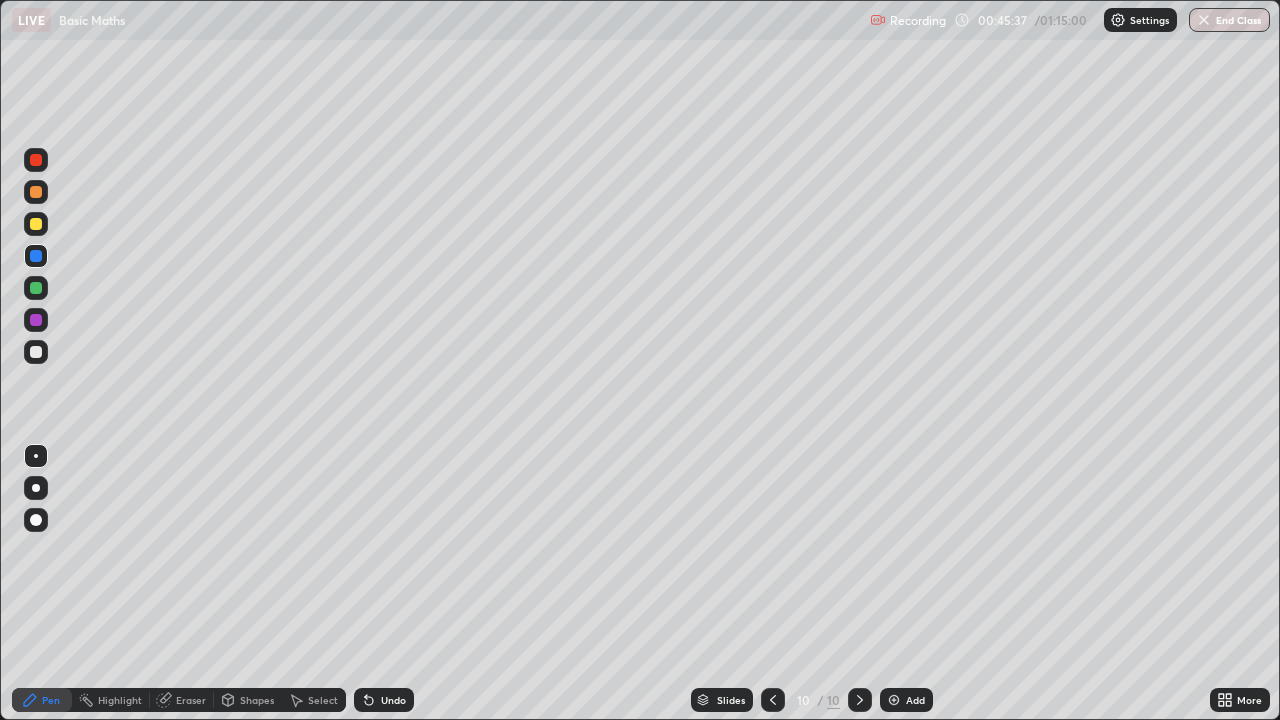 click on "Shapes" at bounding box center (257, 700) 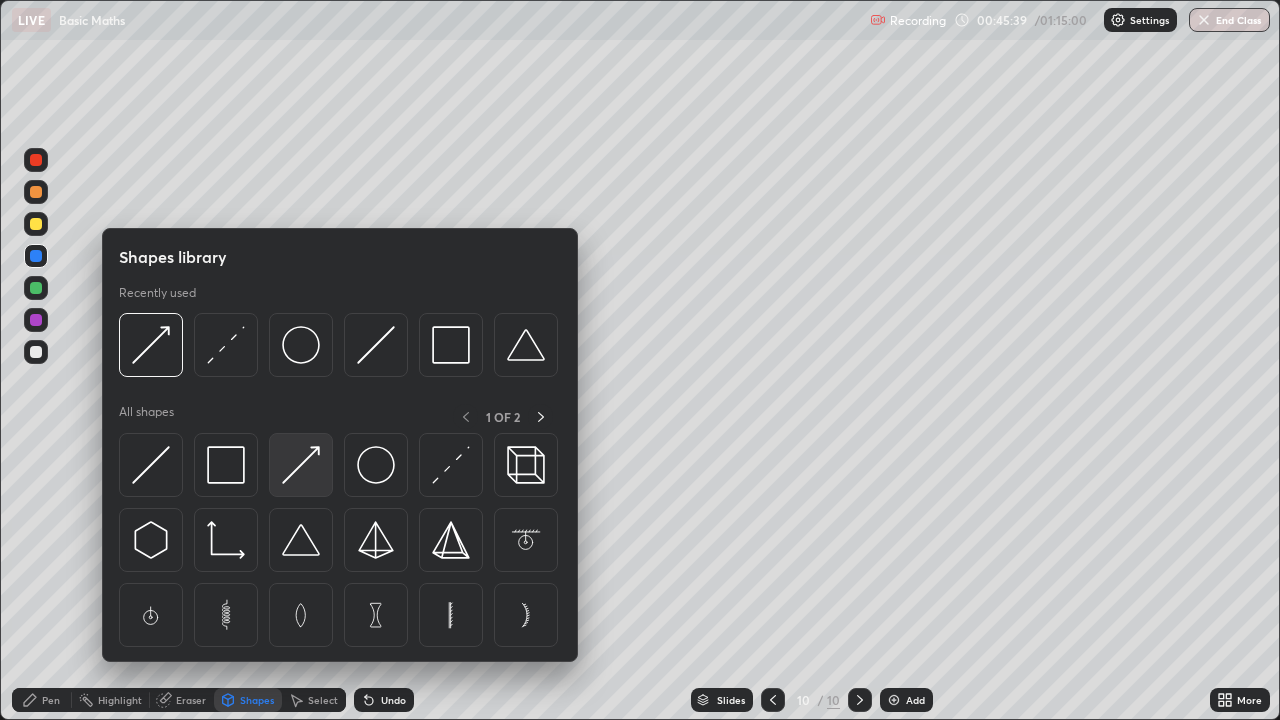 click at bounding box center (301, 465) 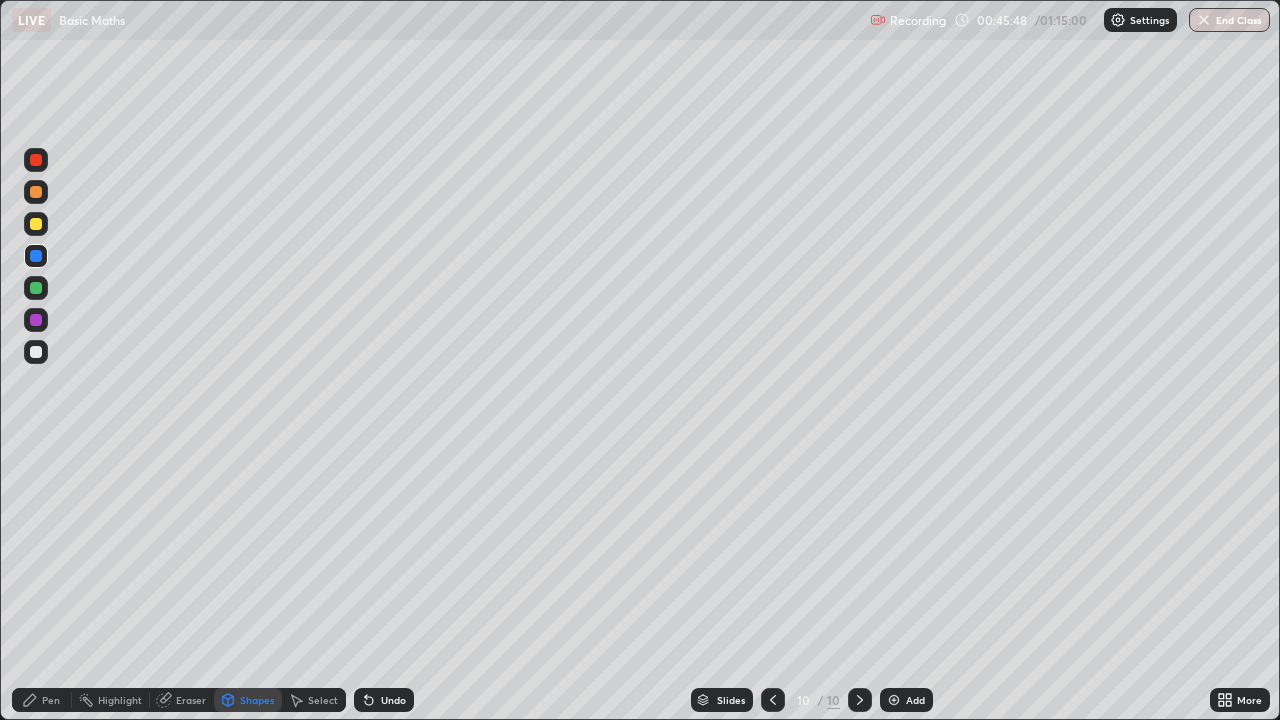 click on "Pen" at bounding box center [42, 700] 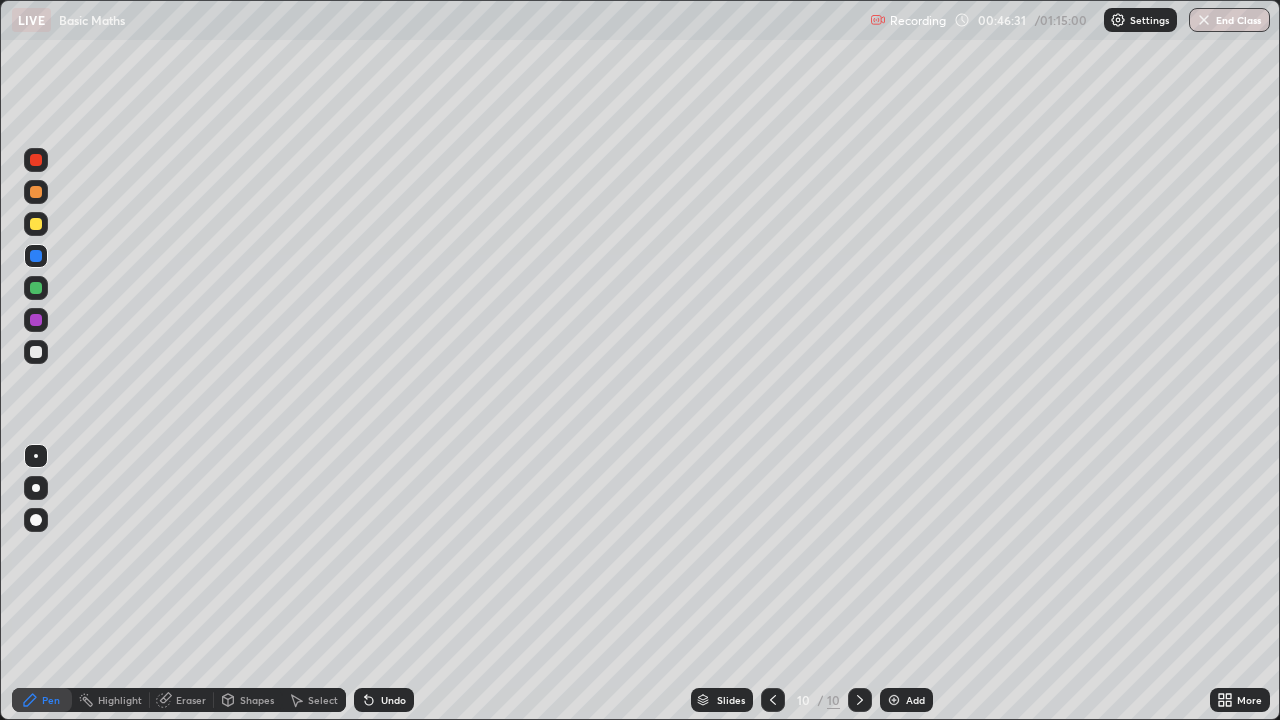 click at bounding box center [36, 192] 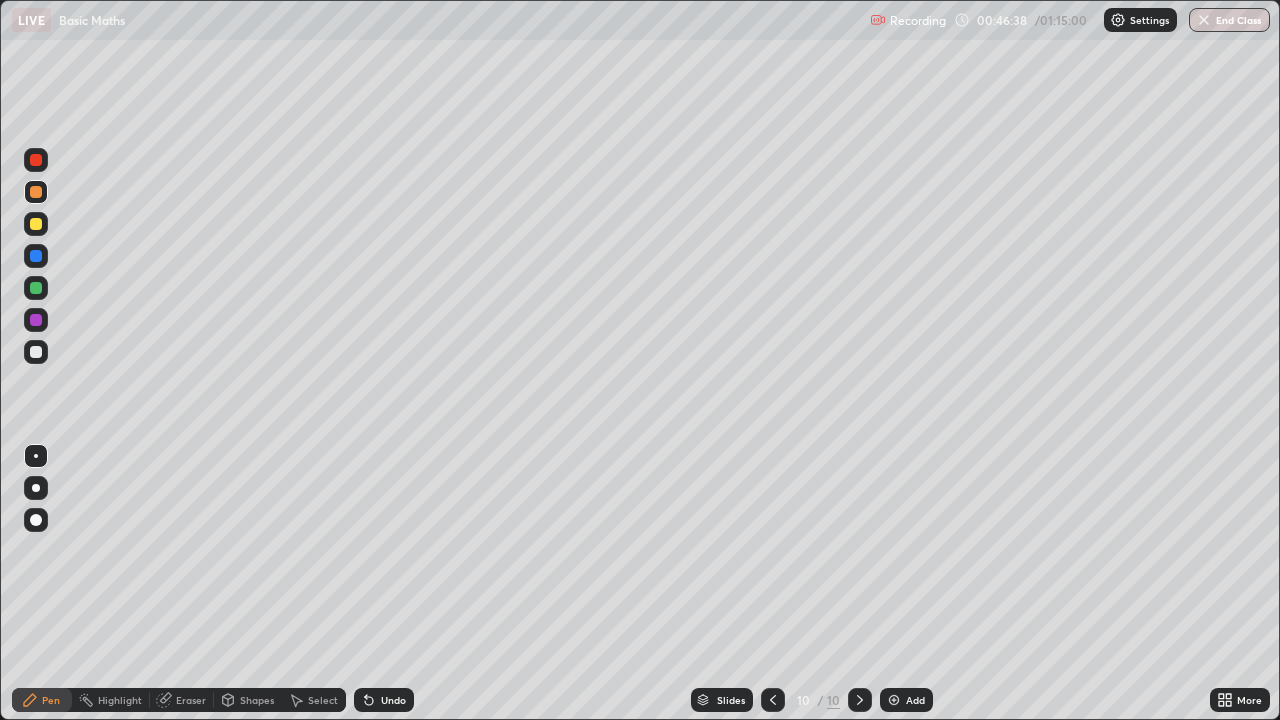 click on "Shapes" at bounding box center (257, 700) 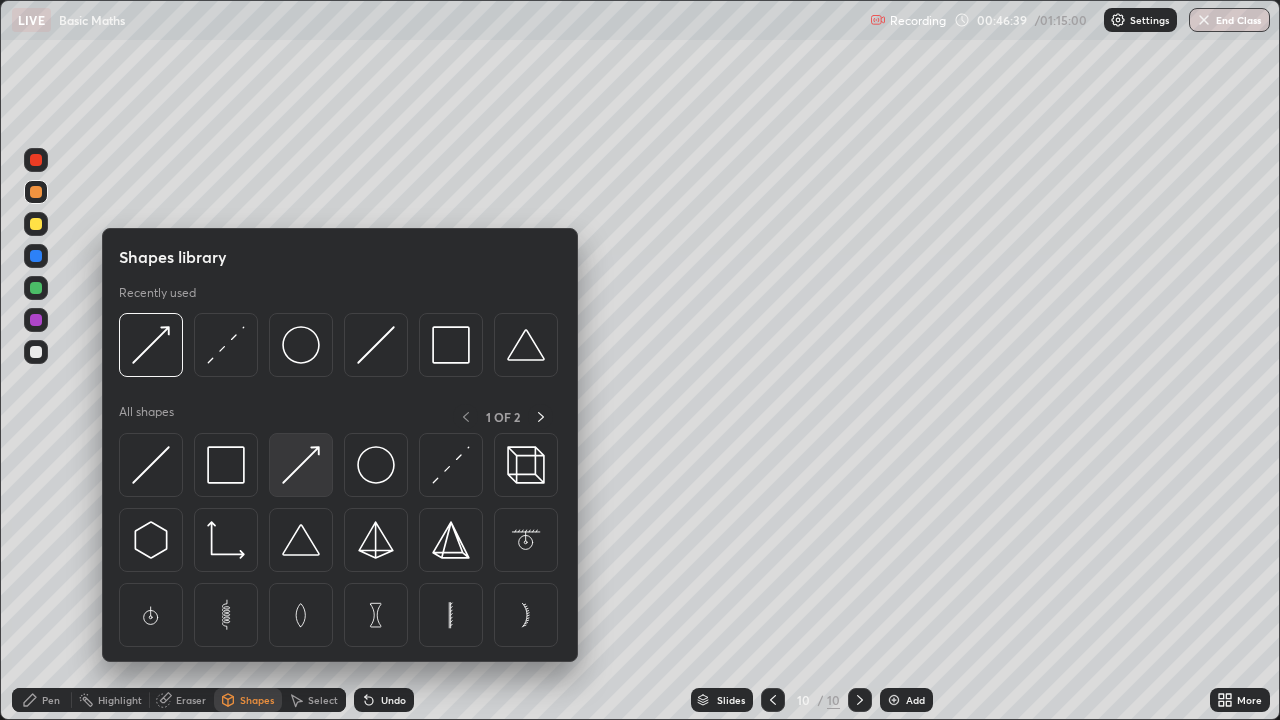 click at bounding box center [301, 465] 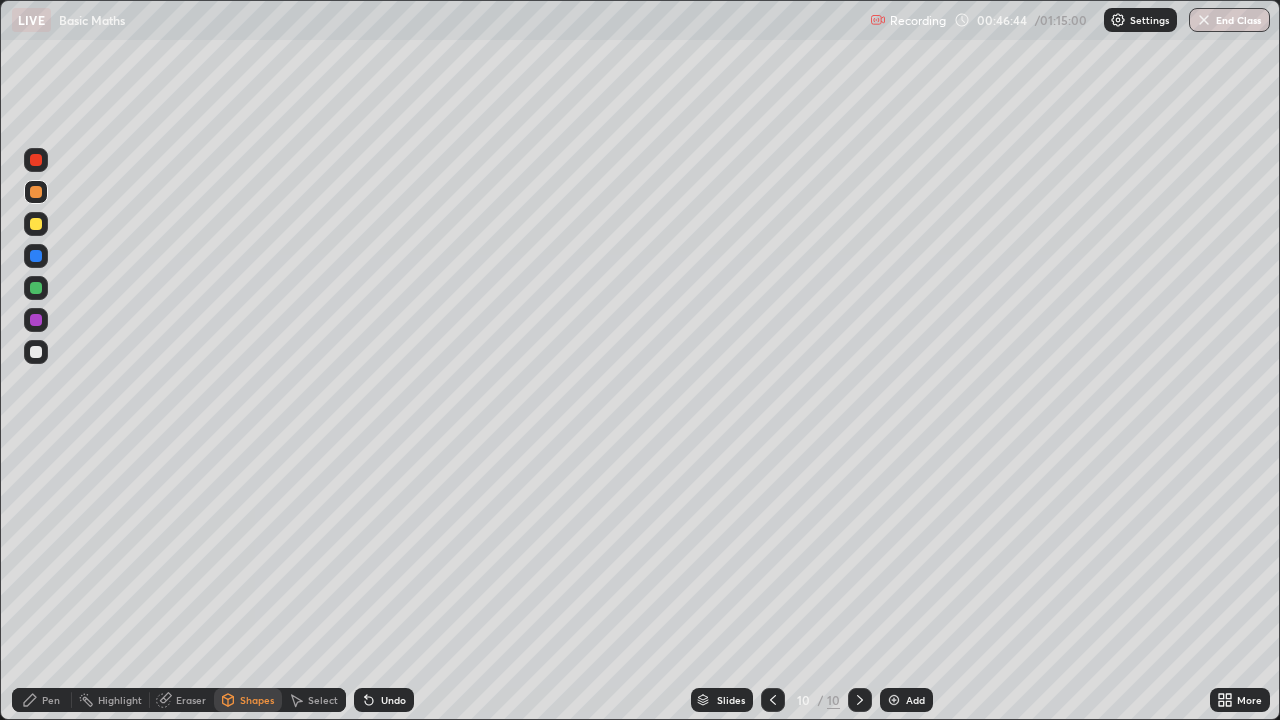 click on "Pen" at bounding box center [51, 700] 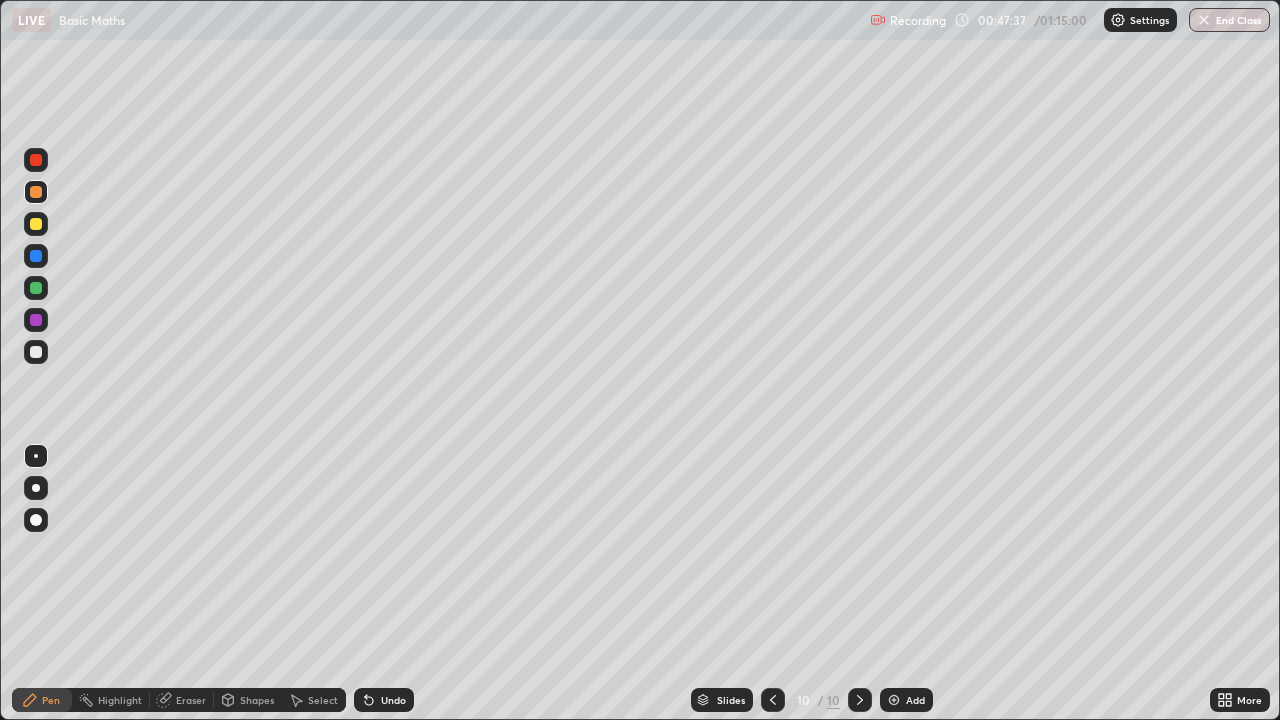 click on "Eraser" at bounding box center (191, 700) 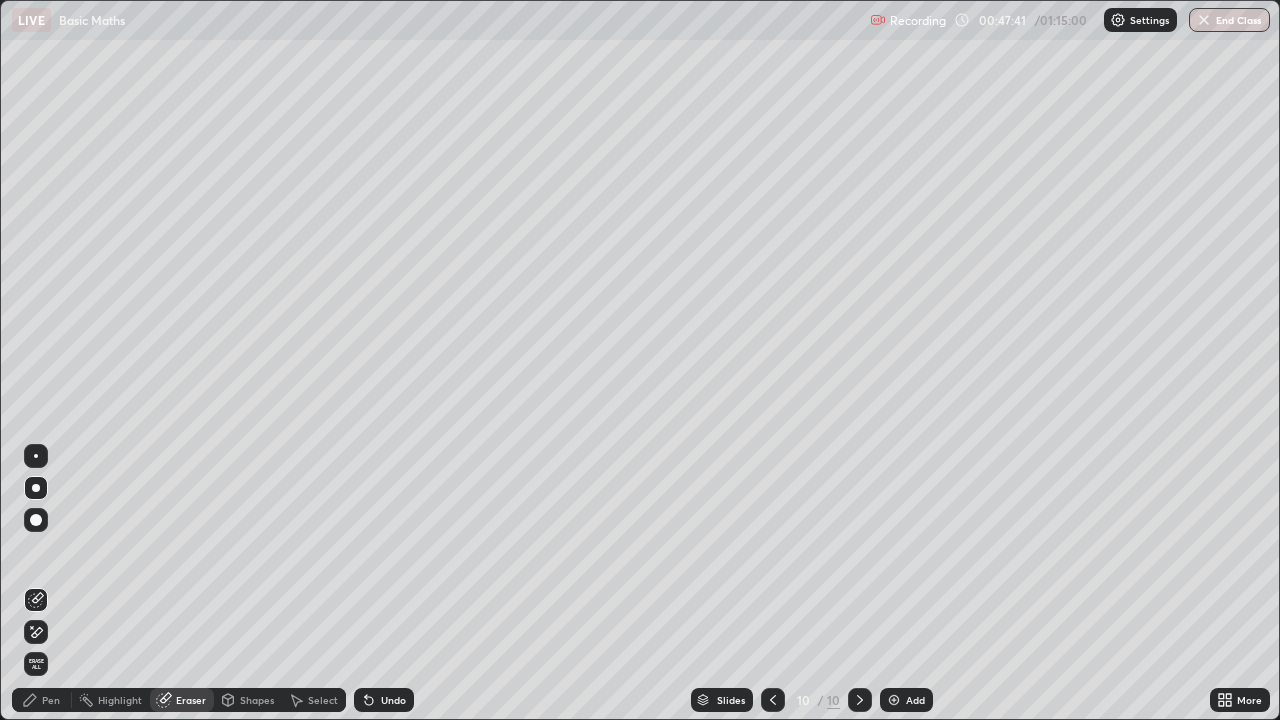 click on "Pen" at bounding box center [42, 700] 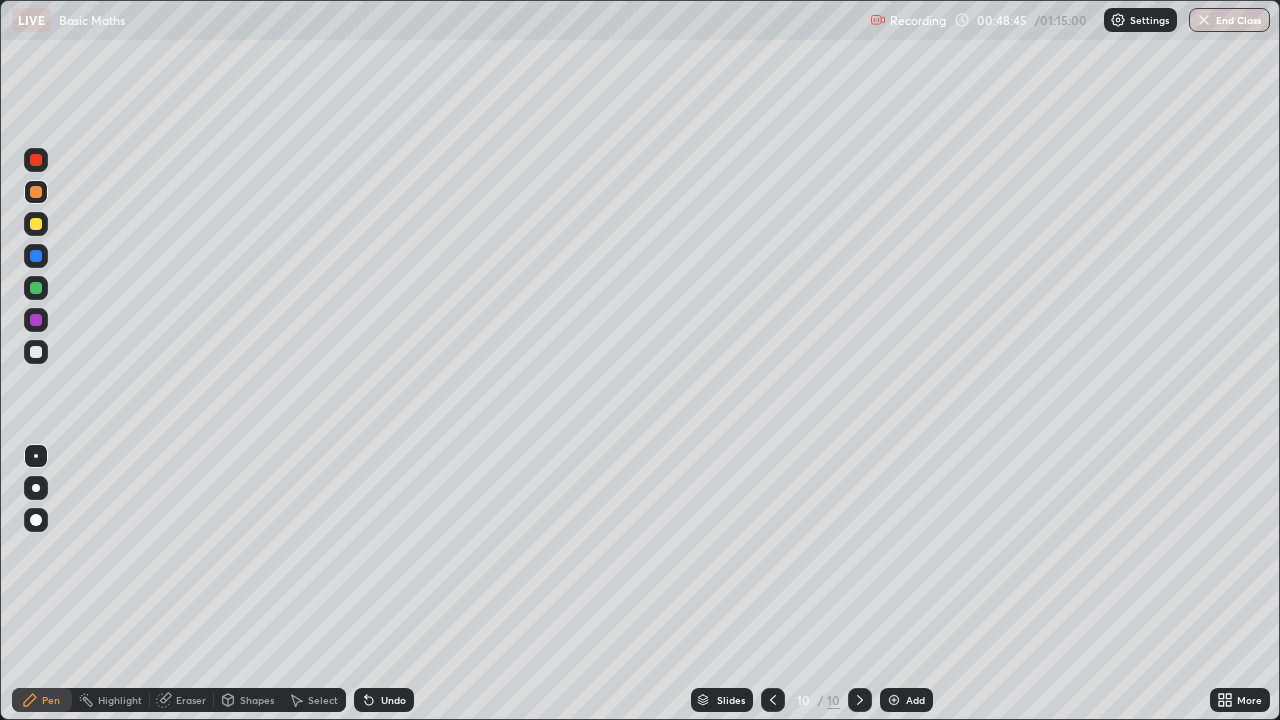 click at bounding box center [894, 700] 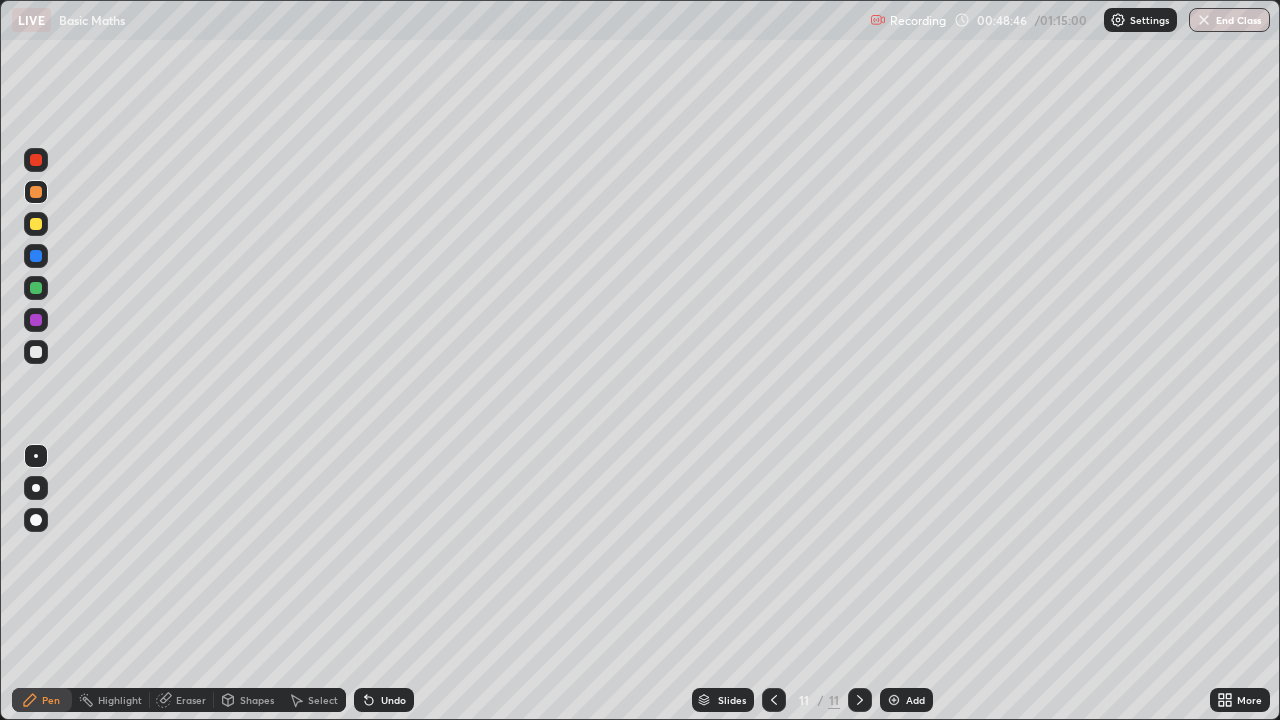 click on "Shapes" at bounding box center (248, 700) 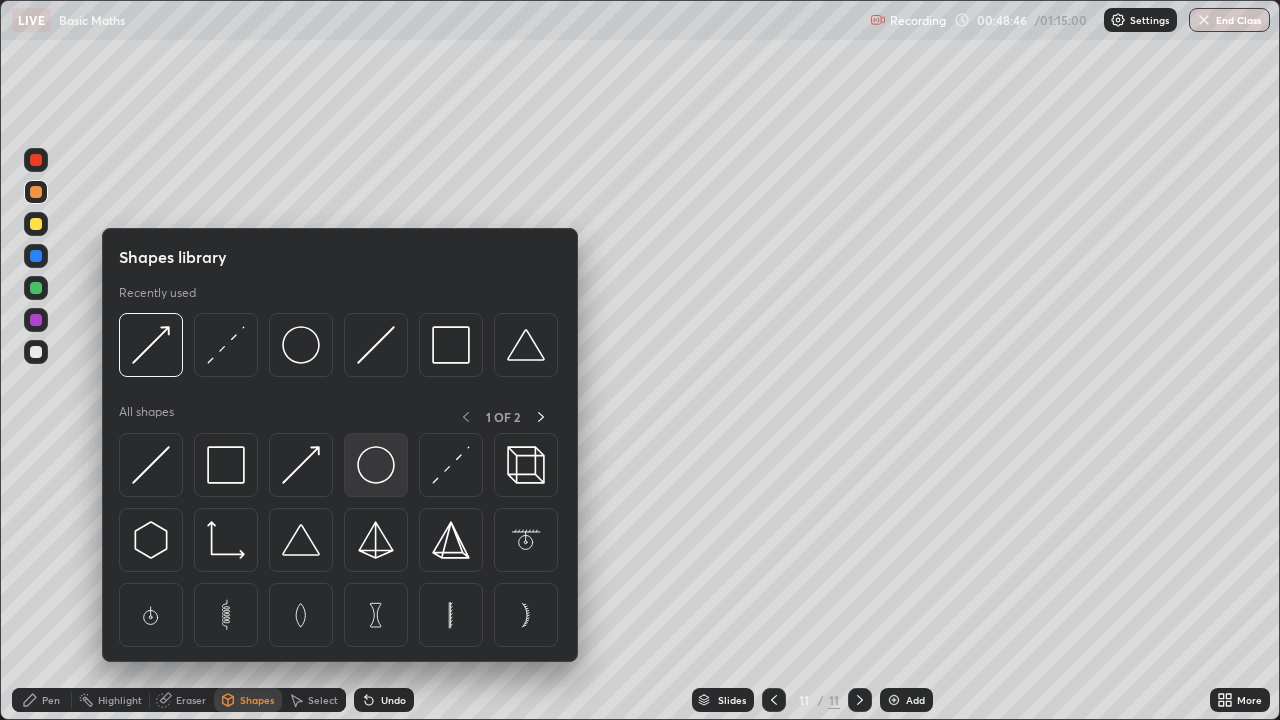 click at bounding box center (376, 465) 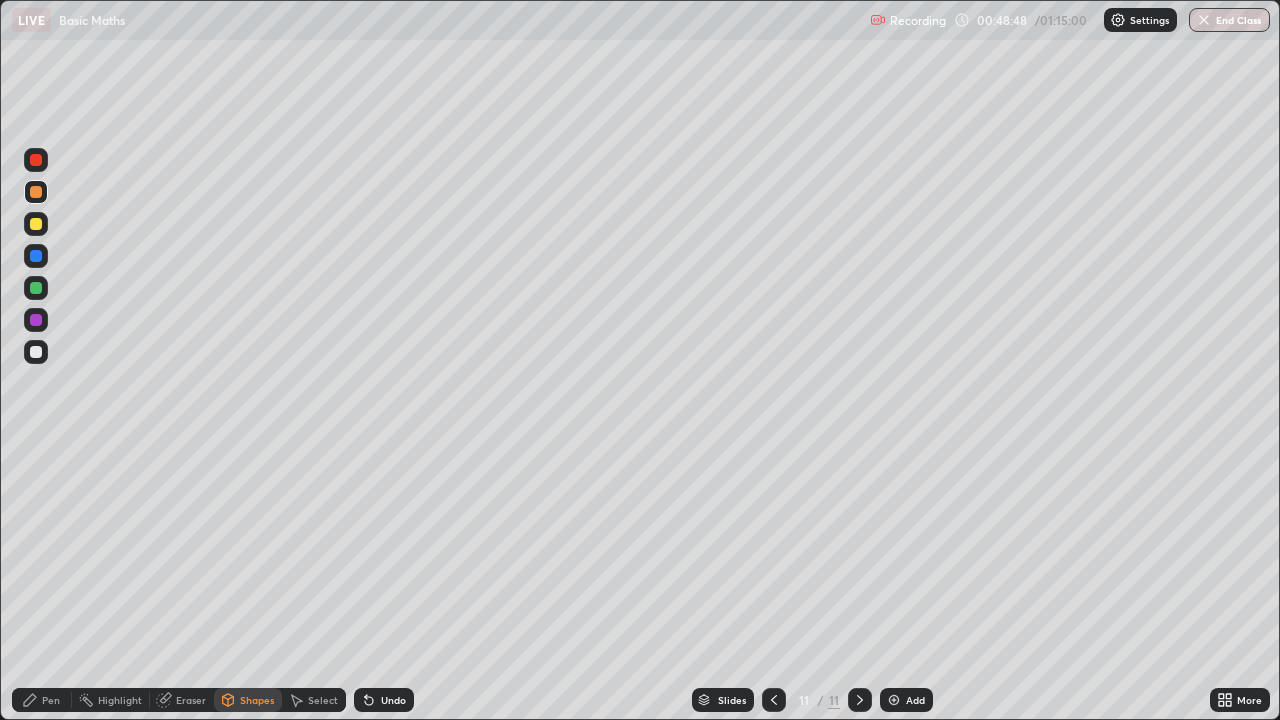 click on "Select" at bounding box center [323, 700] 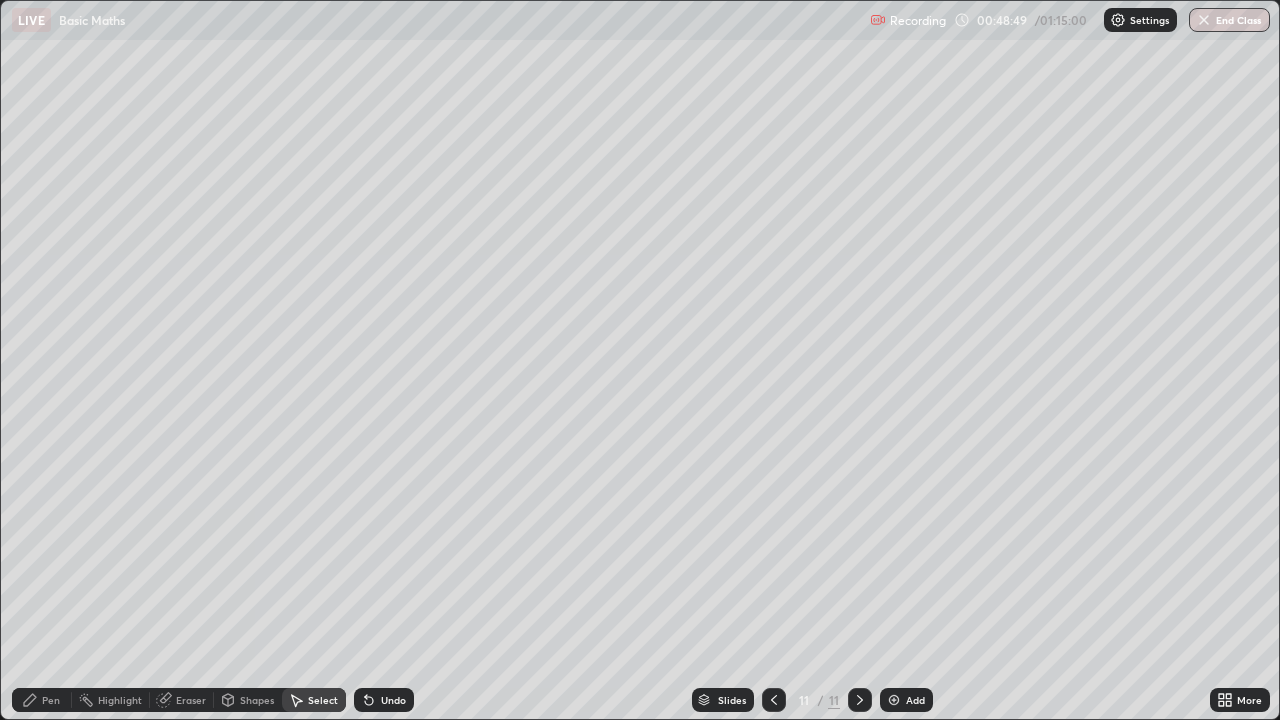 click on "Shapes" at bounding box center [248, 700] 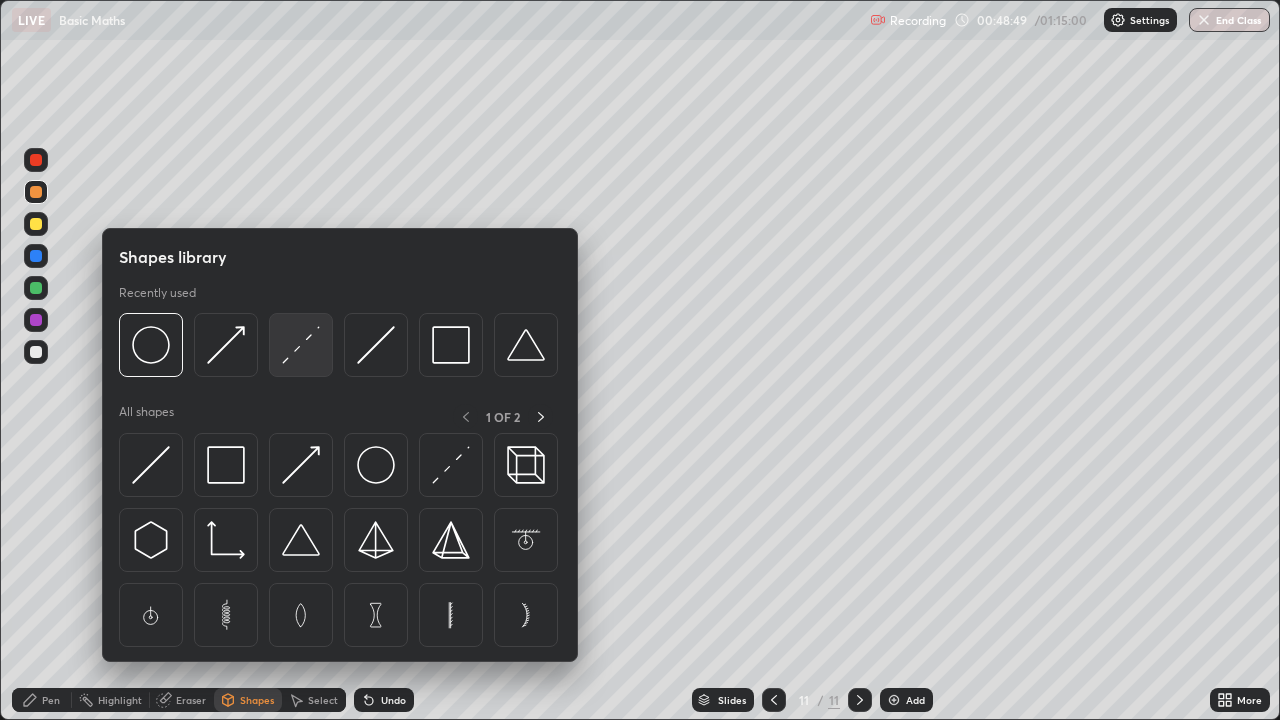 click at bounding box center [301, 345] 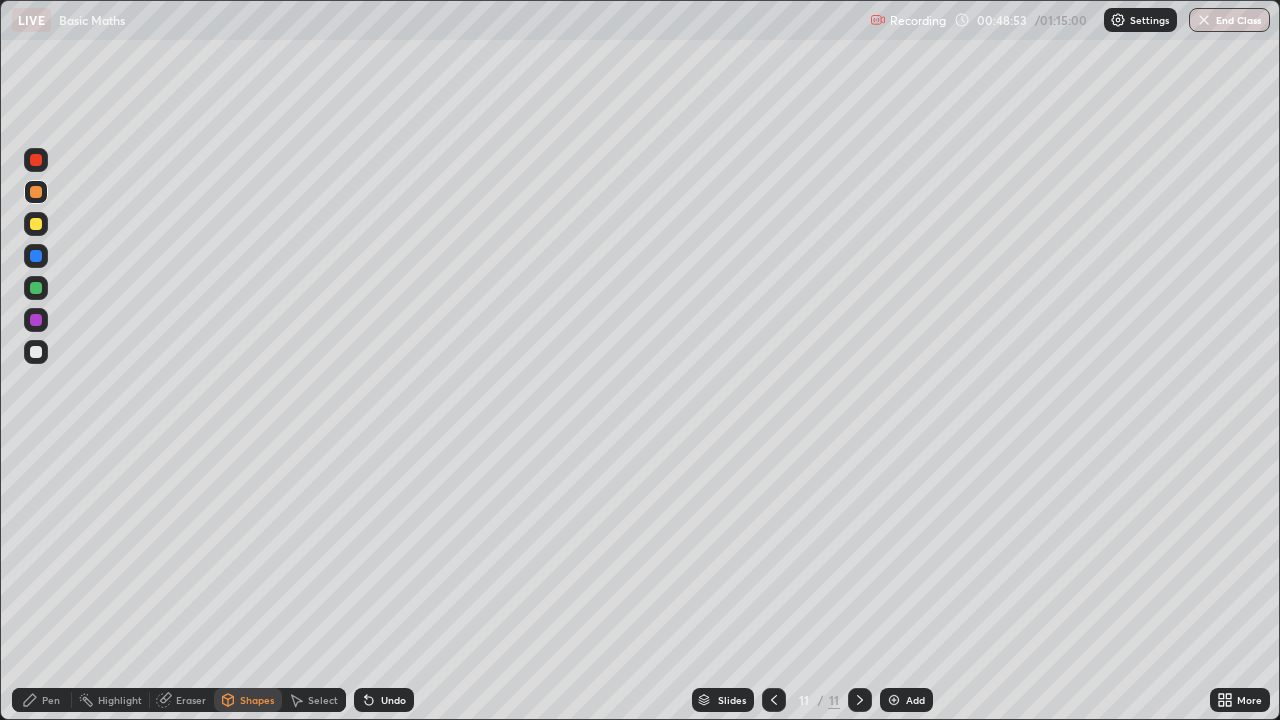 click on "Pen" at bounding box center [51, 700] 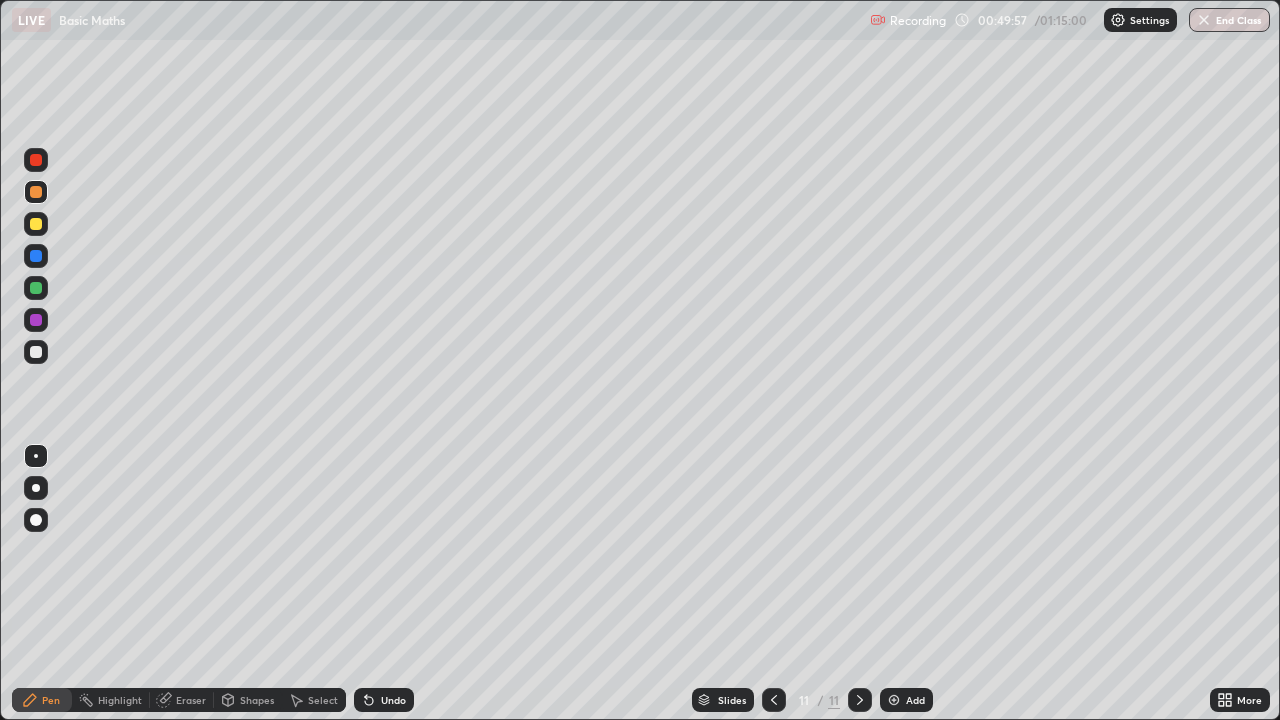 click 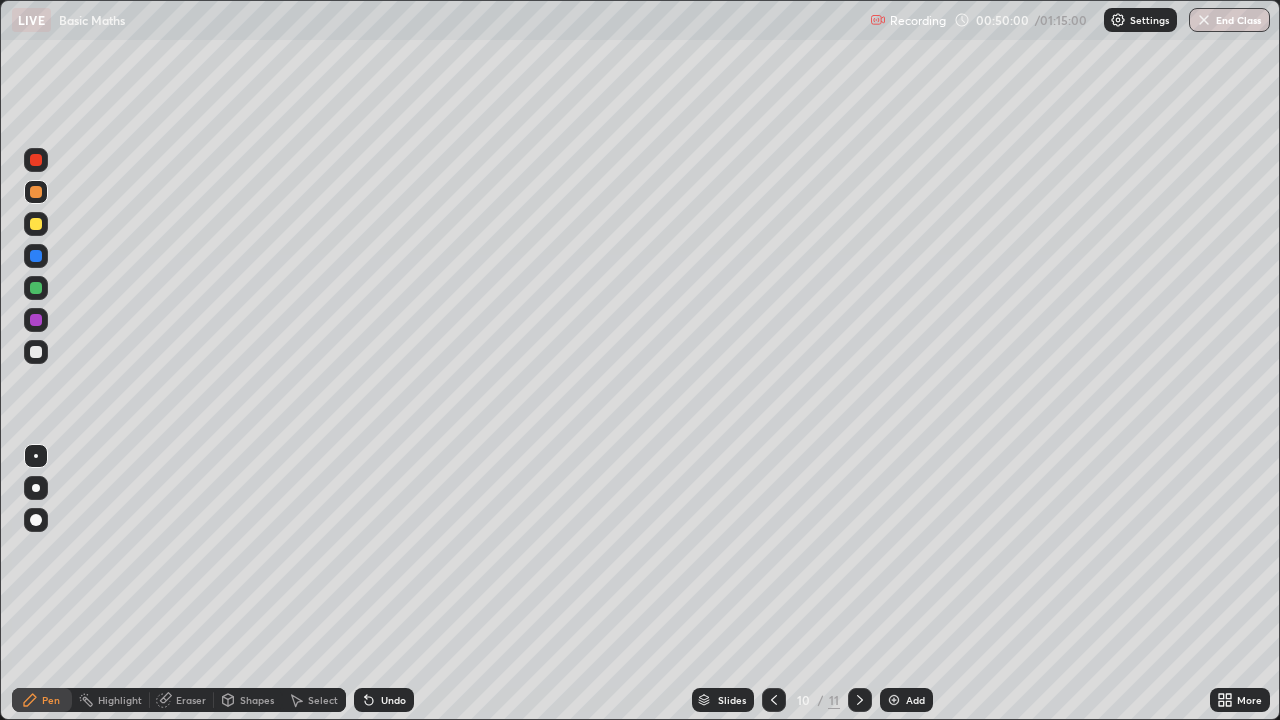 click 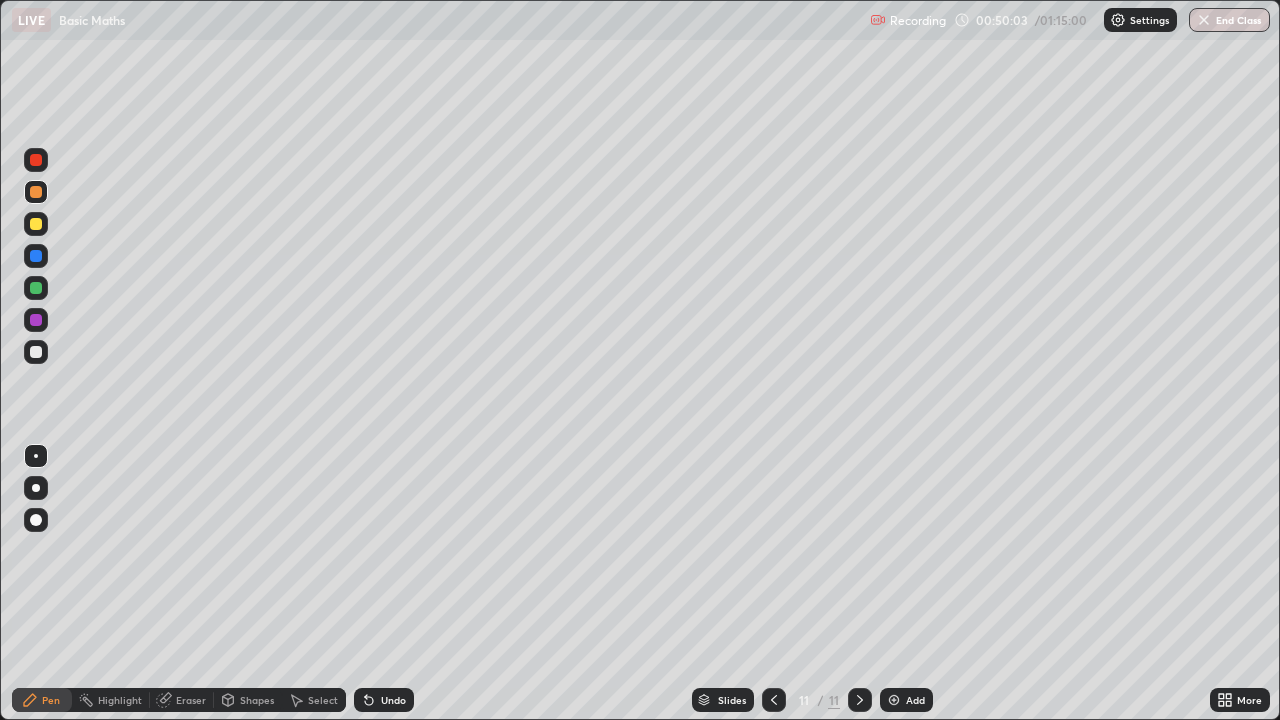 click on "Add" at bounding box center (915, 700) 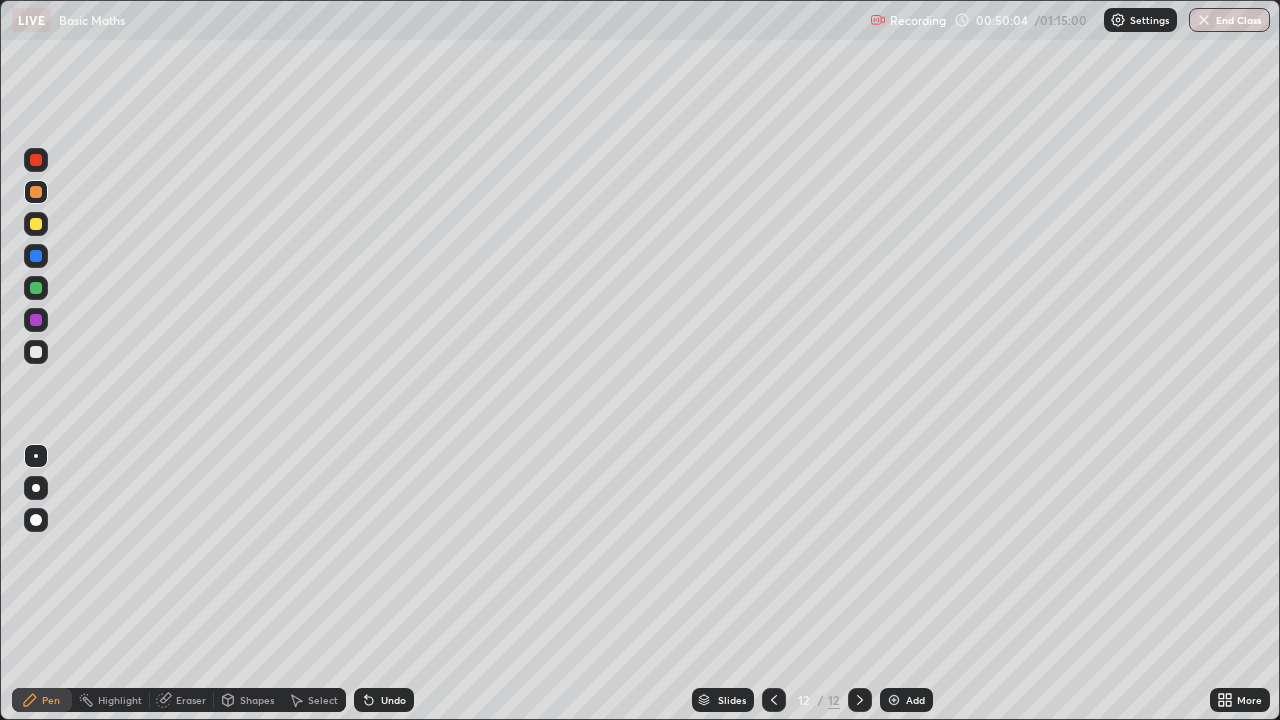 click at bounding box center [36, 352] 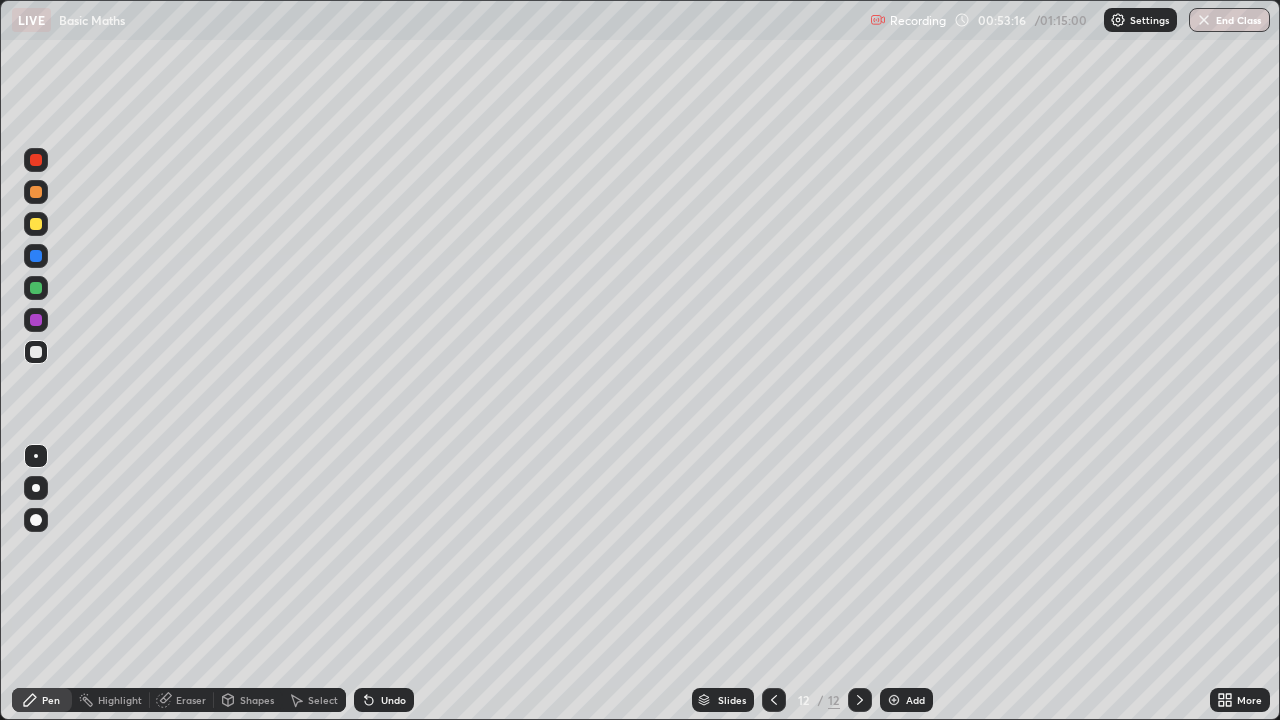 click on "Undo" at bounding box center (393, 700) 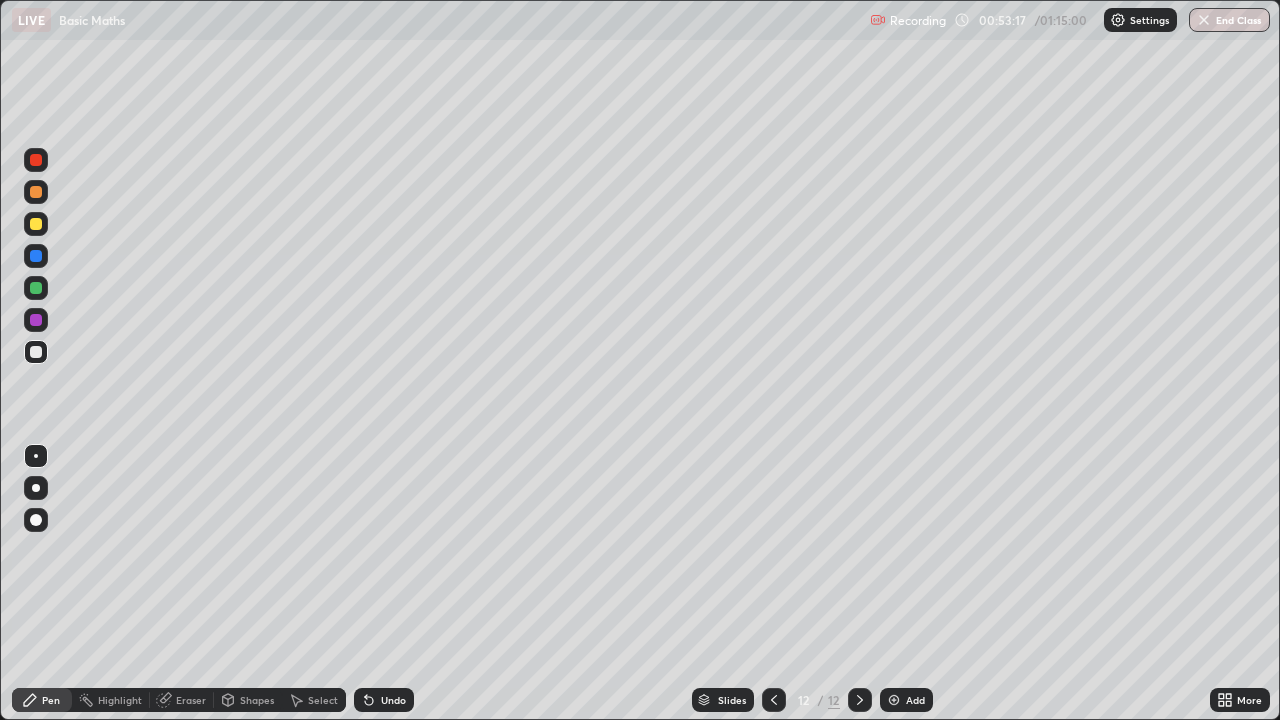 click on "Undo" at bounding box center [393, 700] 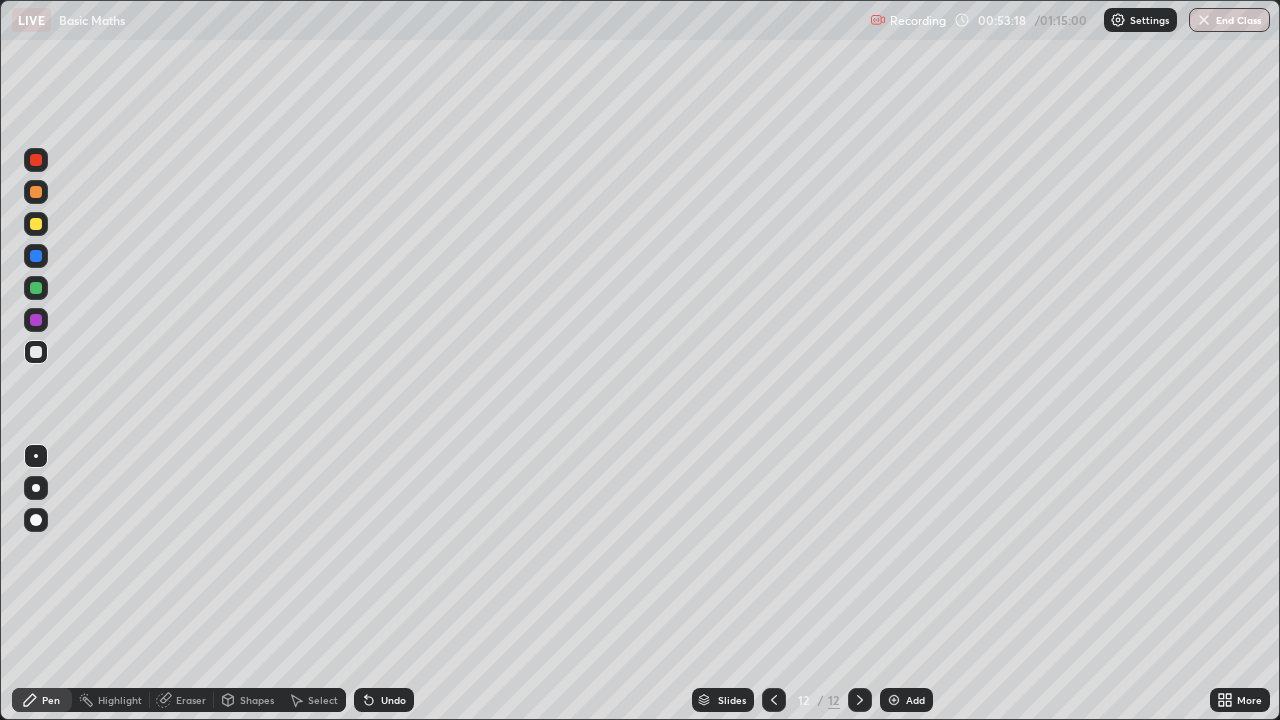 click on "Undo" at bounding box center [384, 700] 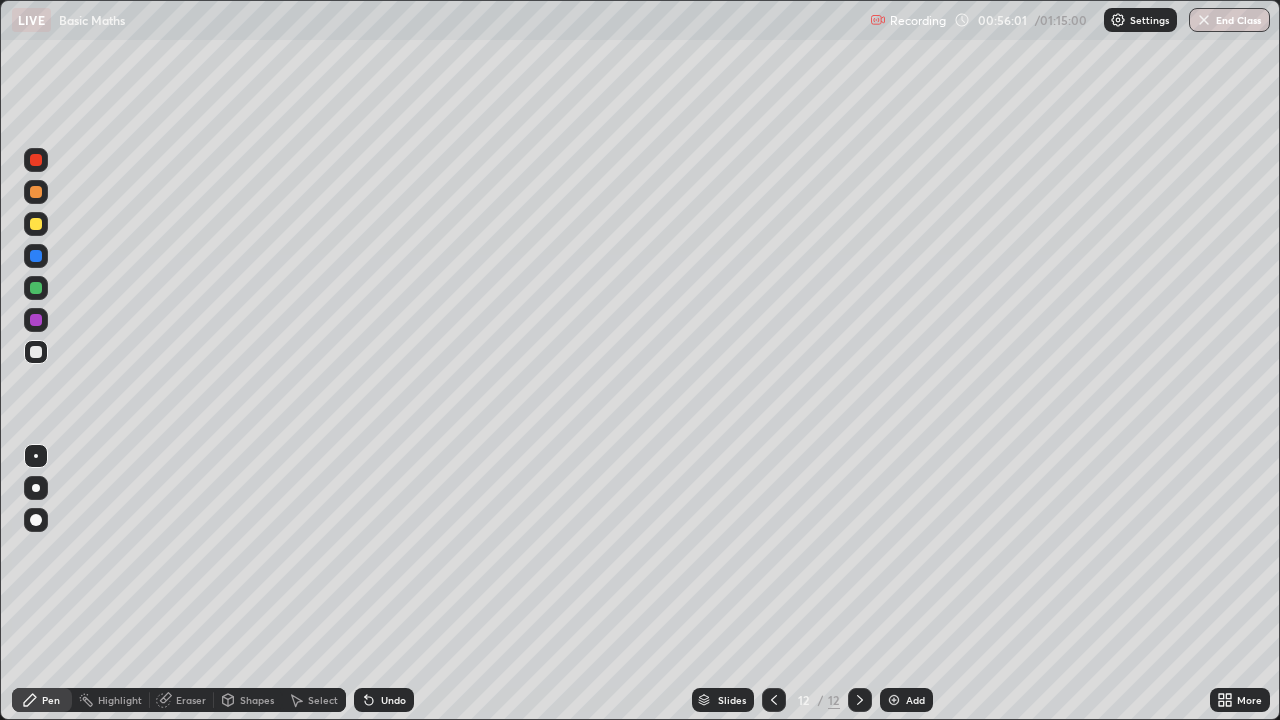 click on "Shapes" at bounding box center (248, 700) 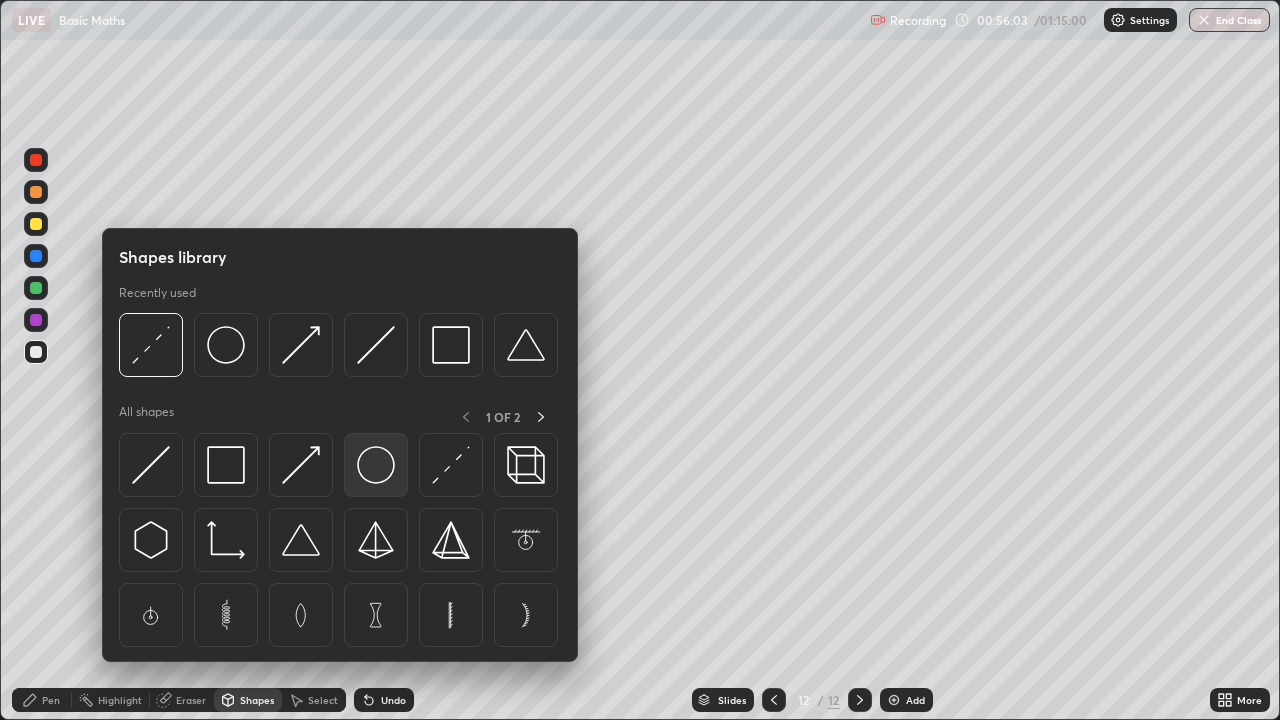 click at bounding box center (376, 465) 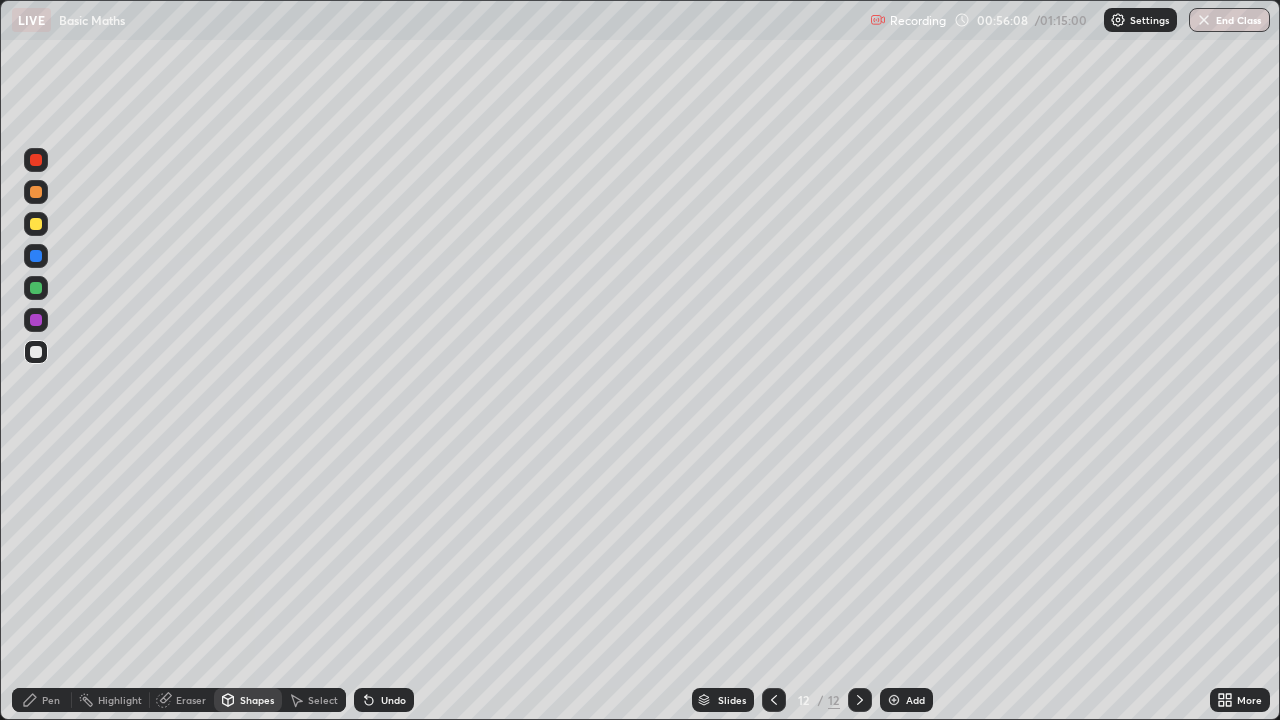 click at bounding box center [36, 224] 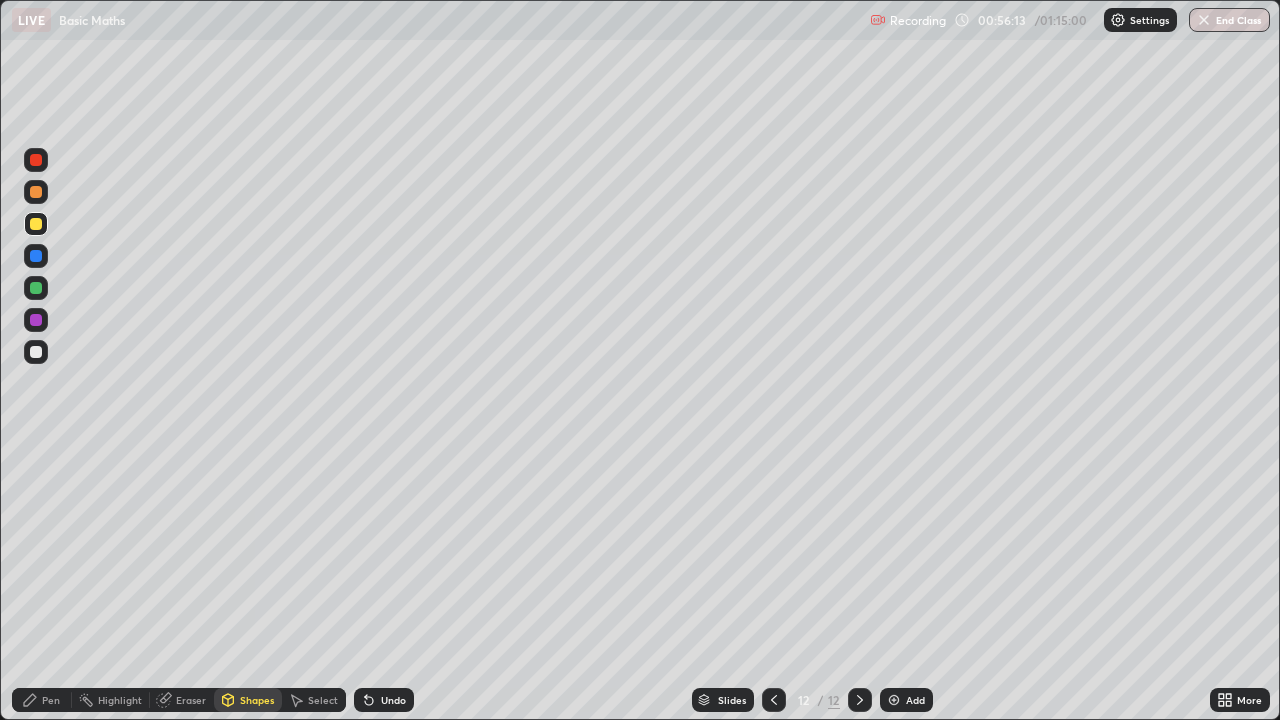 click on "Undo" at bounding box center (393, 700) 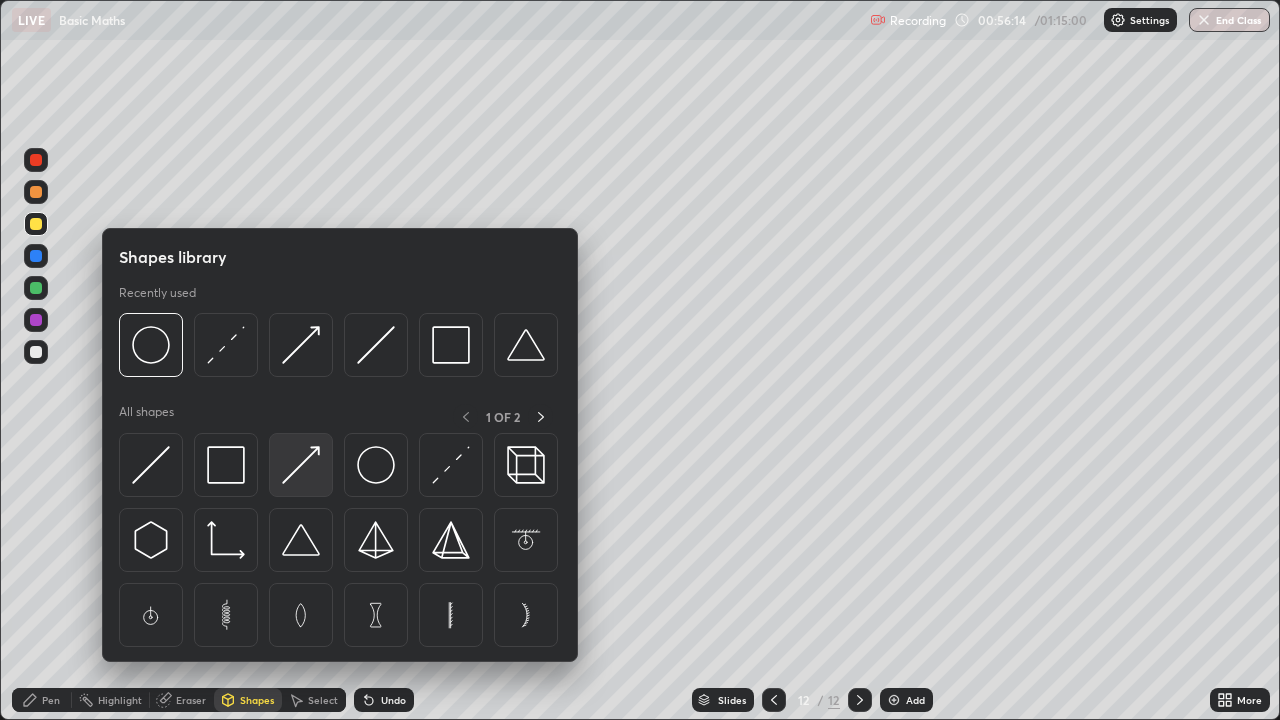 click at bounding box center (301, 465) 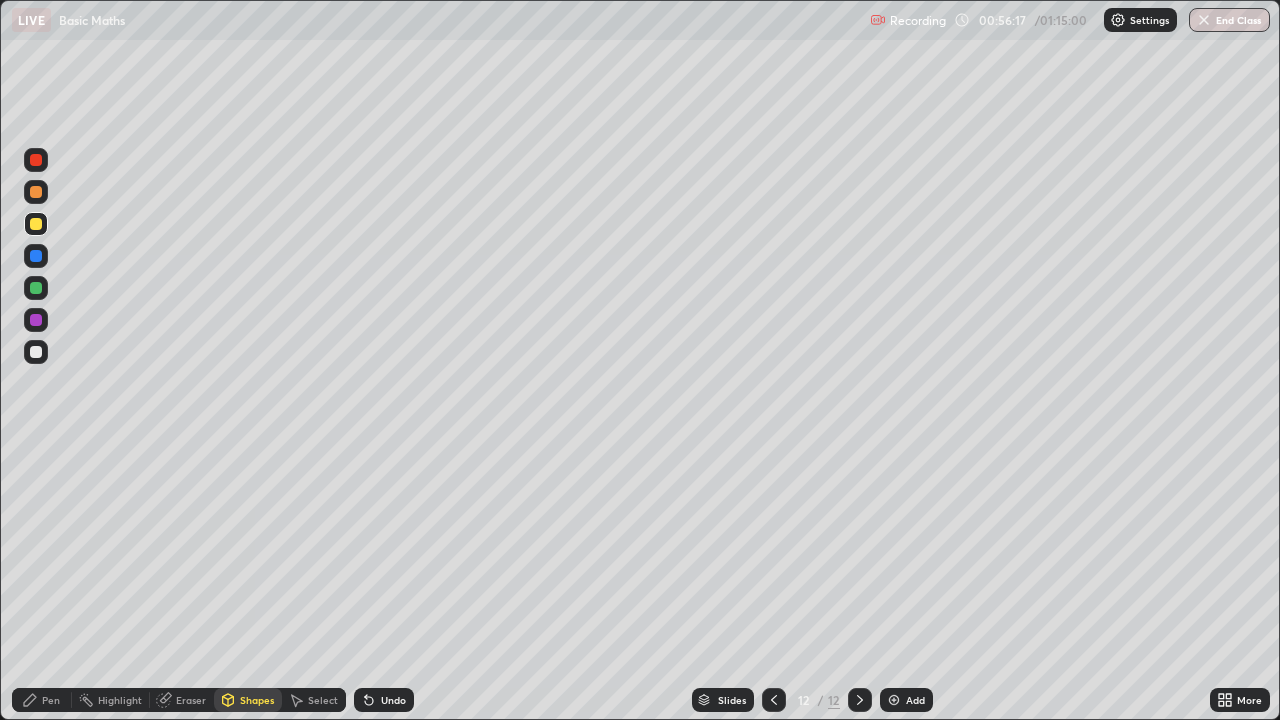 click on "Pen" at bounding box center (51, 700) 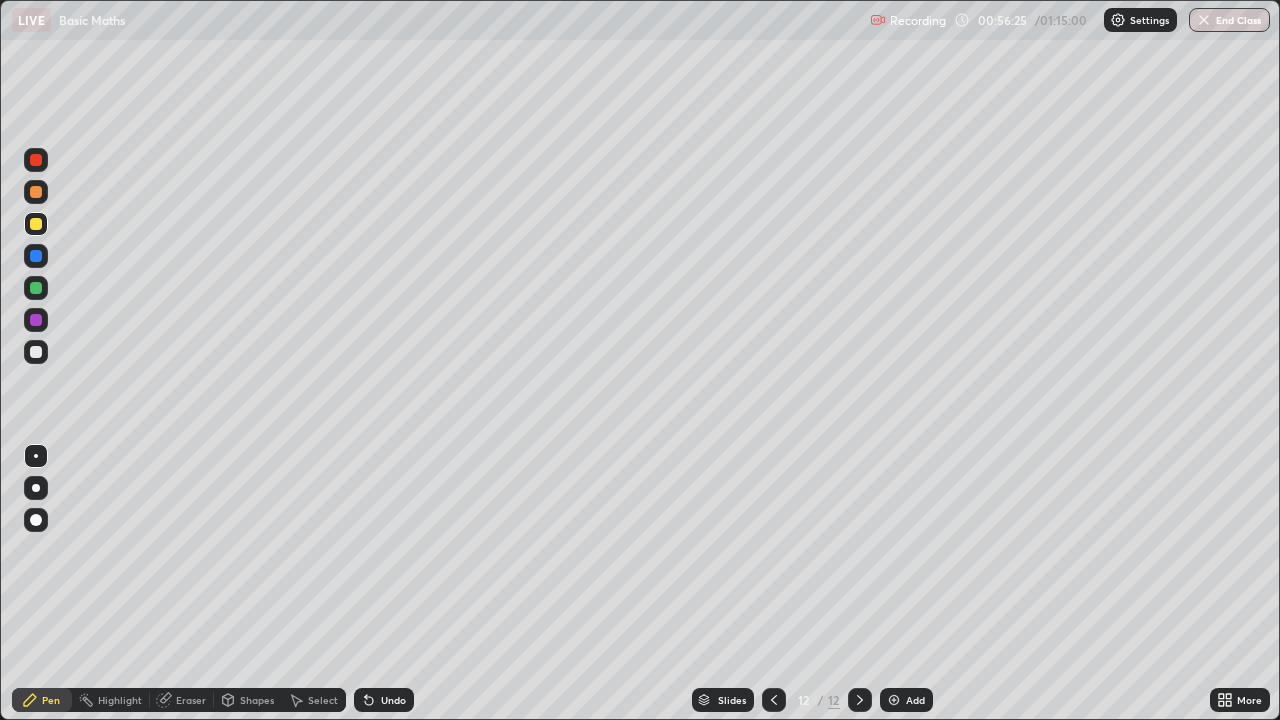 click on "Shapes" at bounding box center [257, 700] 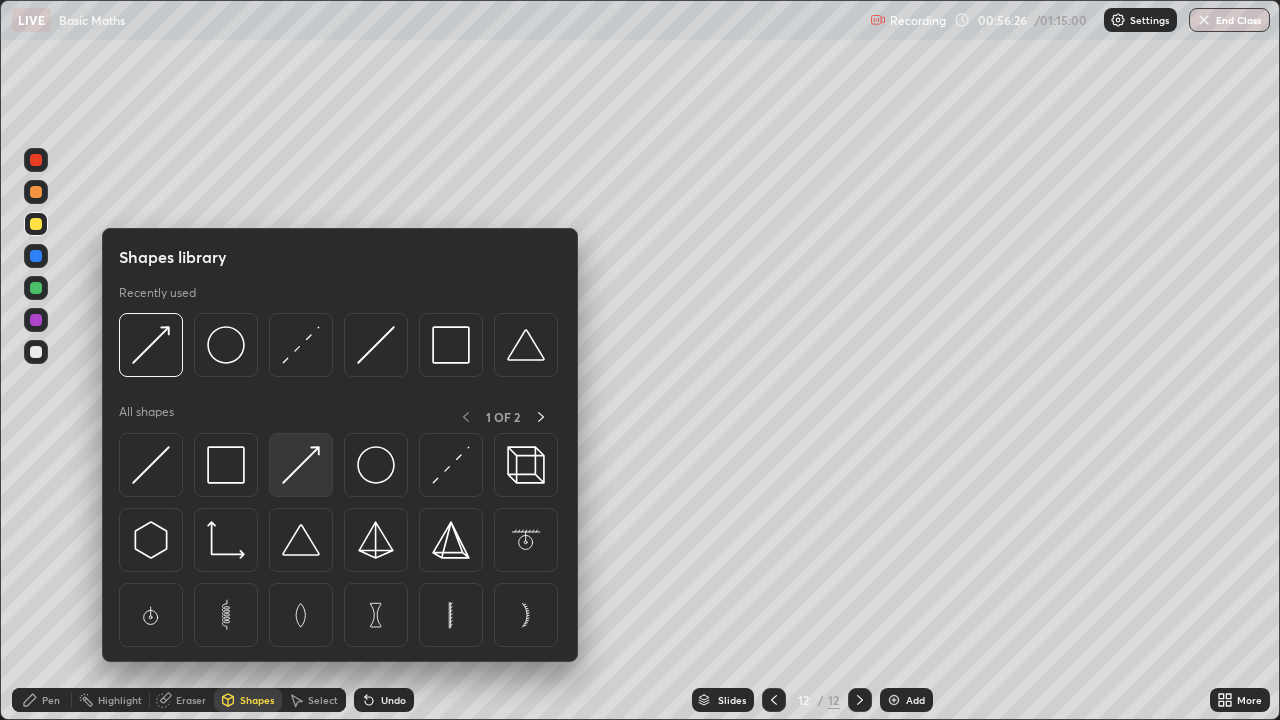 click at bounding box center [301, 465] 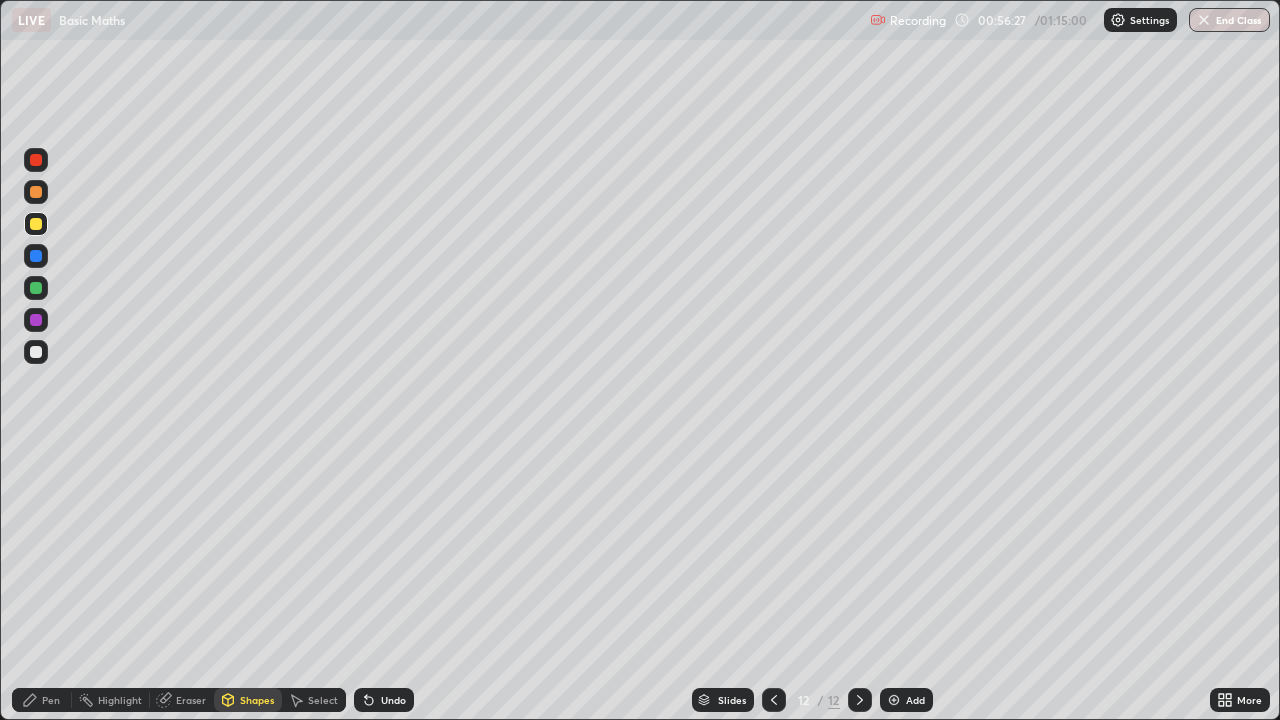click at bounding box center [36, 352] 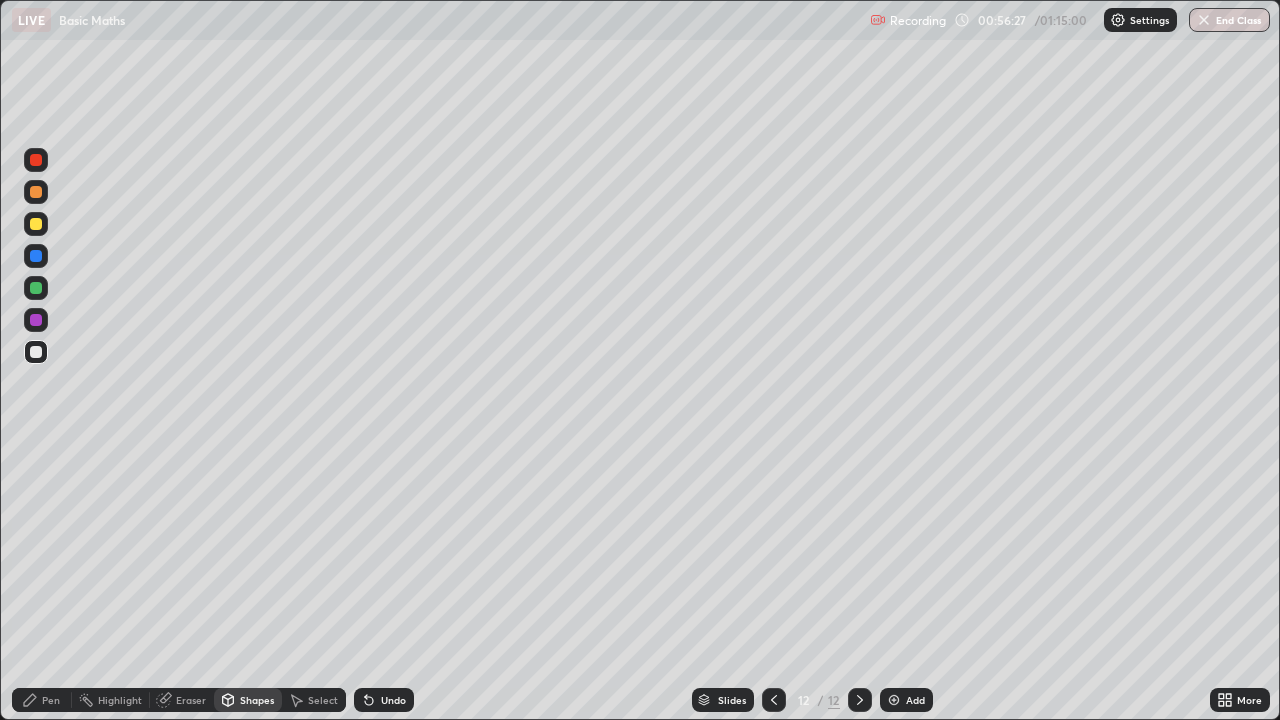 click at bounding box center [36, 224] 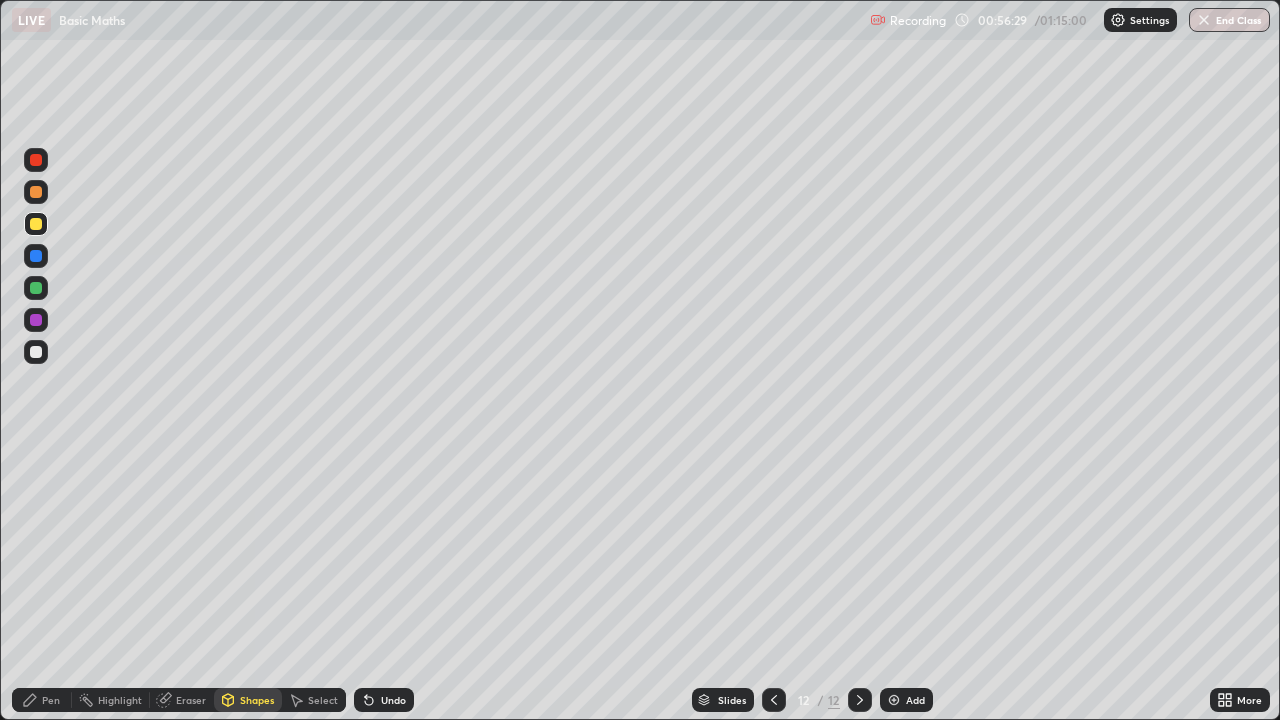 click at bounding box center [36, 256] 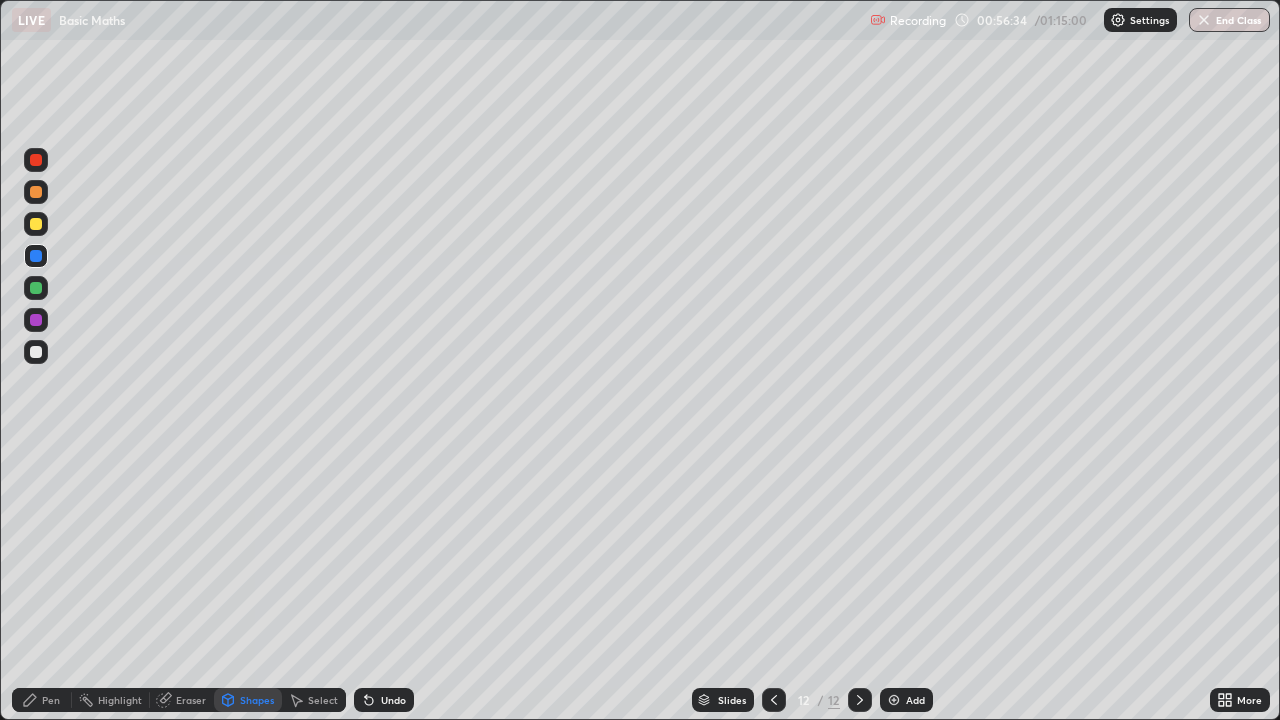 click on "Pen" at bounding box center (51, 700) 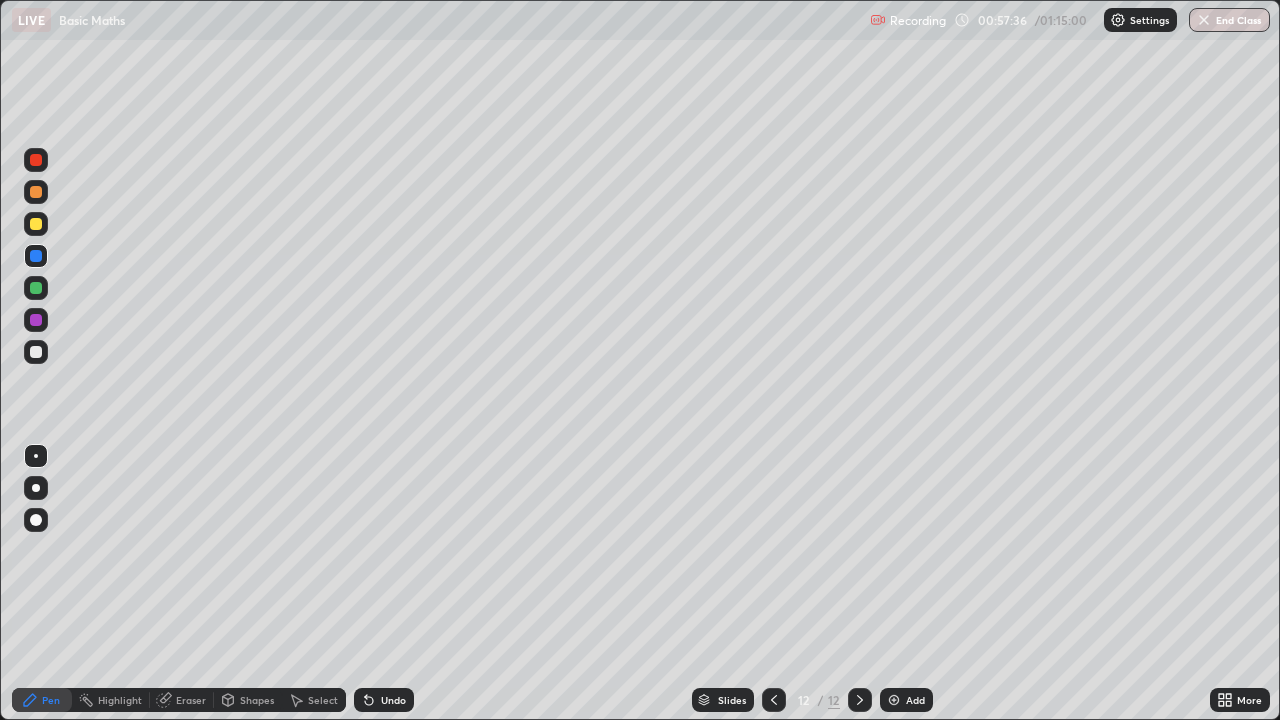 click at bounding box center (36, 224) 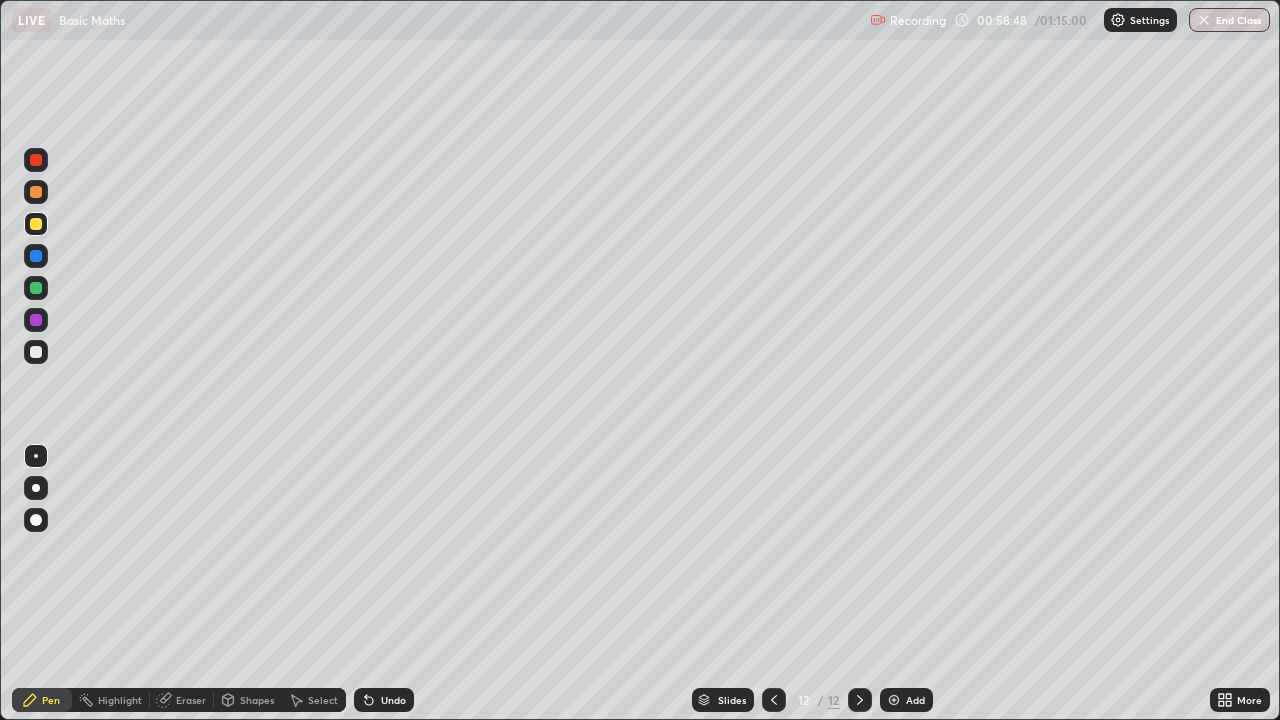click on "Add" at bounding box center [915, 700] 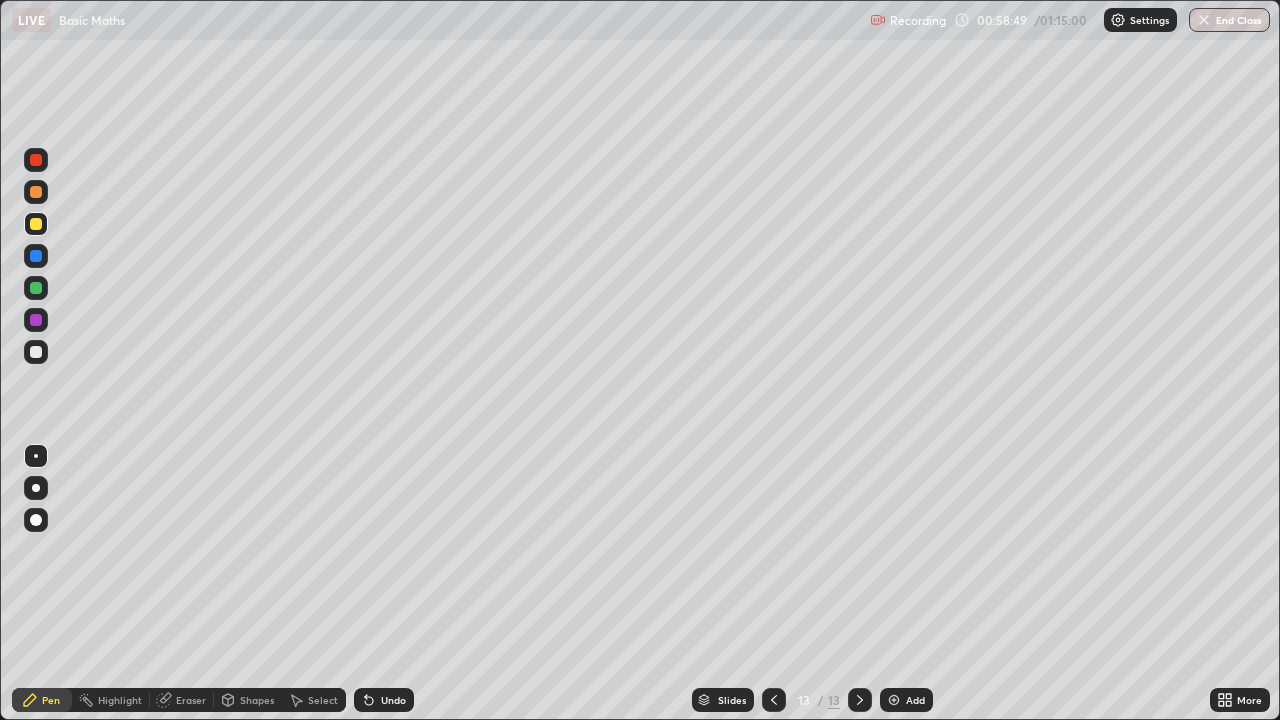 click at bounding box center (36, 352) 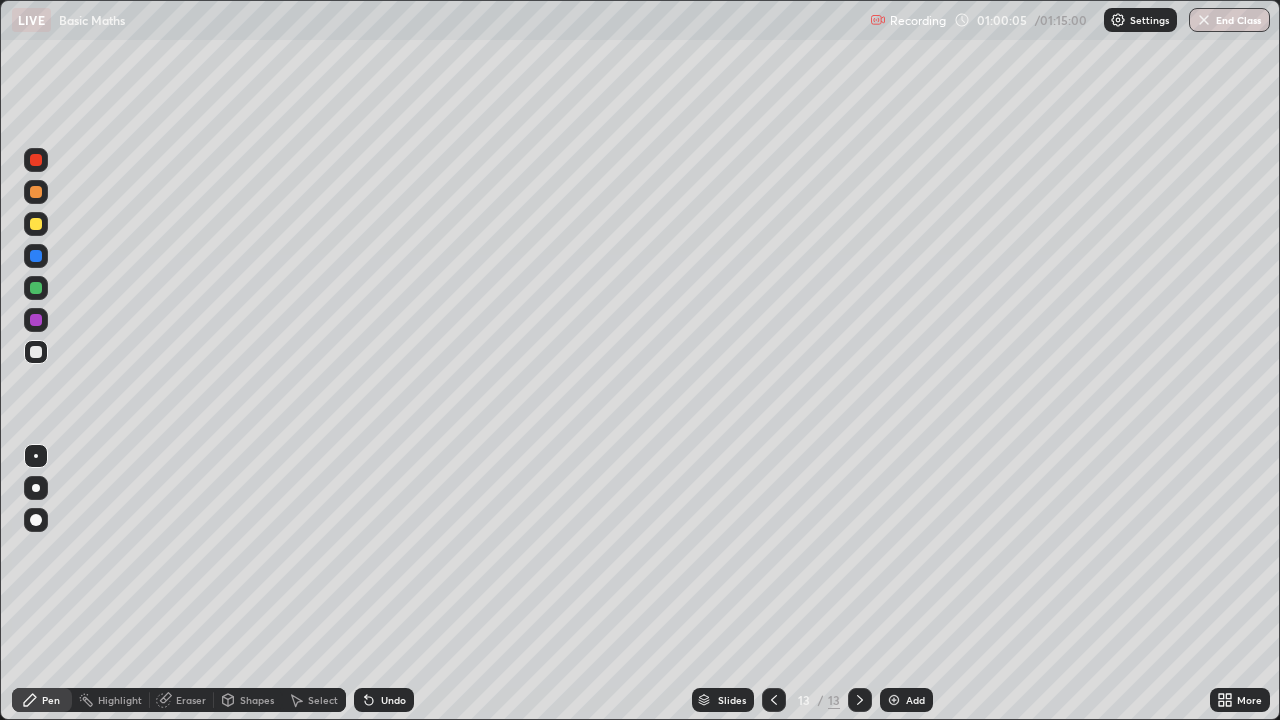 click on "Shapes" at bounding box center (257, 700) 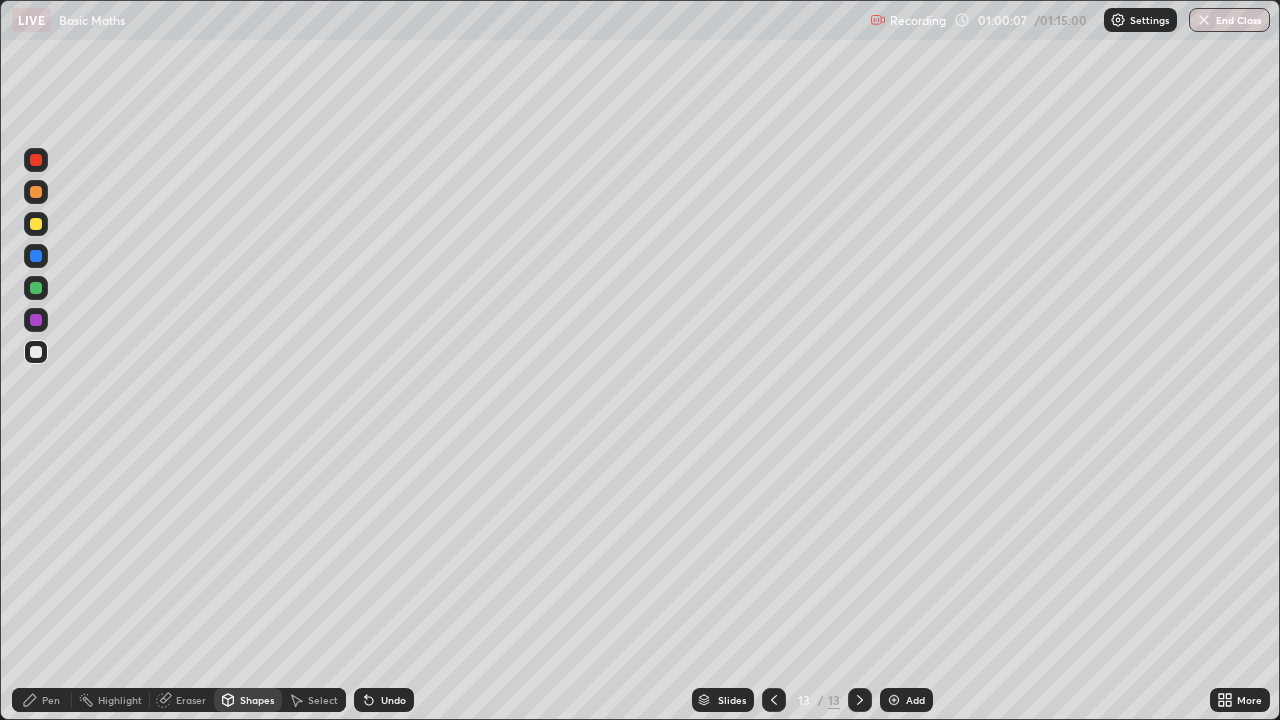 click on "Eraser" at bounding box center (191, 700) 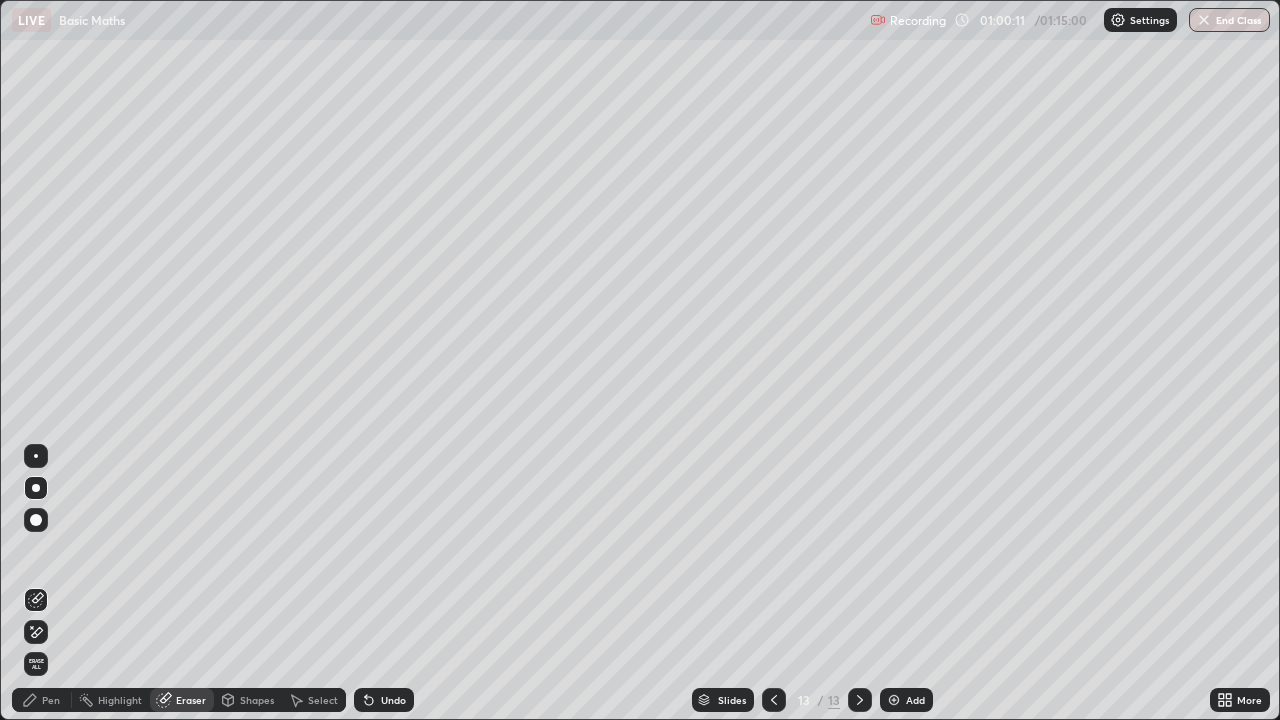 click on "Pen" at bounding box center [51, 700] 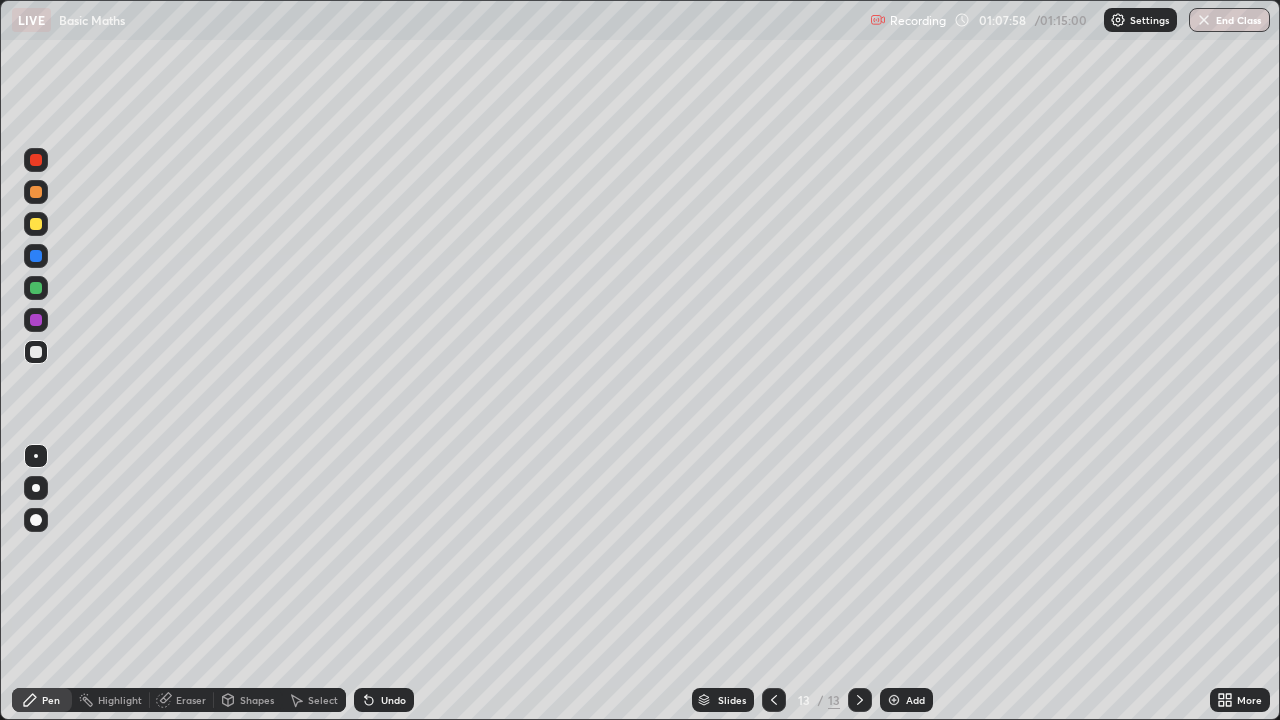 click on "Eraser" at bounding box center [191, 700] 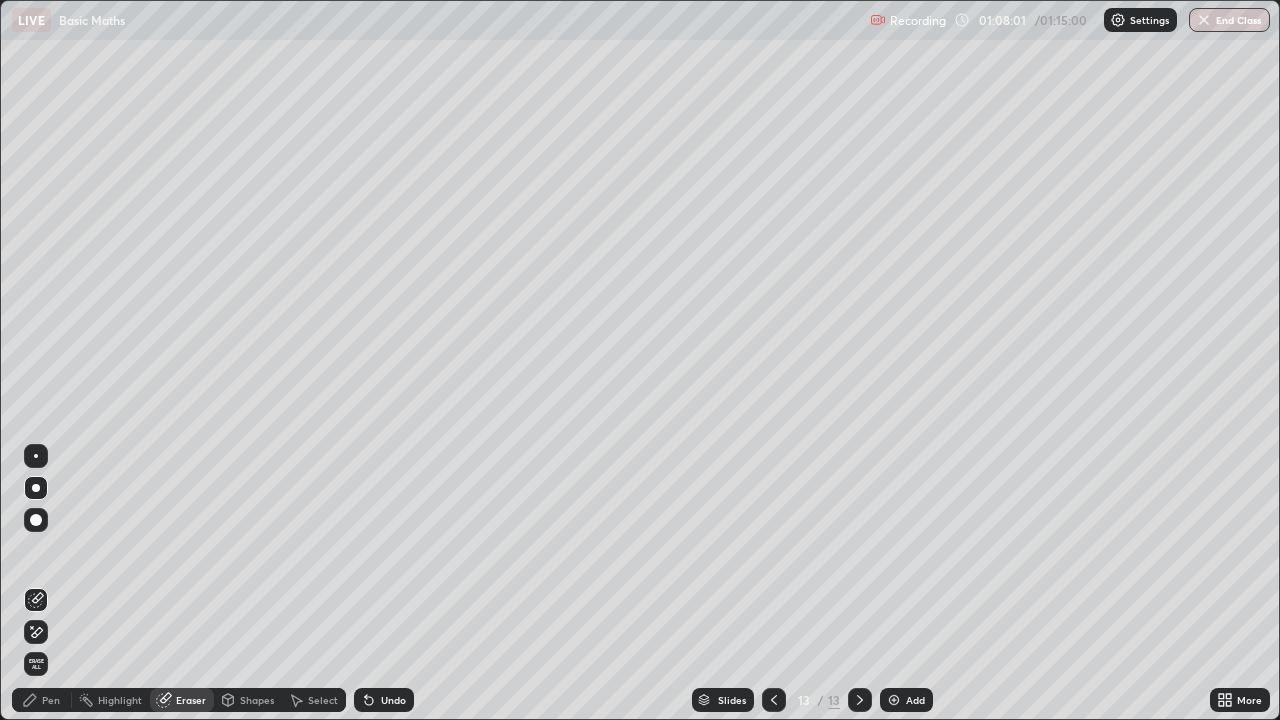 click on "Pen" at bounding box center (42, 700) 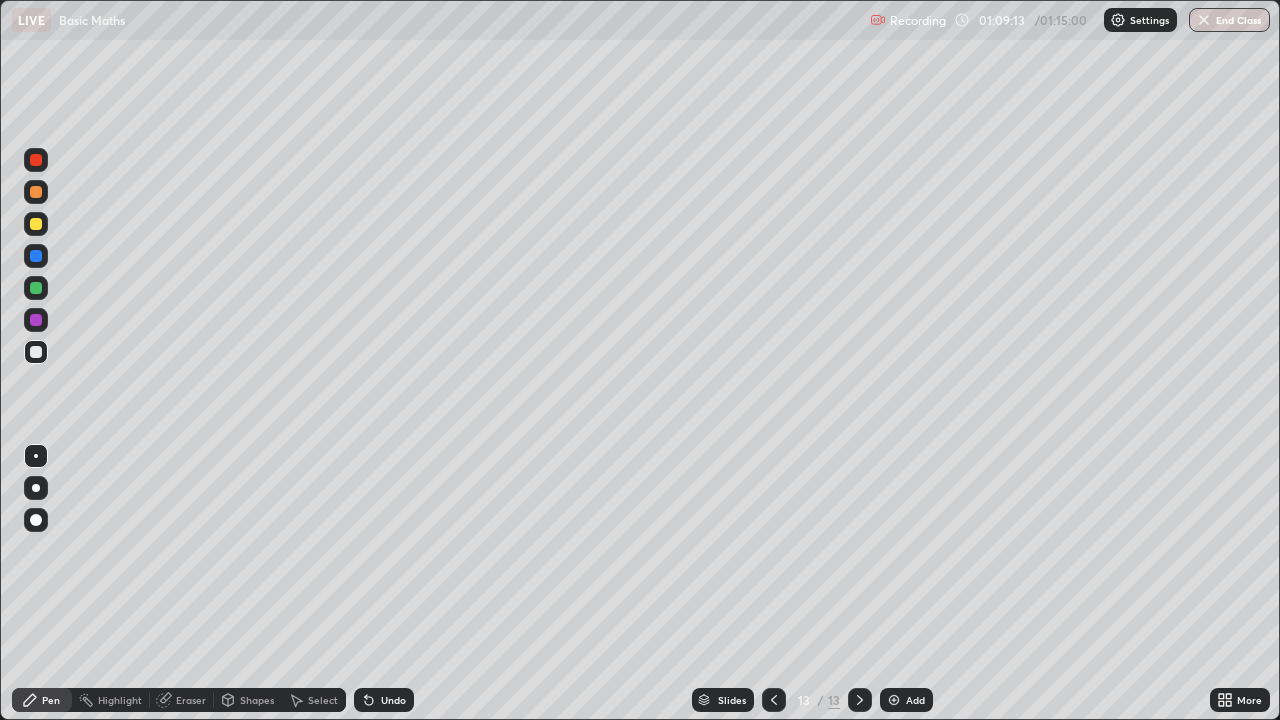 click at bounding box center (1204, 20) 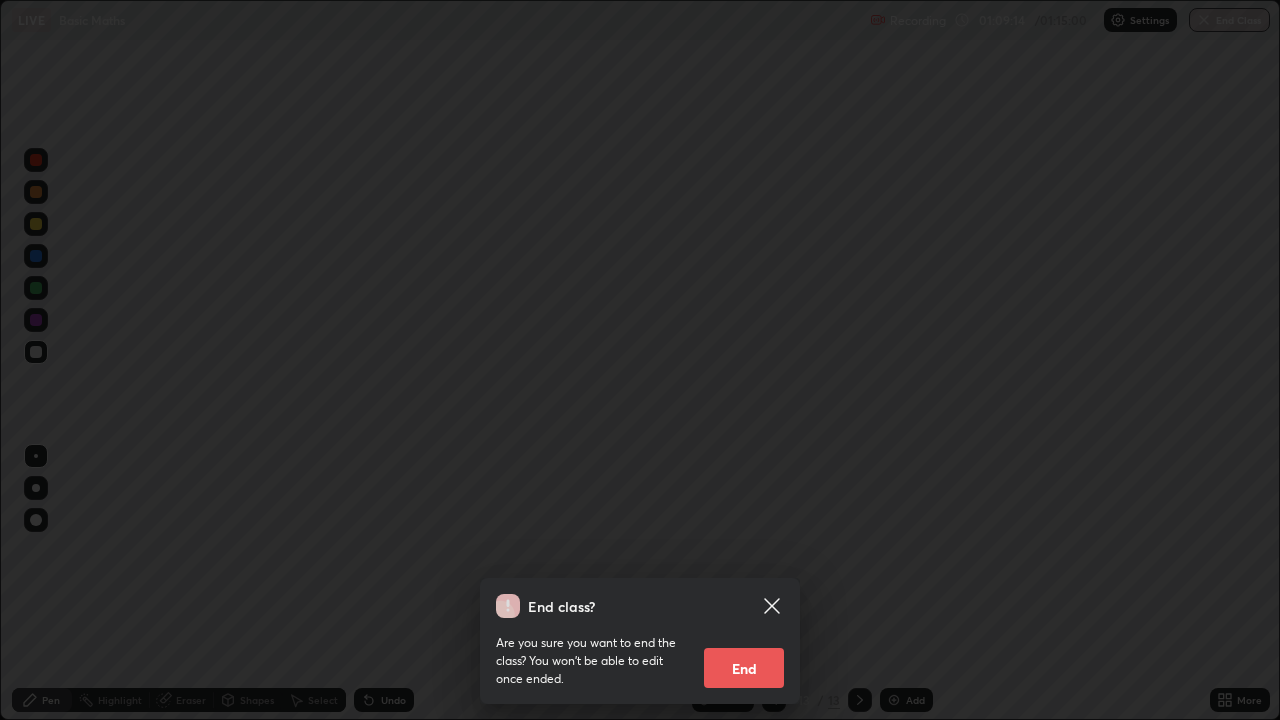 click on "End" at bounding box center (744, 668) 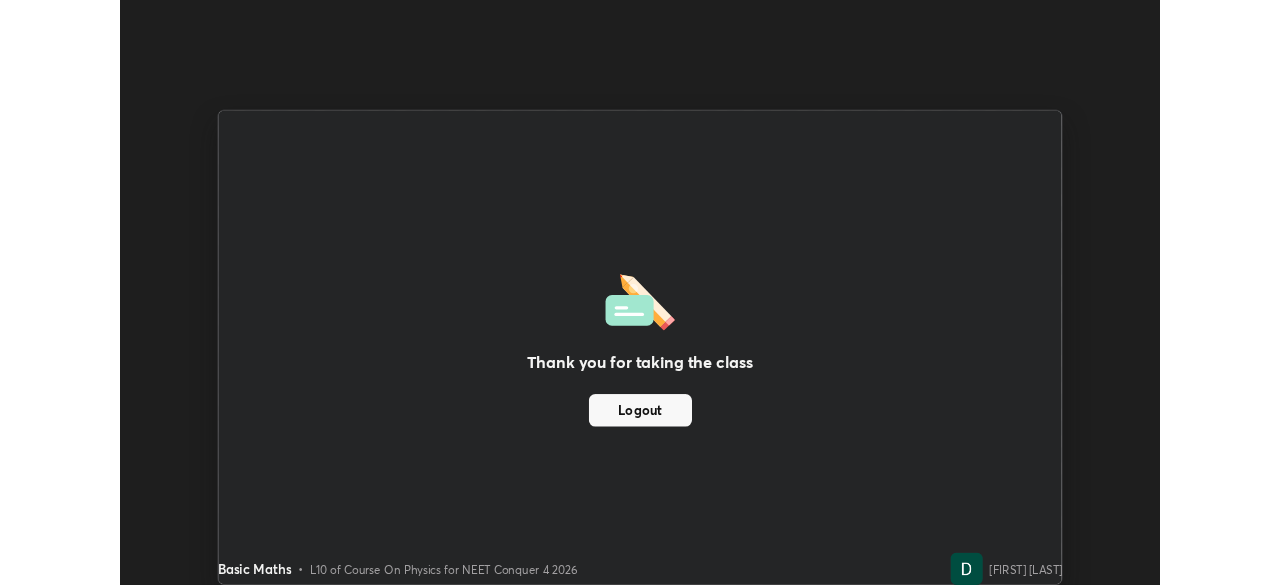 scroll, scrollTop: 585, scrollLeft: 1280, axis: both 